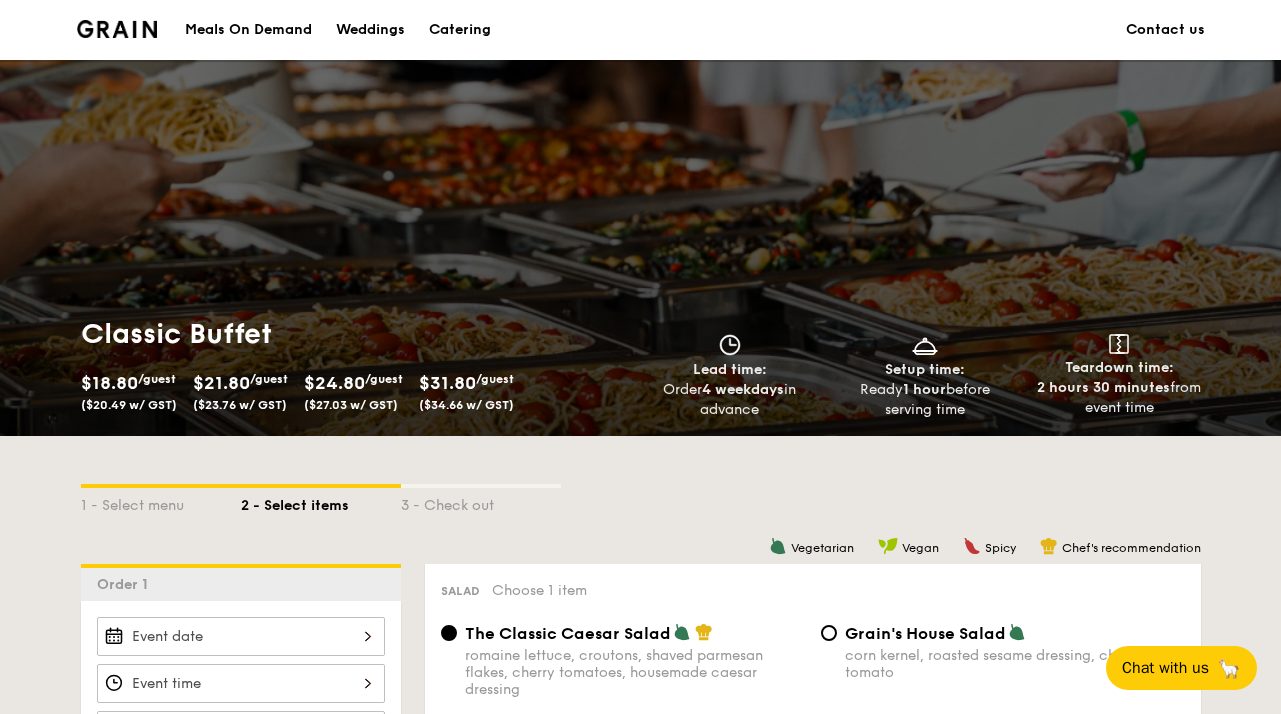 scroll, scrollTop: 817, scrollLeft: 0, axis: vertical 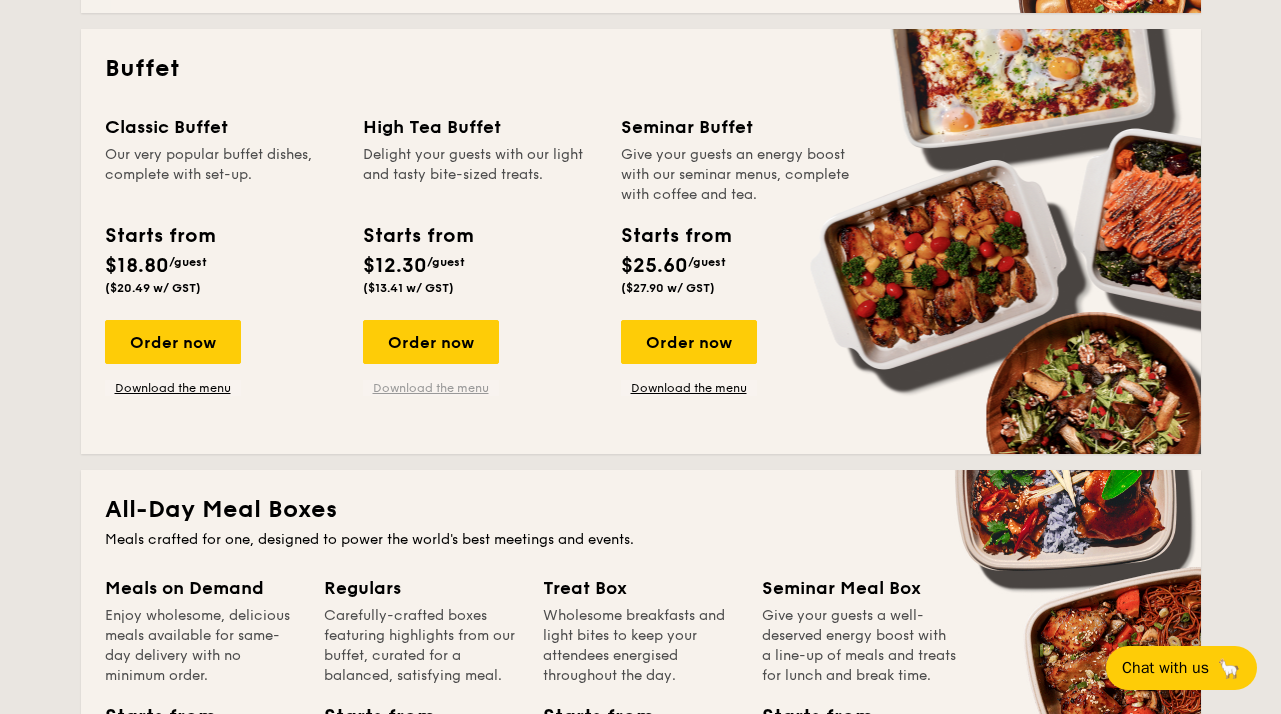 click on "Download the menu" at bounding box center (431, 388) 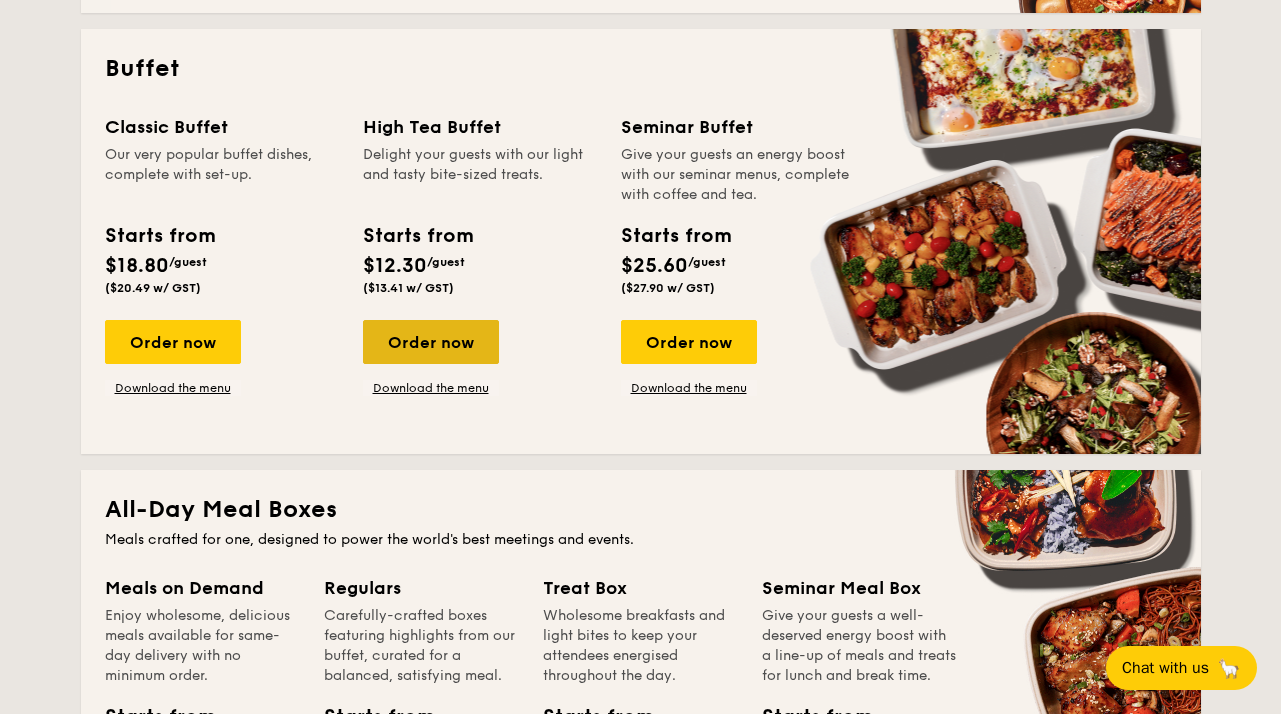 click on "Order now" at bounding box center [431, 342] 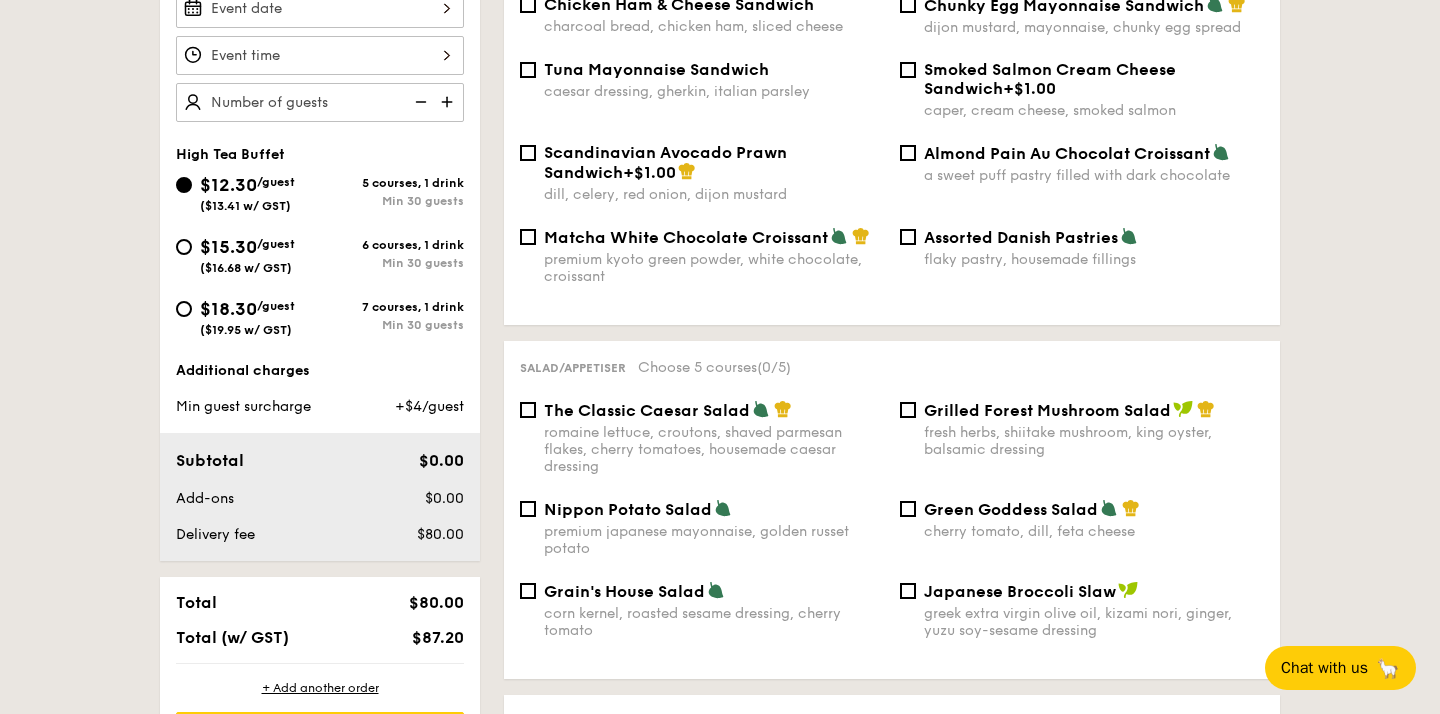 scroll, scrollTop: 629, scrollLeft: 0, axis: vertical 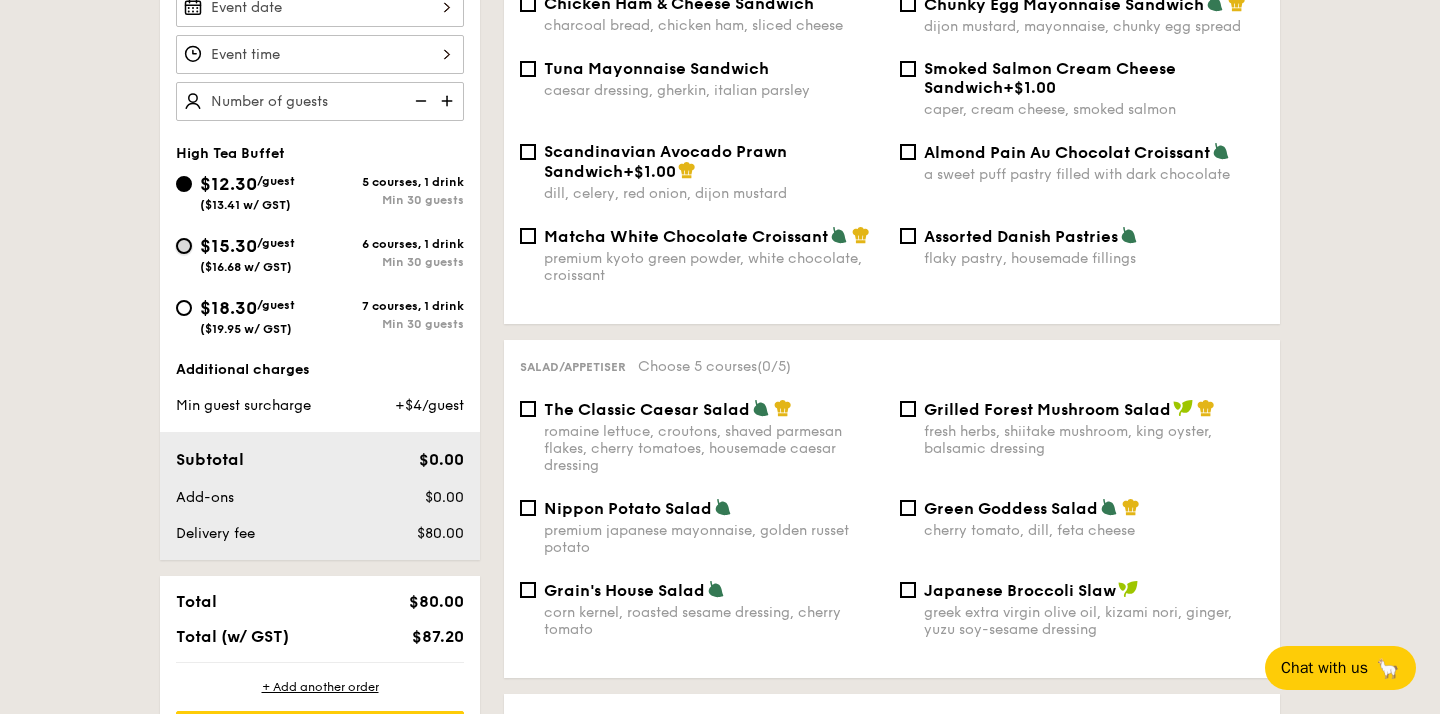 click on "$15.30
/guest
($16.68 w/ GST)
6 courses, 1 drink
Min 30 guests" at bounding box center (184, 246) 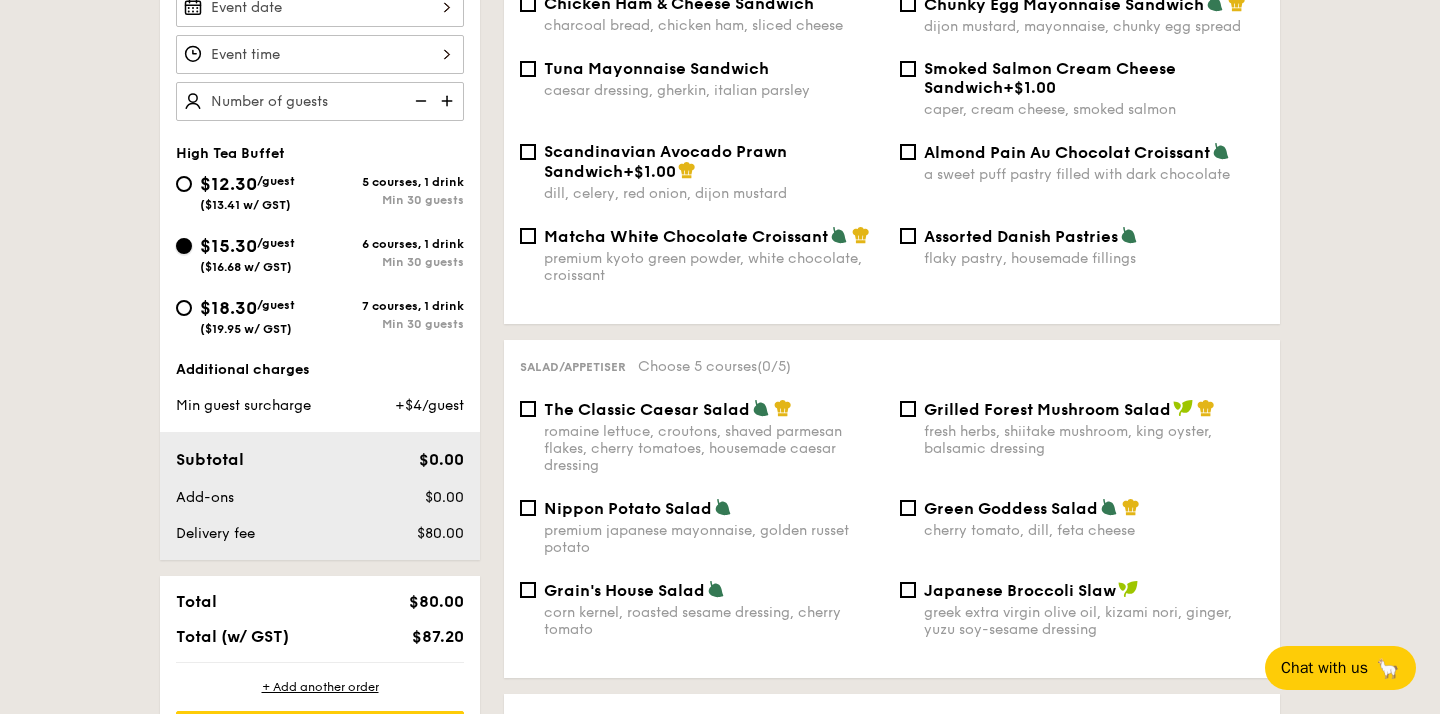 radio on "true" 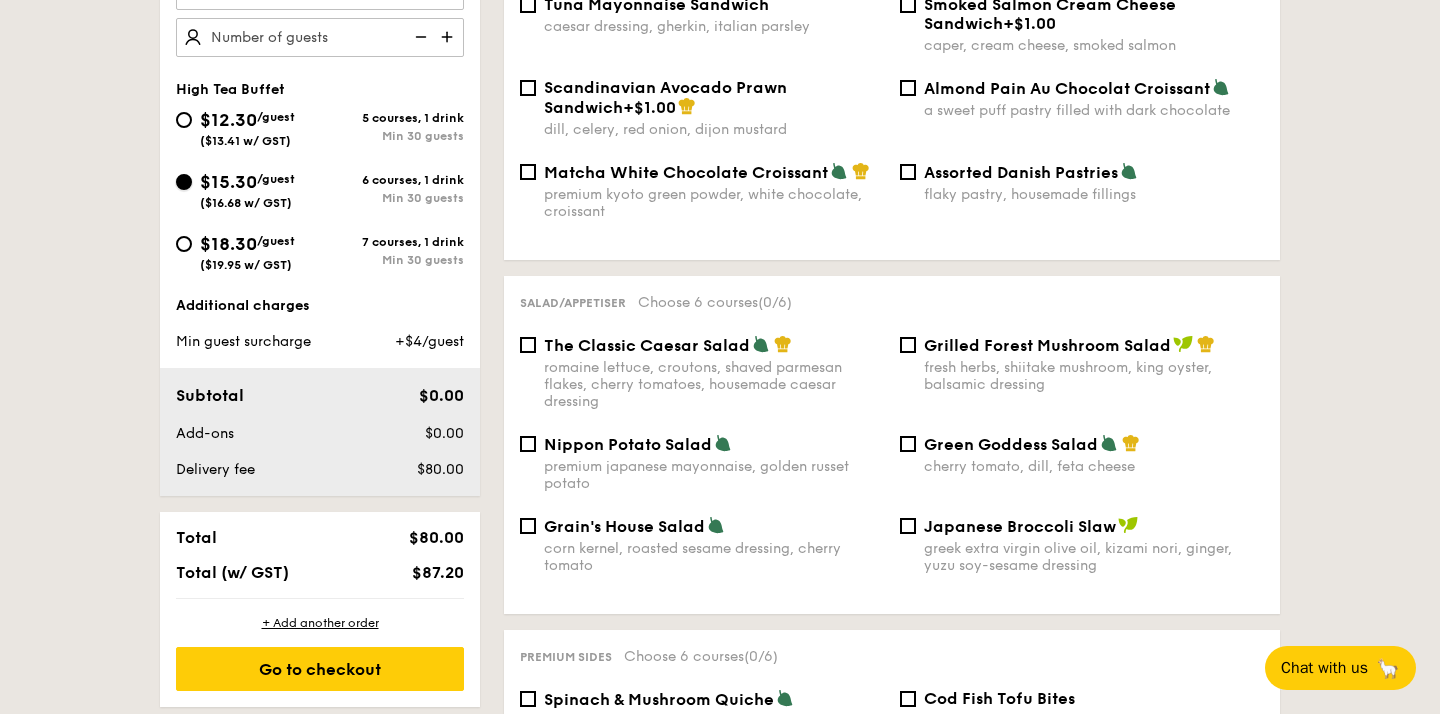 scroll, scrollTop: 692, scrollLeft: 0, axis: vertical 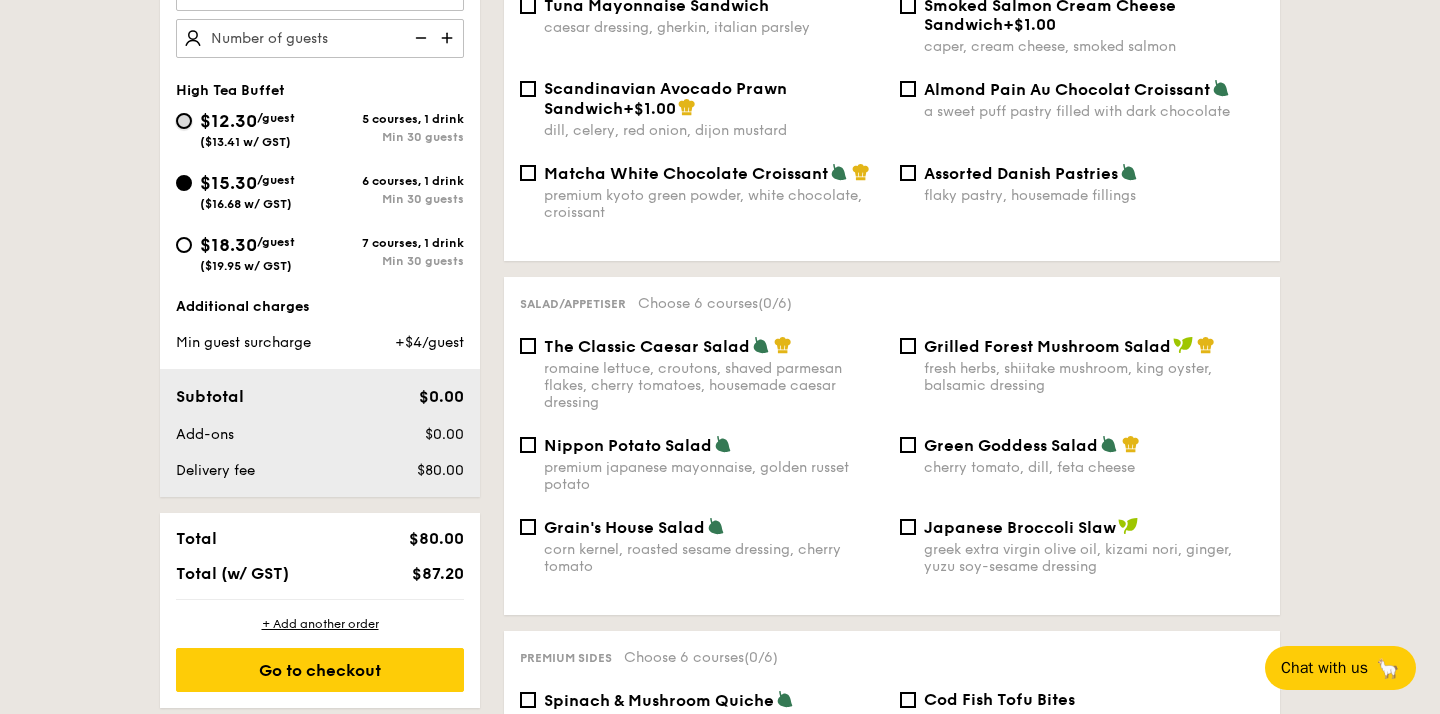 click on "$12.30
/guest
($13.41 w/ GST)
5 courses, 1 drink
Min 30 guests" at bounding box center (184, 121) 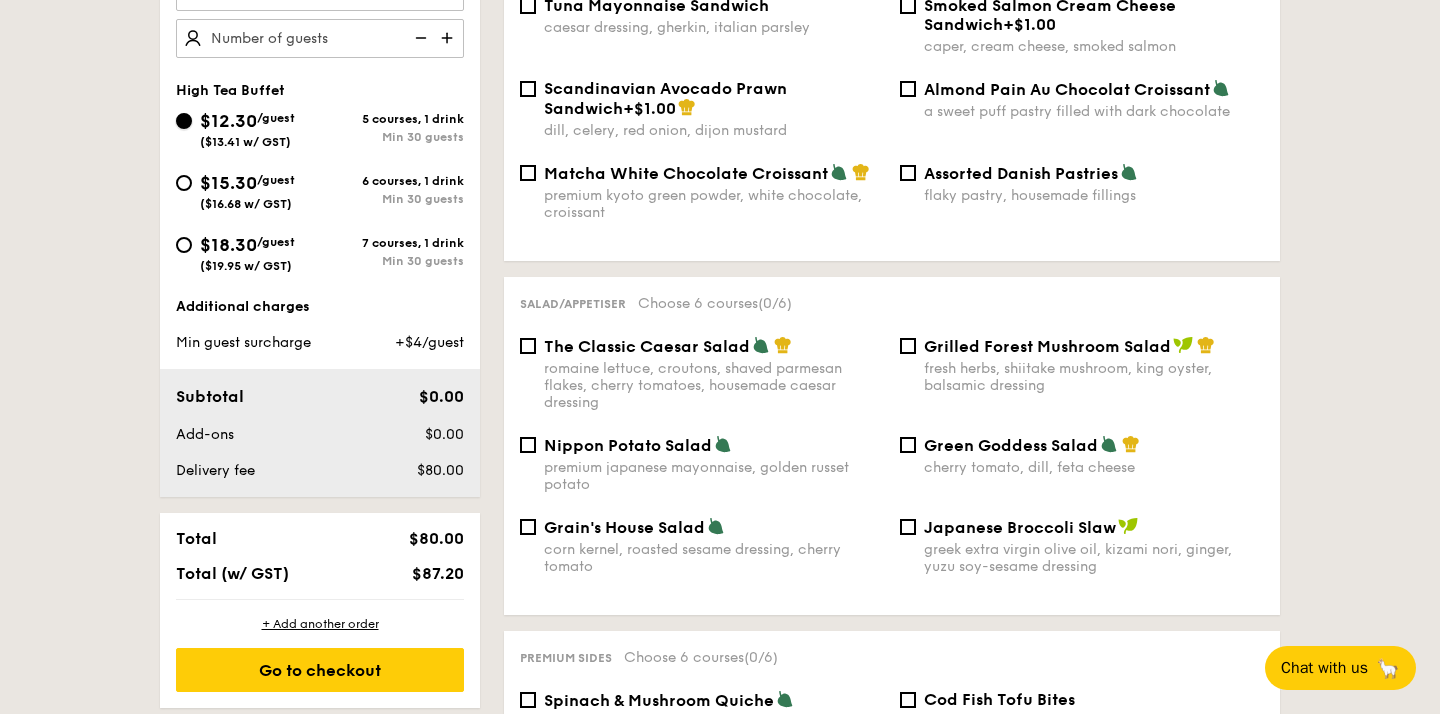 radio on "true" 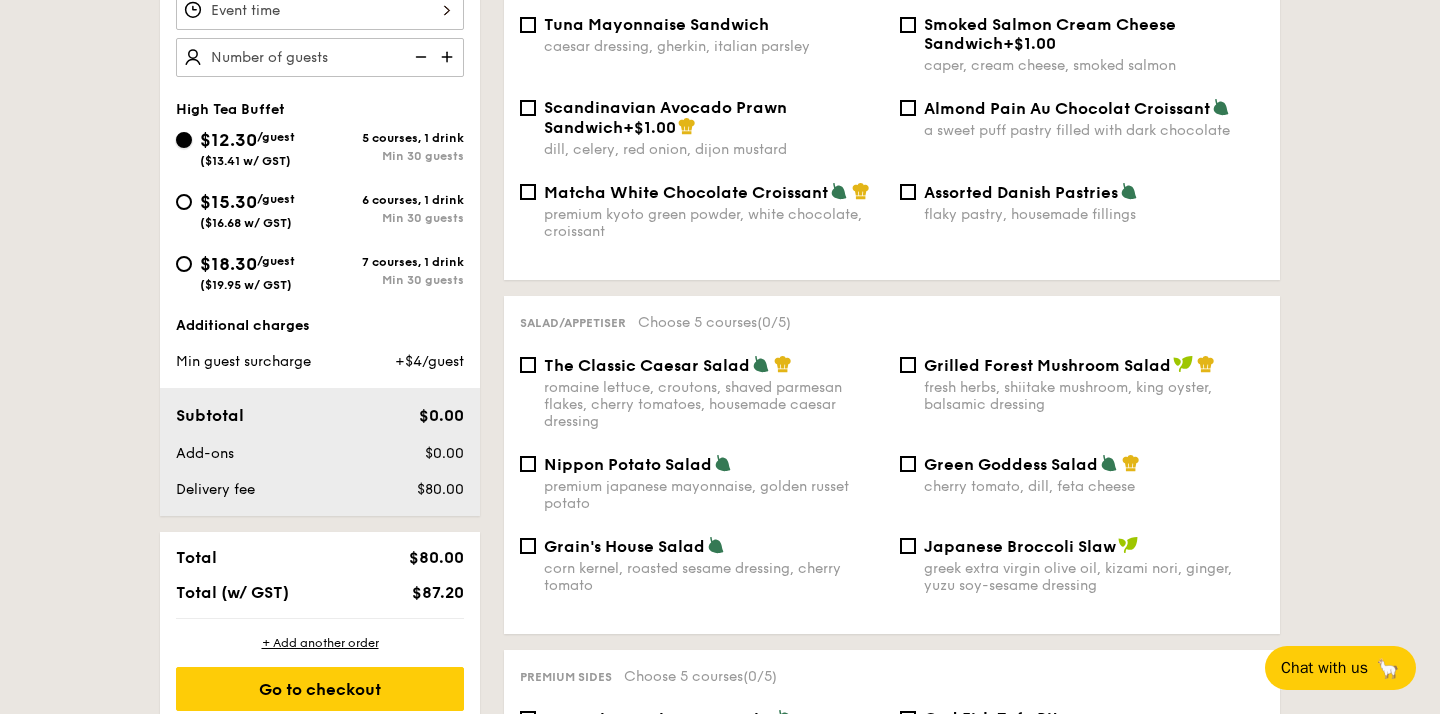 scroll, scrollTop: 692, scrollLeft: 0, axis: vertical 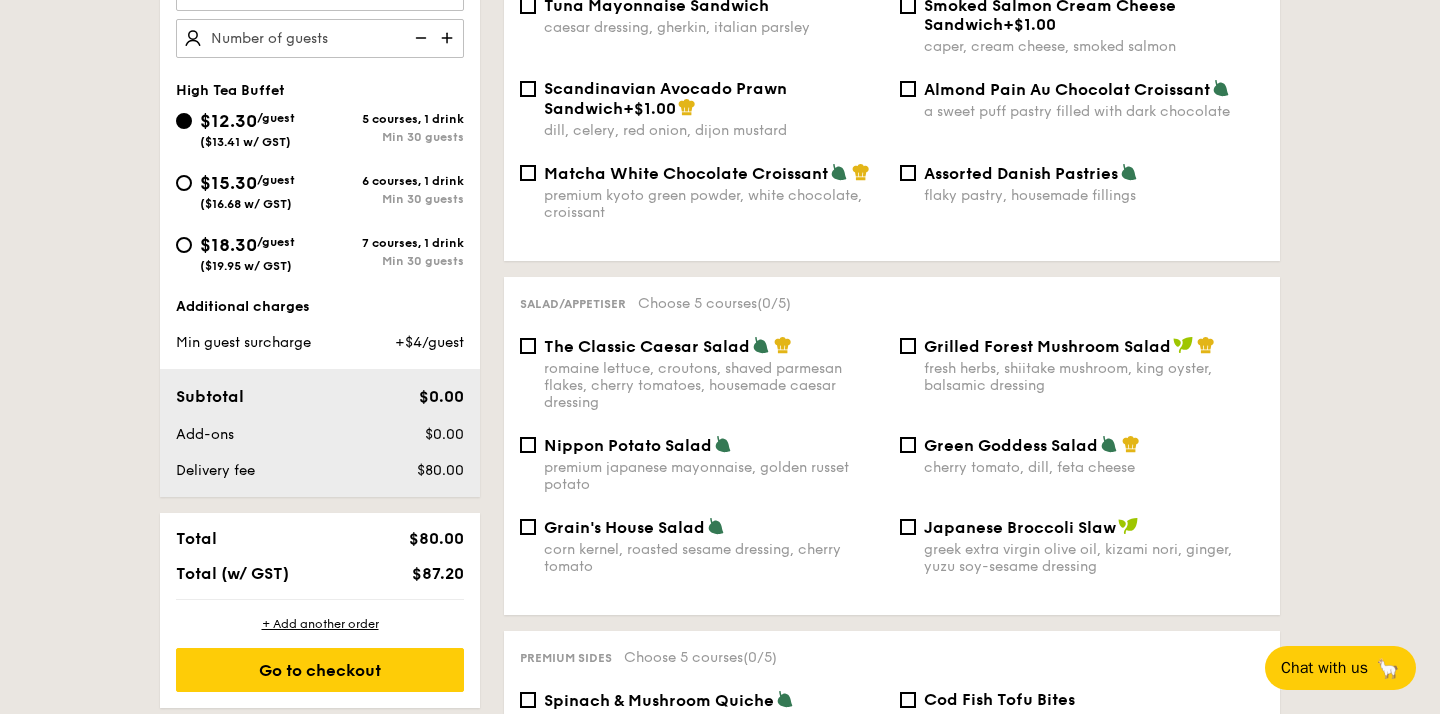 click at bounding box center (449, 38) 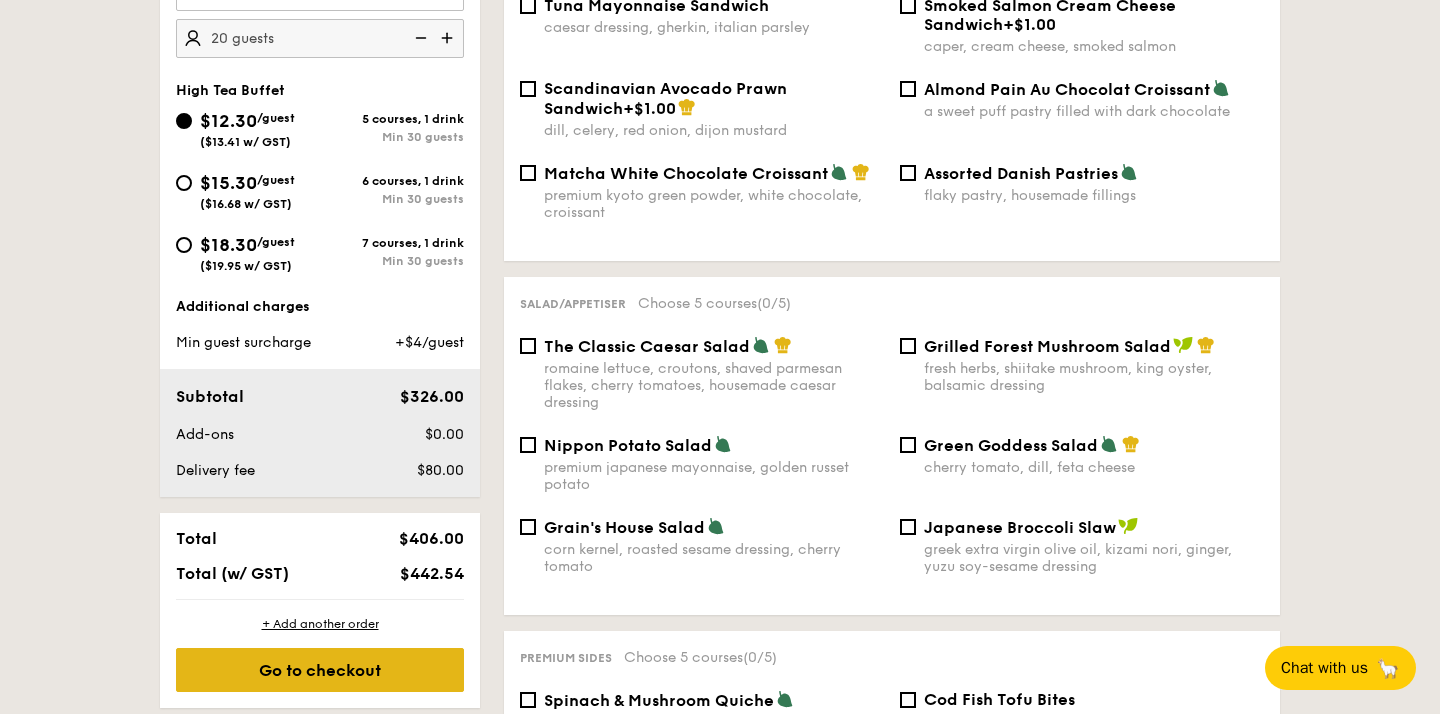 click on "Go to checkout" at bounding box center [320, 670] 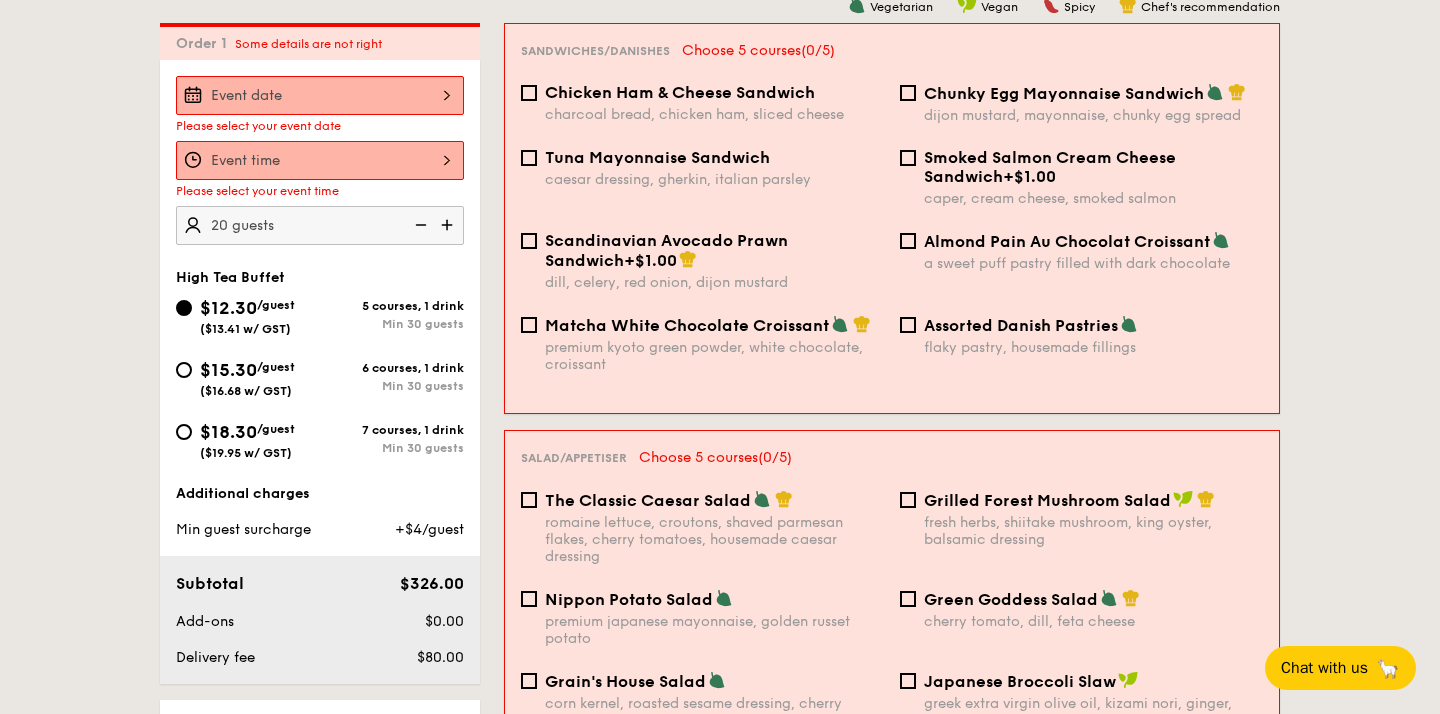 scroll, scrollTop: 534, scrollLeft: 0, axis: vertical 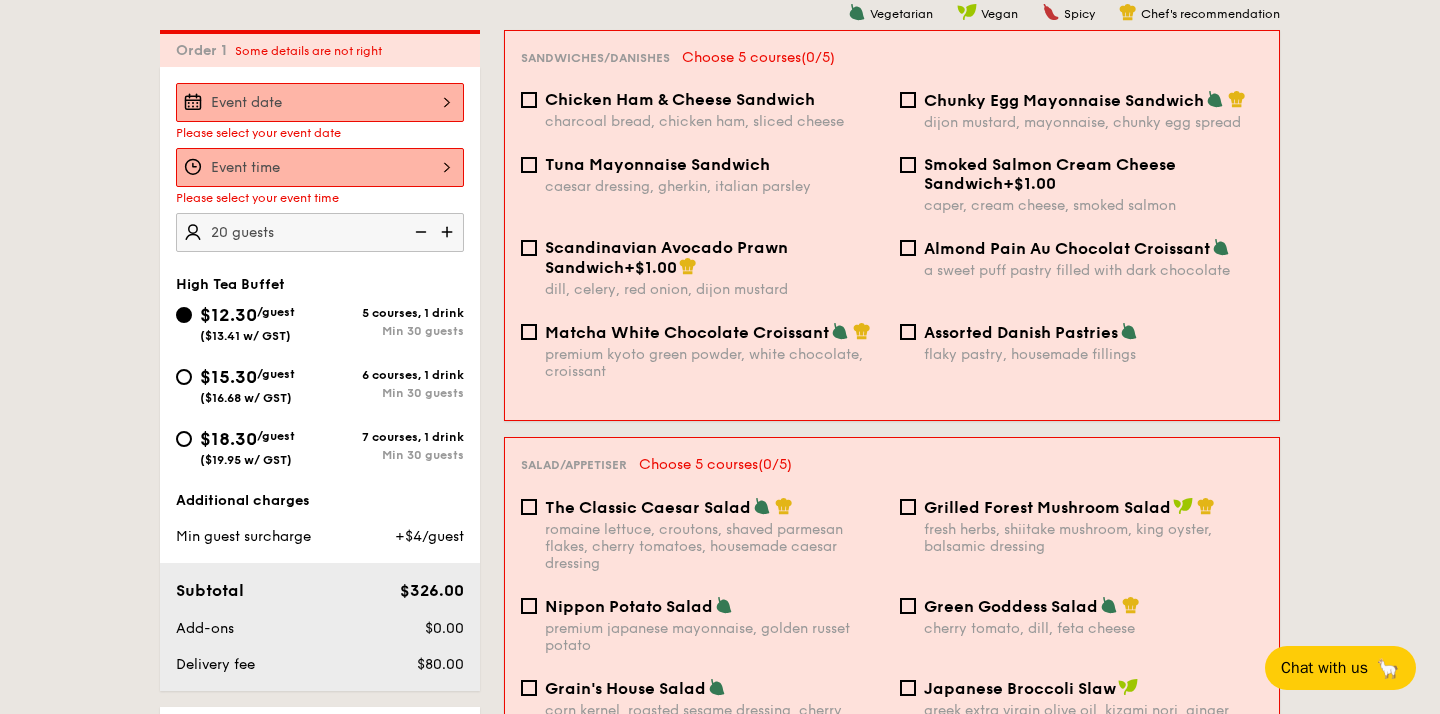 click at bounding box center (320, 102) 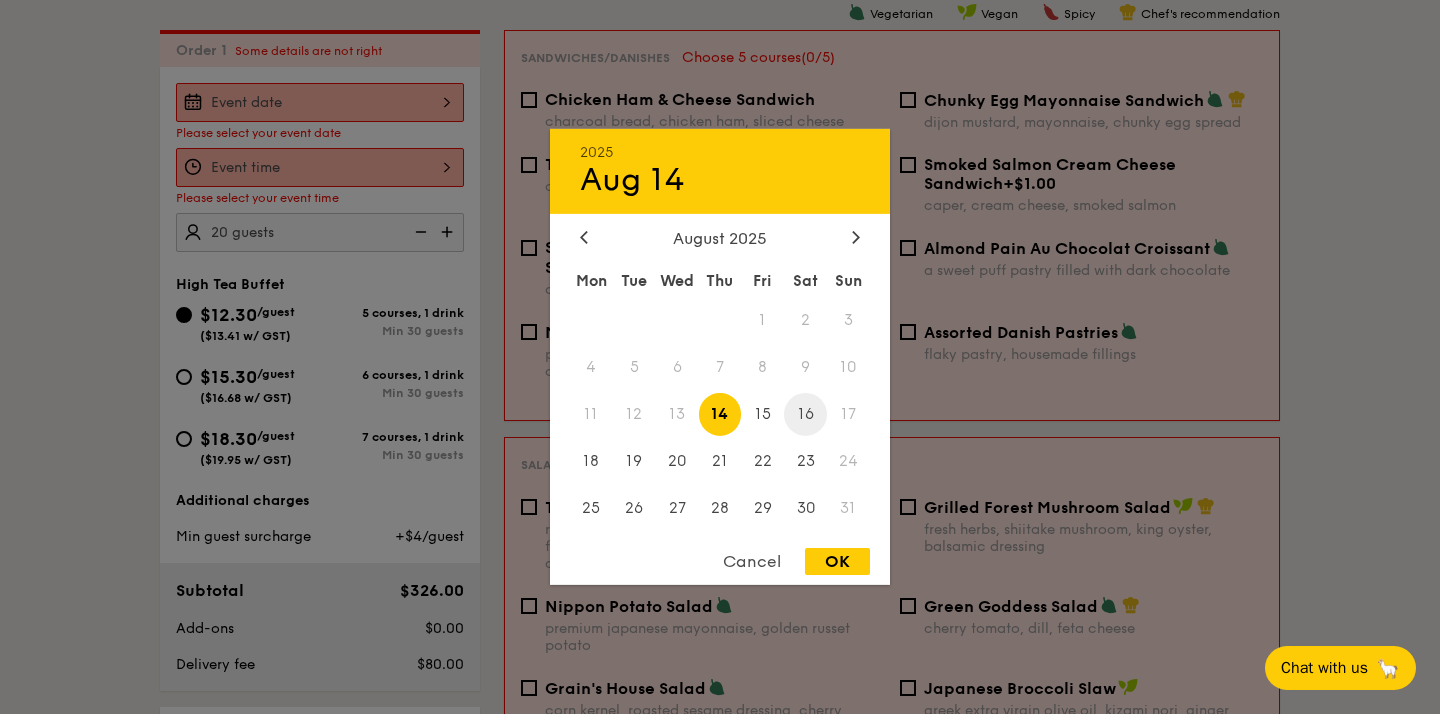 click on "16" at bounding box center (805, 414) 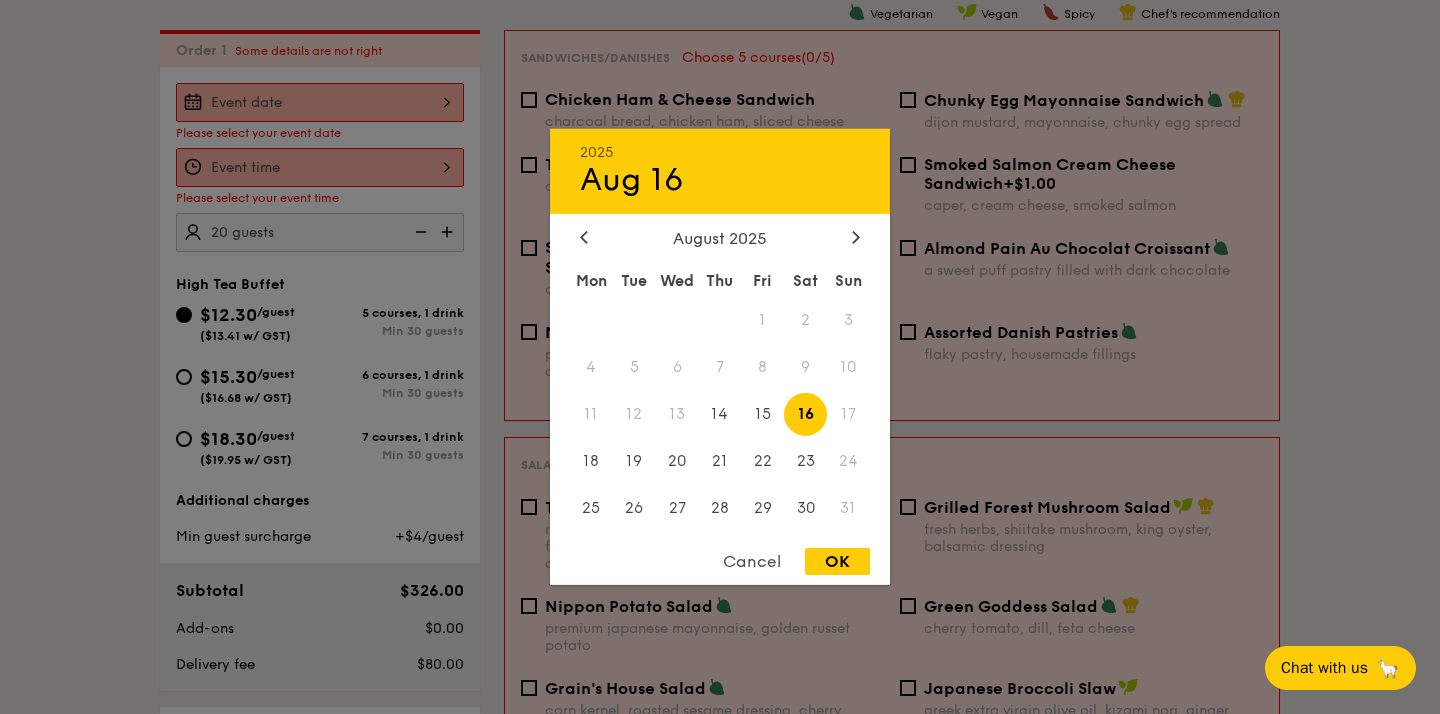 click on "OK" at bounding box center [837, 561] 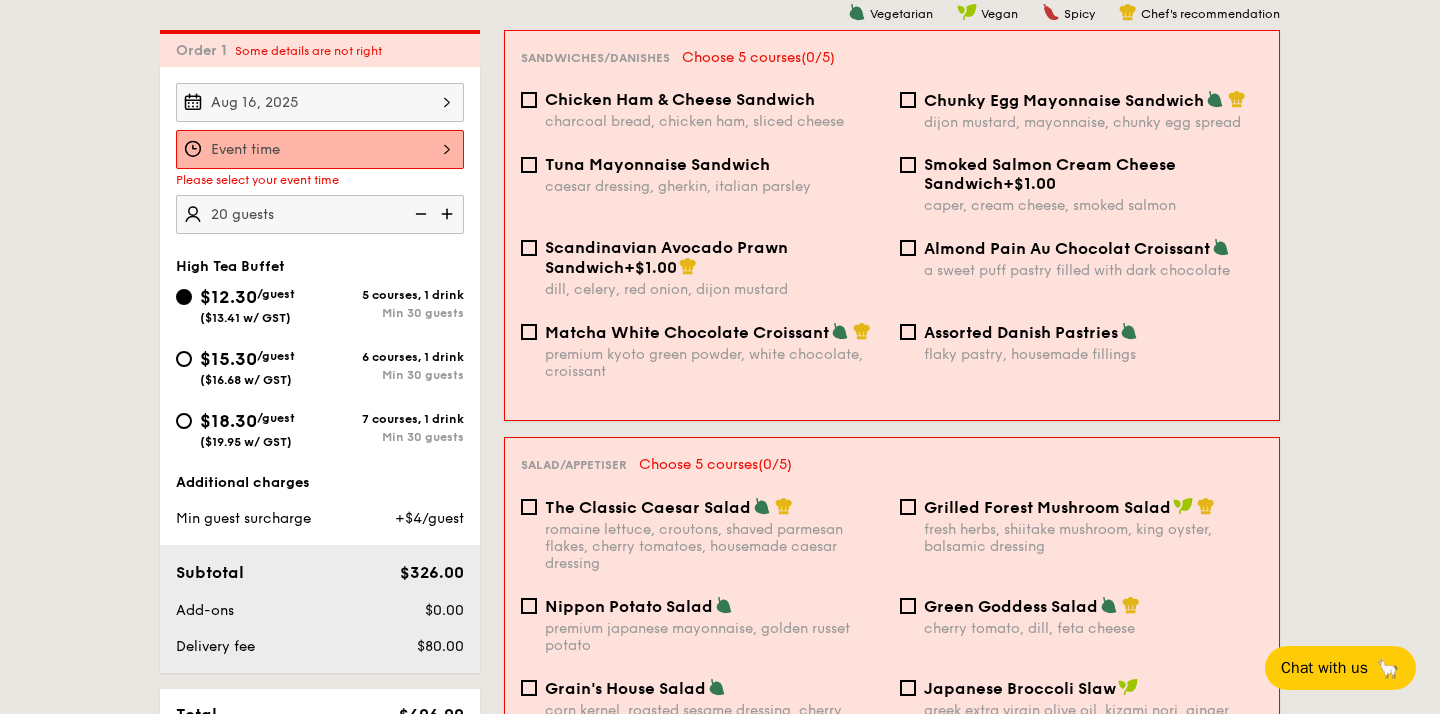 click at bounding box center [320, 149] 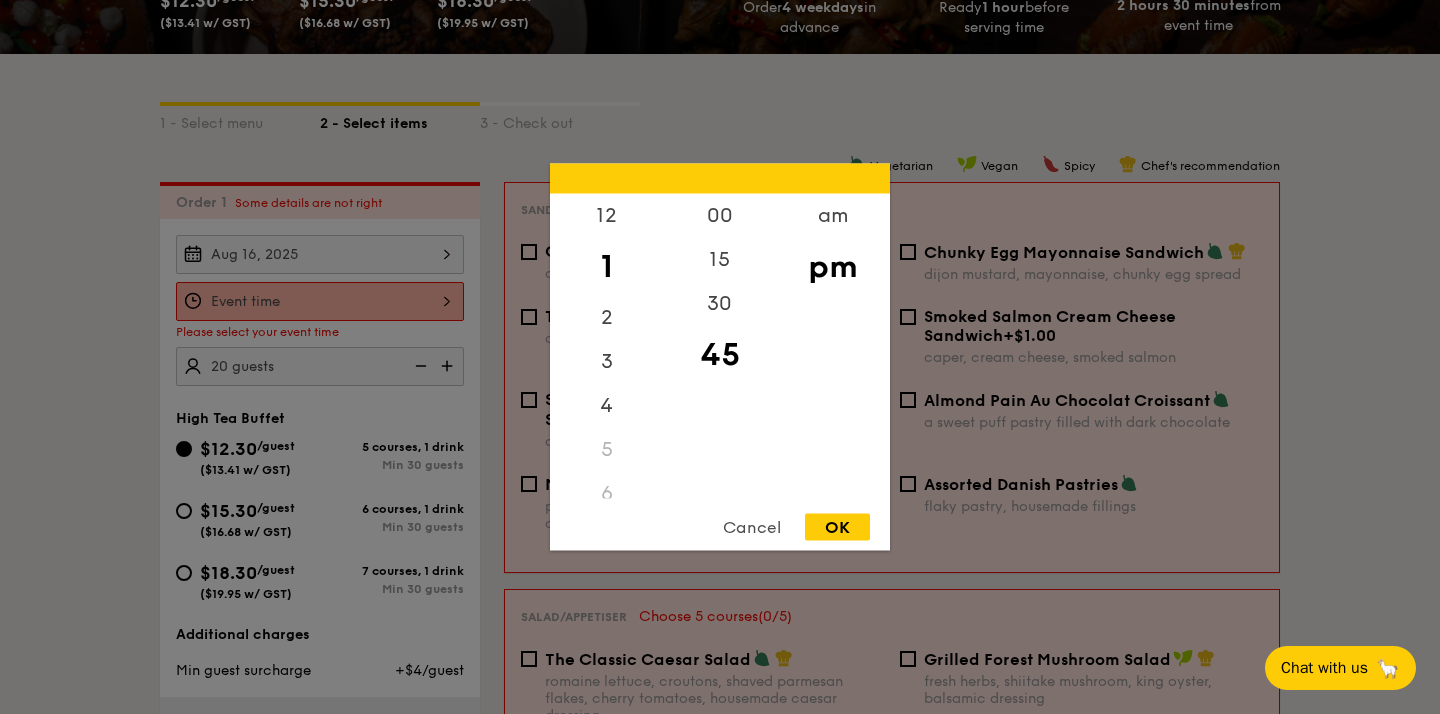 scroll, scrollTop: 374, scrollLeft: 0, axis: vertical 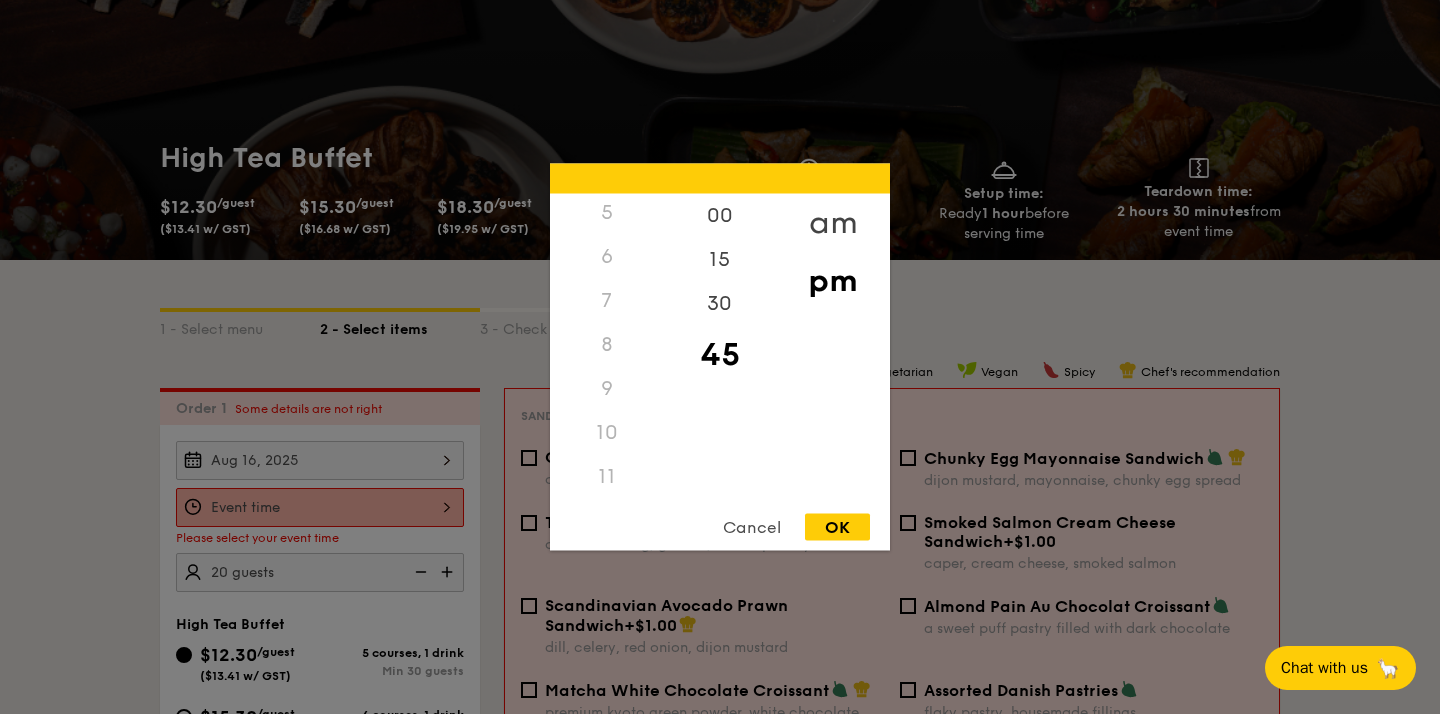click on "am" at bounding box center [832, 223] 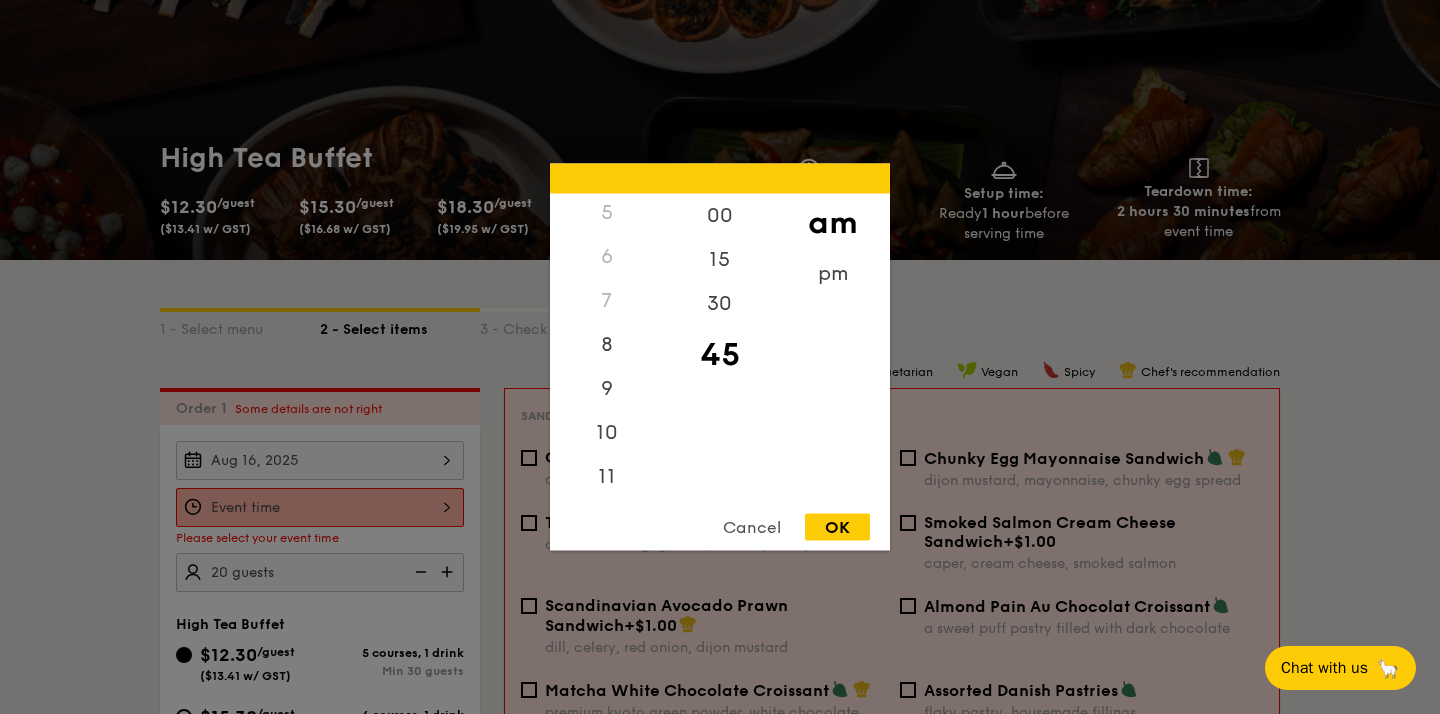 scroll, scrollTop: 222, scrollLeft: 0, axis: vertical 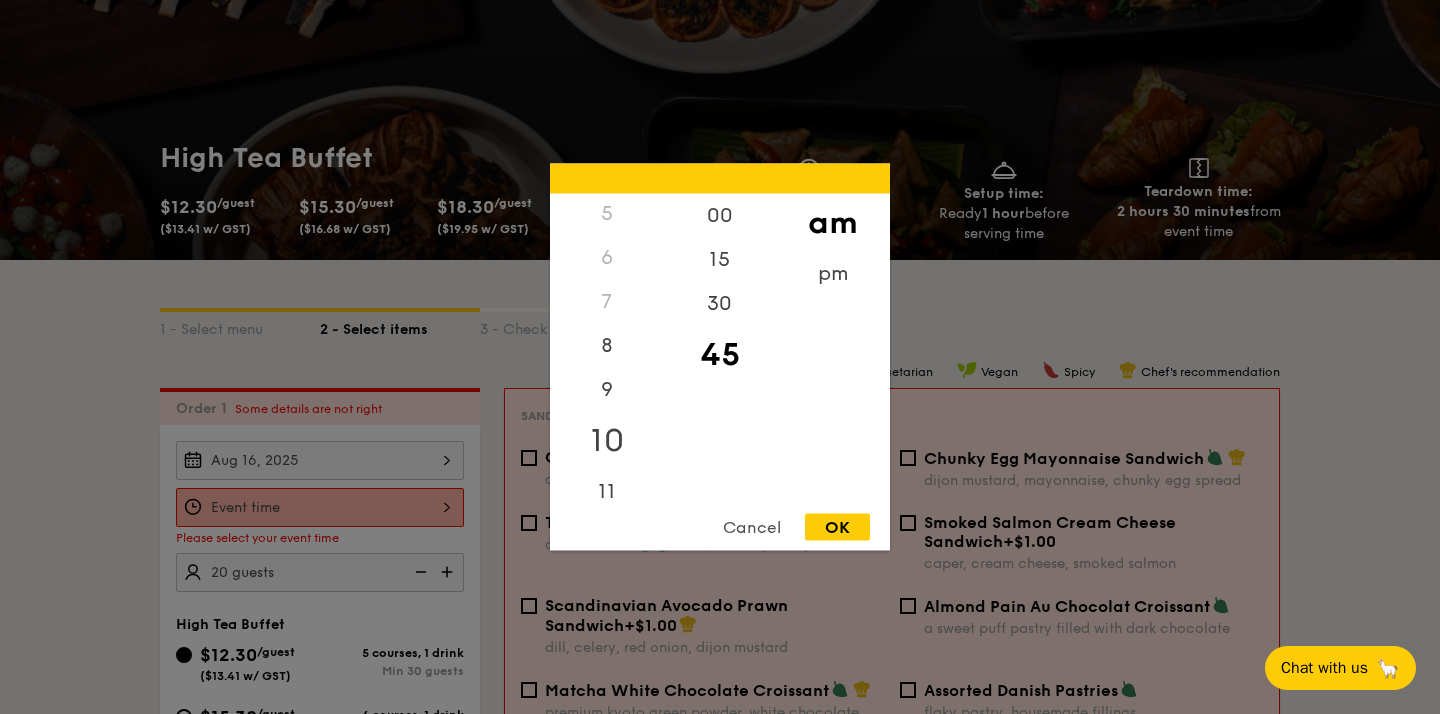 click on "10" at bounding box center (606, 441) 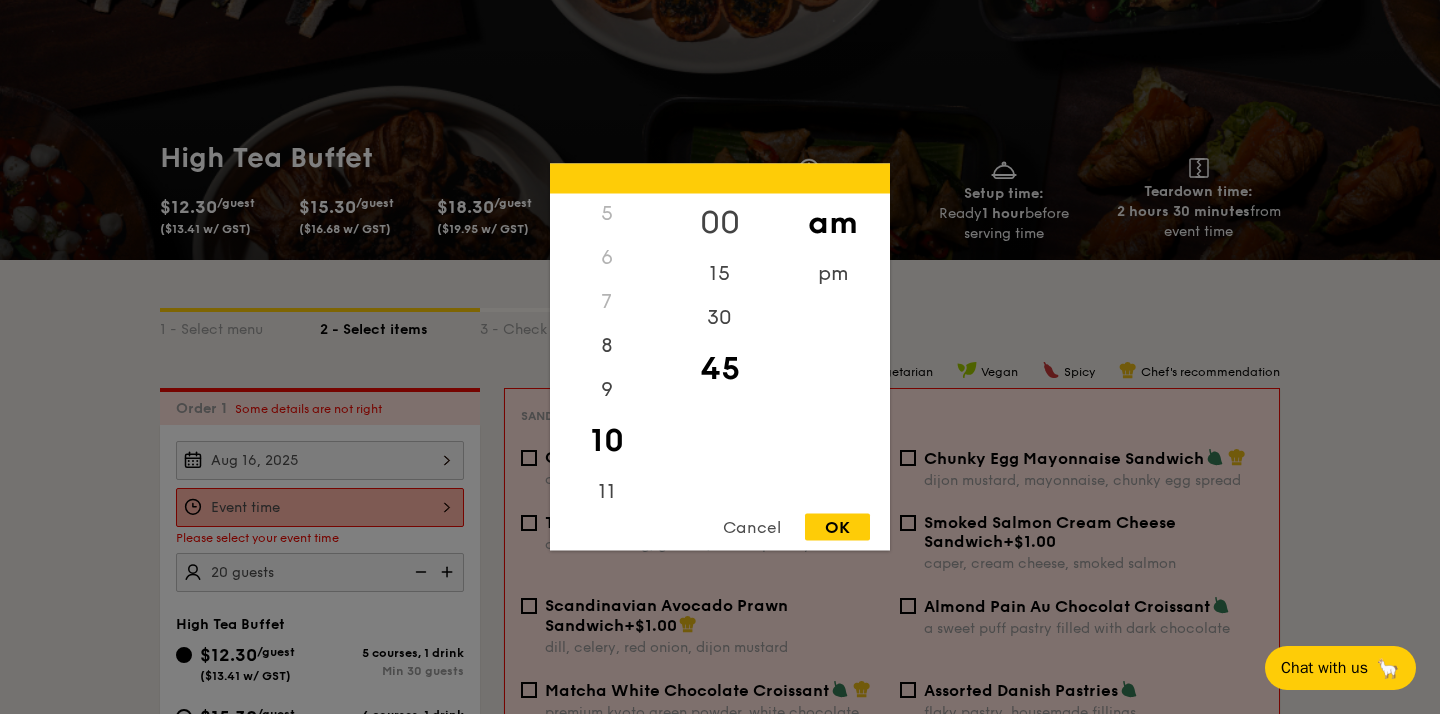 click on "00" at bounding box center [719, 223] 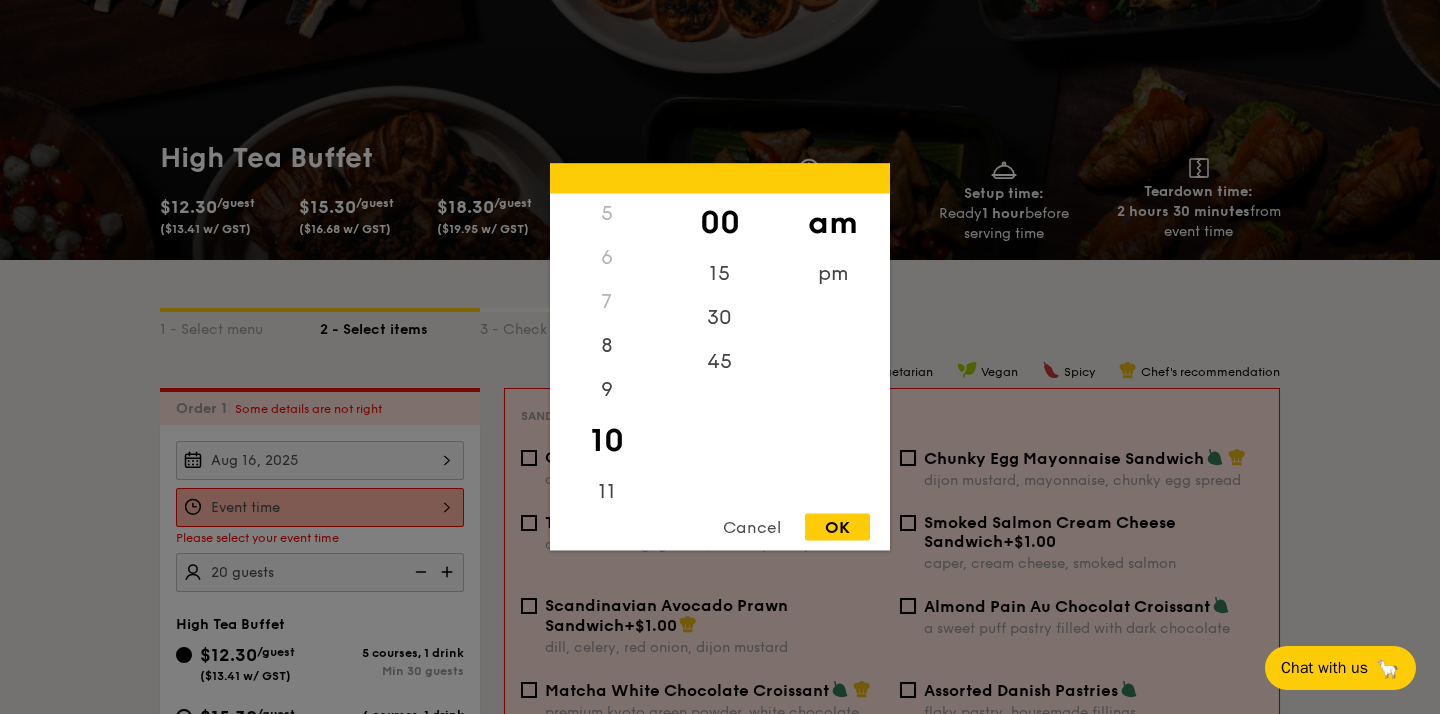 click on "OK" at bounding box center [837, 527] 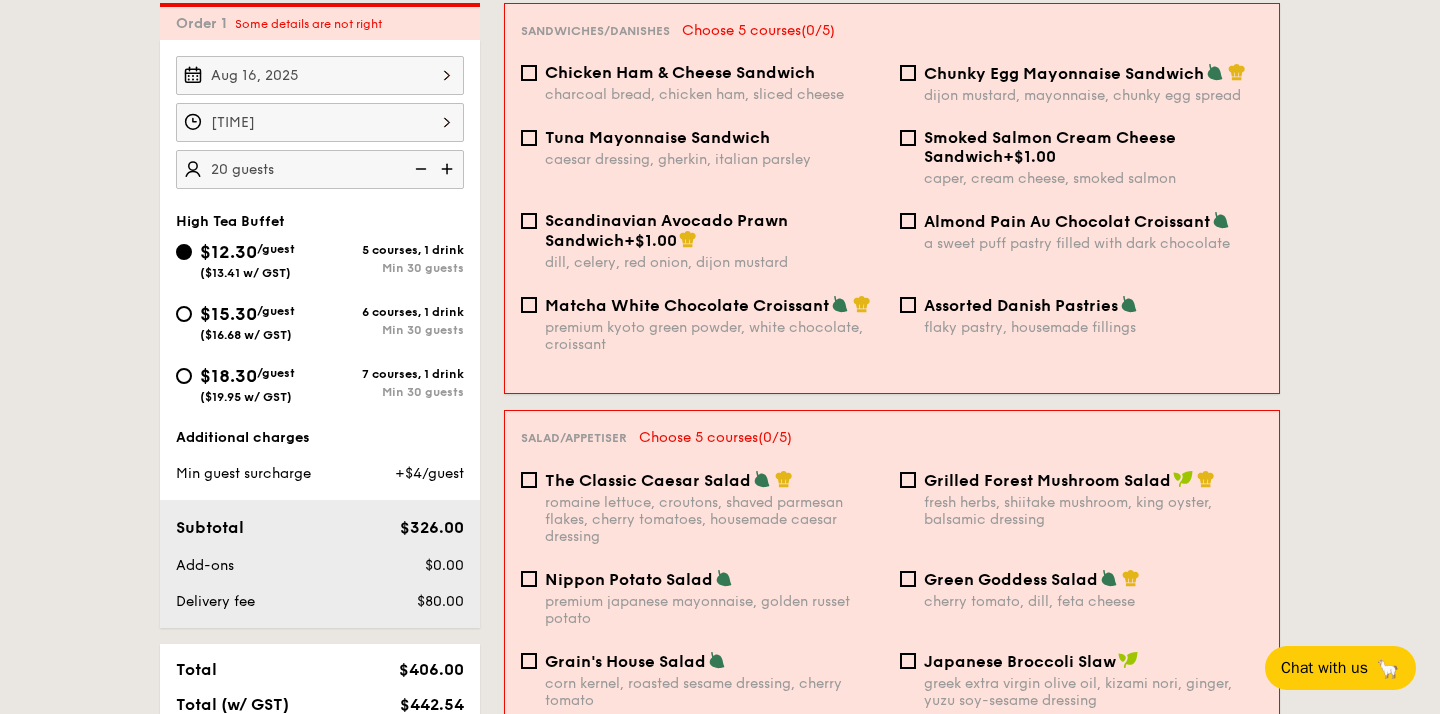 scroll, scrollTop: 564, scrollLeft: 0, axis: vertical 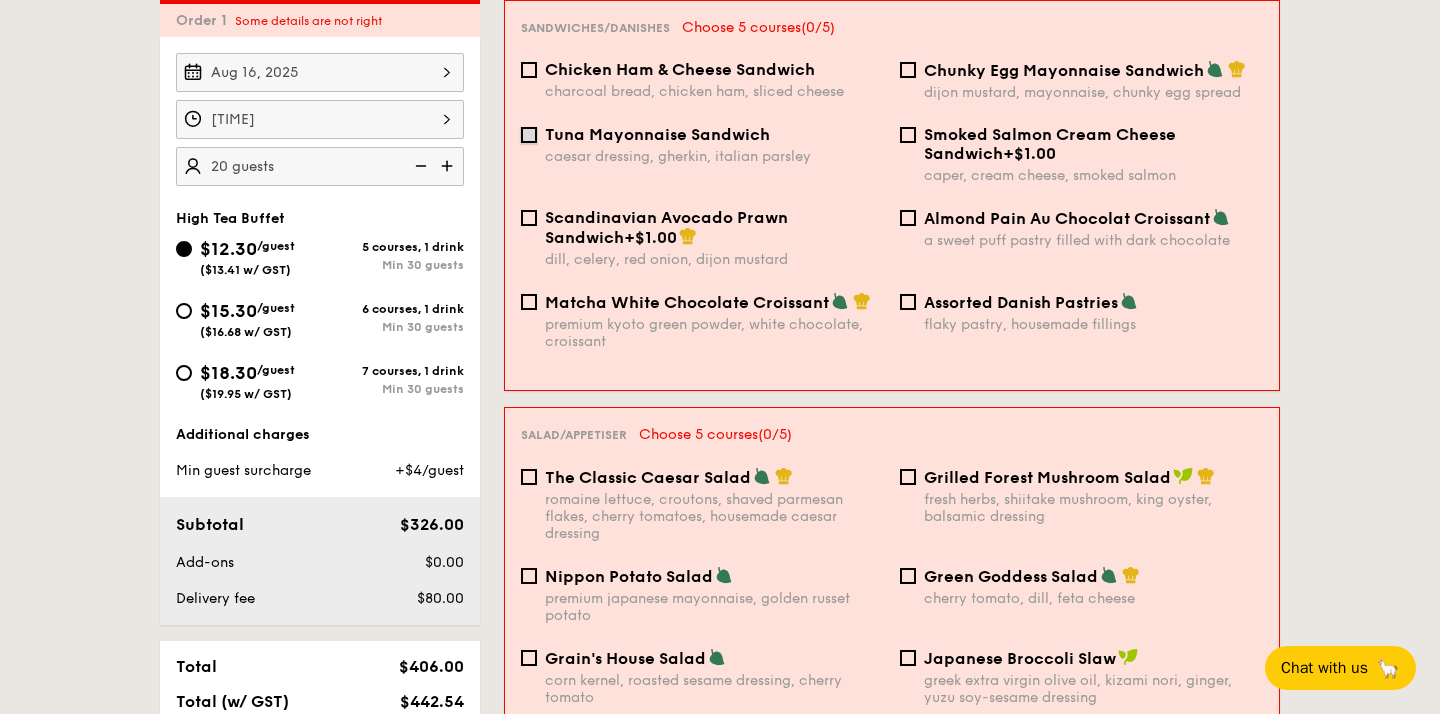 click on "Tuna Mayonnaise Sandwich caesar dressing, gherkin, italian parsley" at bounding box center (529, 135) 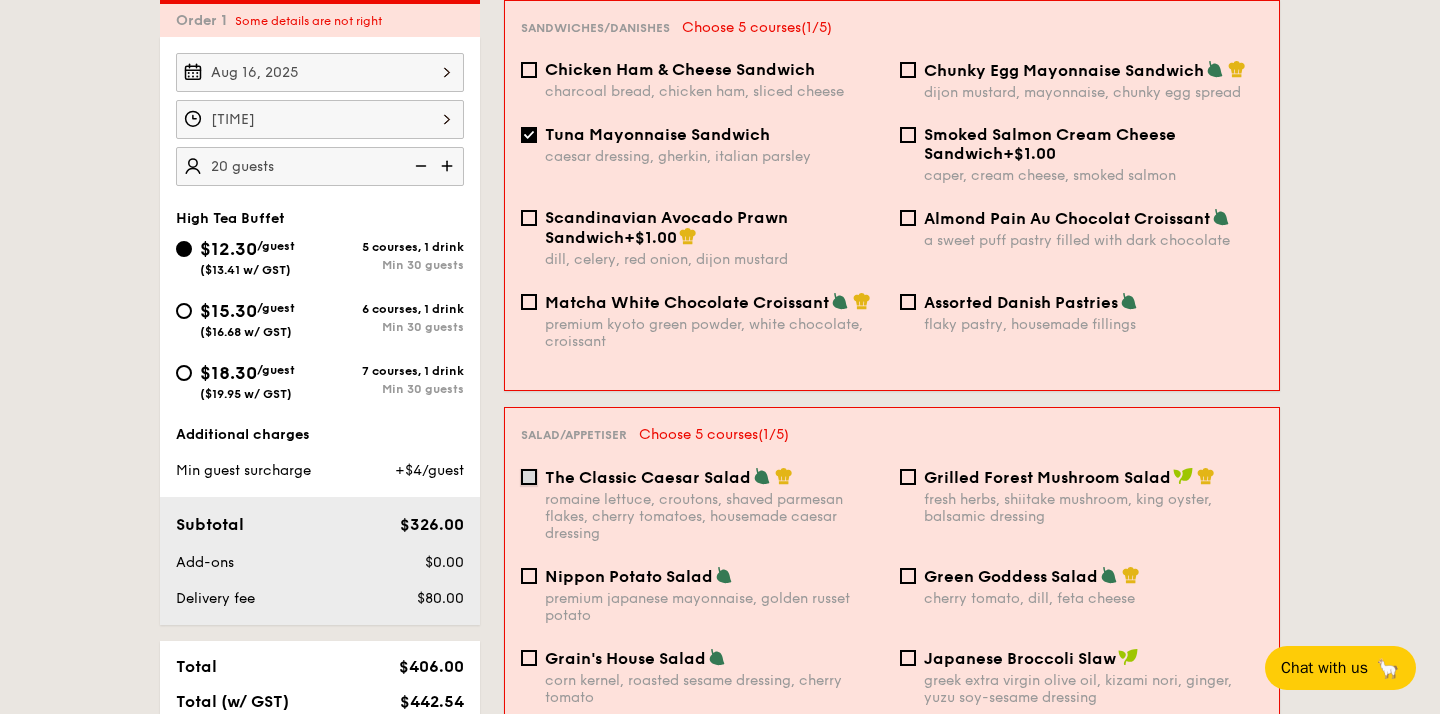 click on "The Classic Caesar Salad romaine lettuce, croutons, shaved parmesan flakes, cherry tomatoes, housemade caesar dressing" at bounding box center [529, 477] 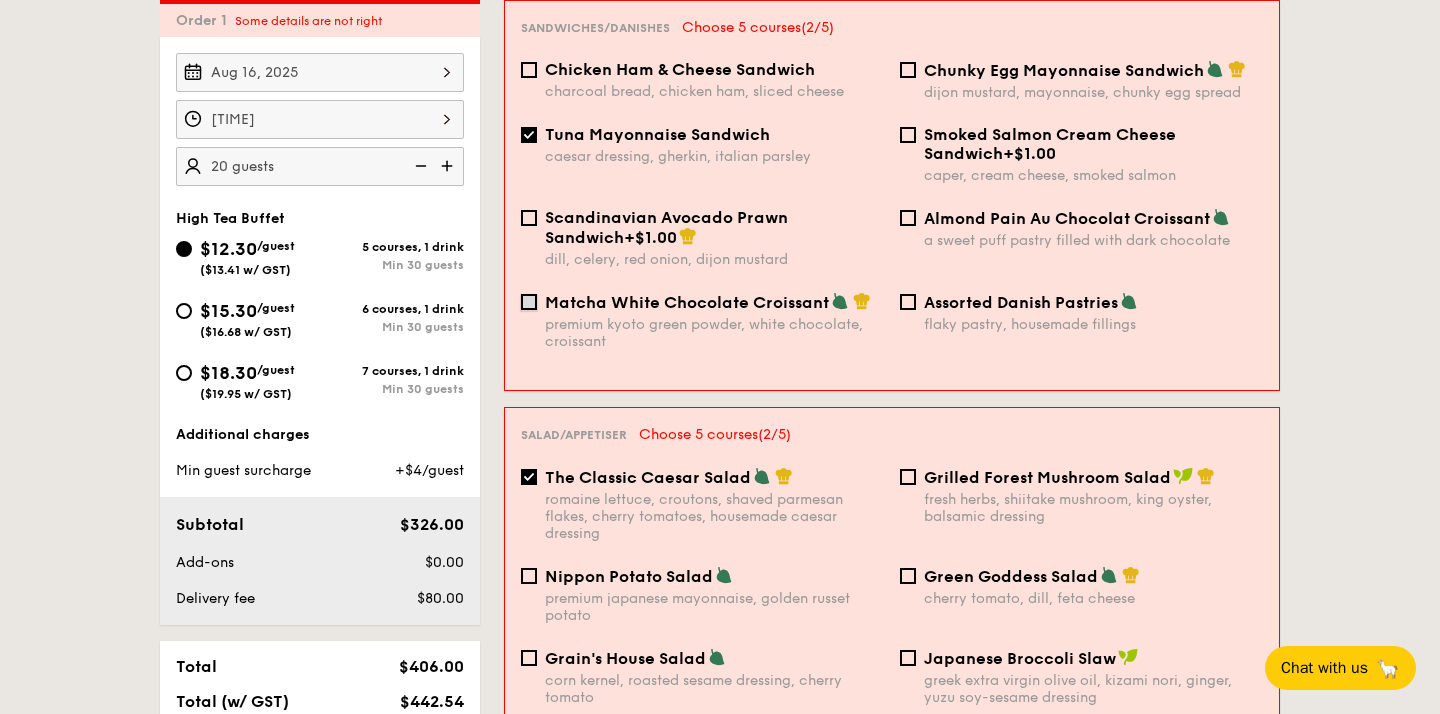 click on "Matcha White Chocolate Croissant premium kyoto green powder, white chocolate, croissant" at bounding box center (529, 302) 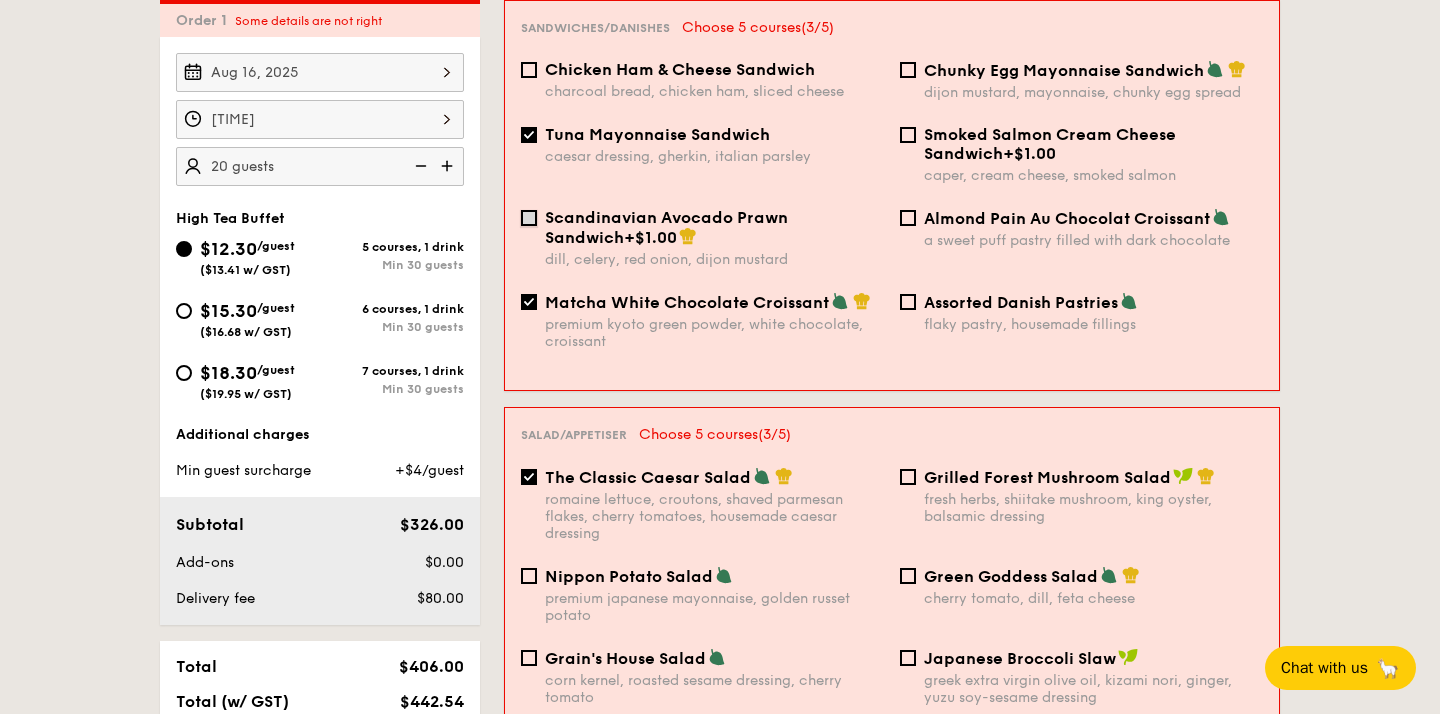 click on "Scandinavian Avocado Prawn Sandwich
+$1.00
dill, celery, red onion, dijon mustard" at bounding box center [529, 218] 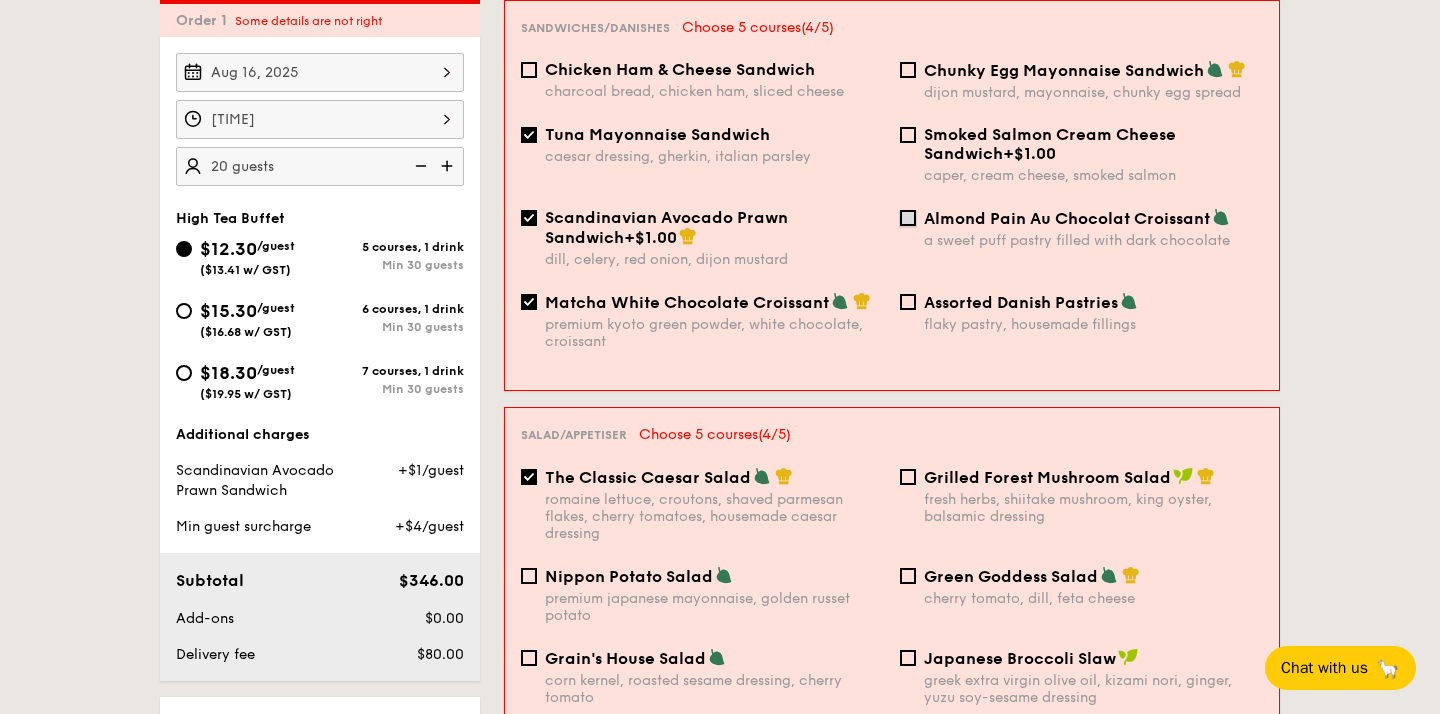 click on "Almond Pain Au Chocolat Croissant a sweet puff pastry filled with dark chocolate" at bounding box center [908, 218] 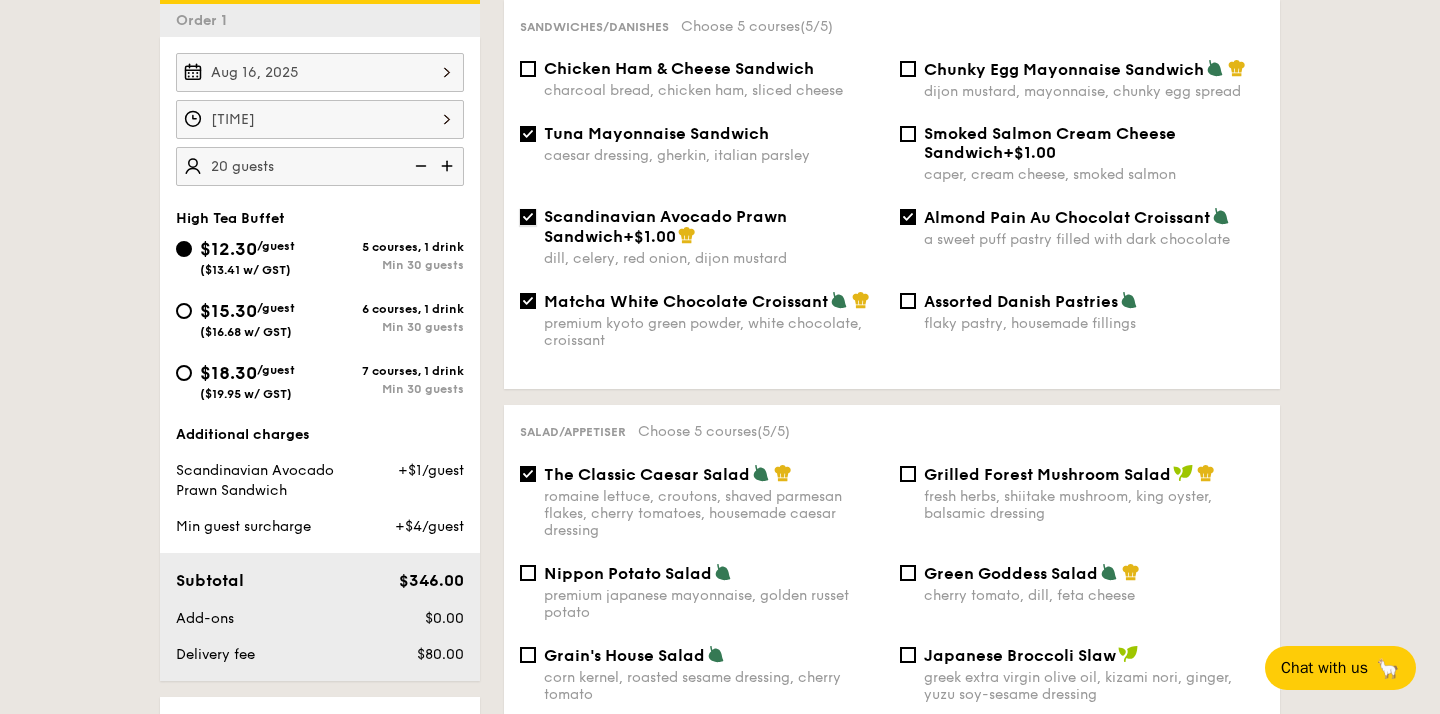 click on "Scandinavian Avocado Prawn Sandwich
+$1.00
dill, celery, red onion, dijon mustard" at bounding box center [528, 217] 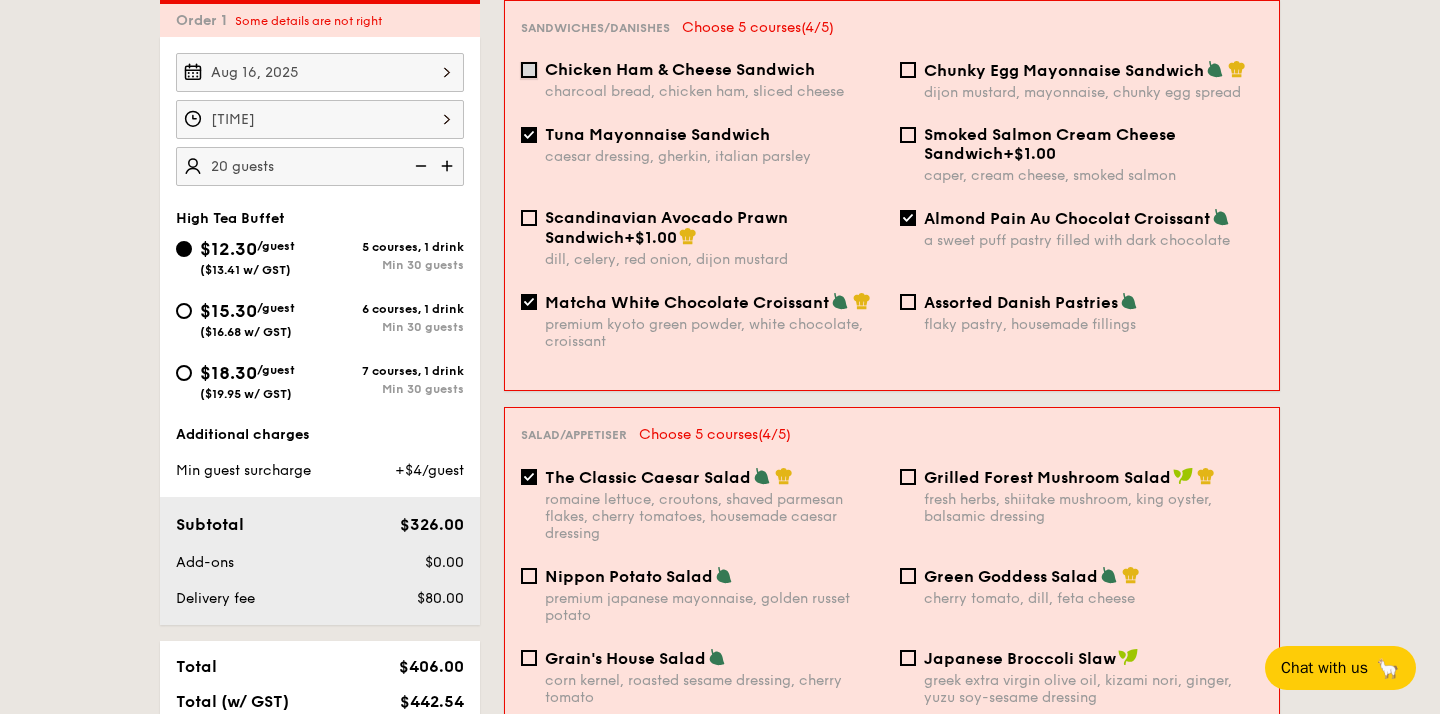 click on "Chicken Ham & Cheese Sandwich charcoal bread, chicken ham, sliced cheese" at bounding box center (529, 70) 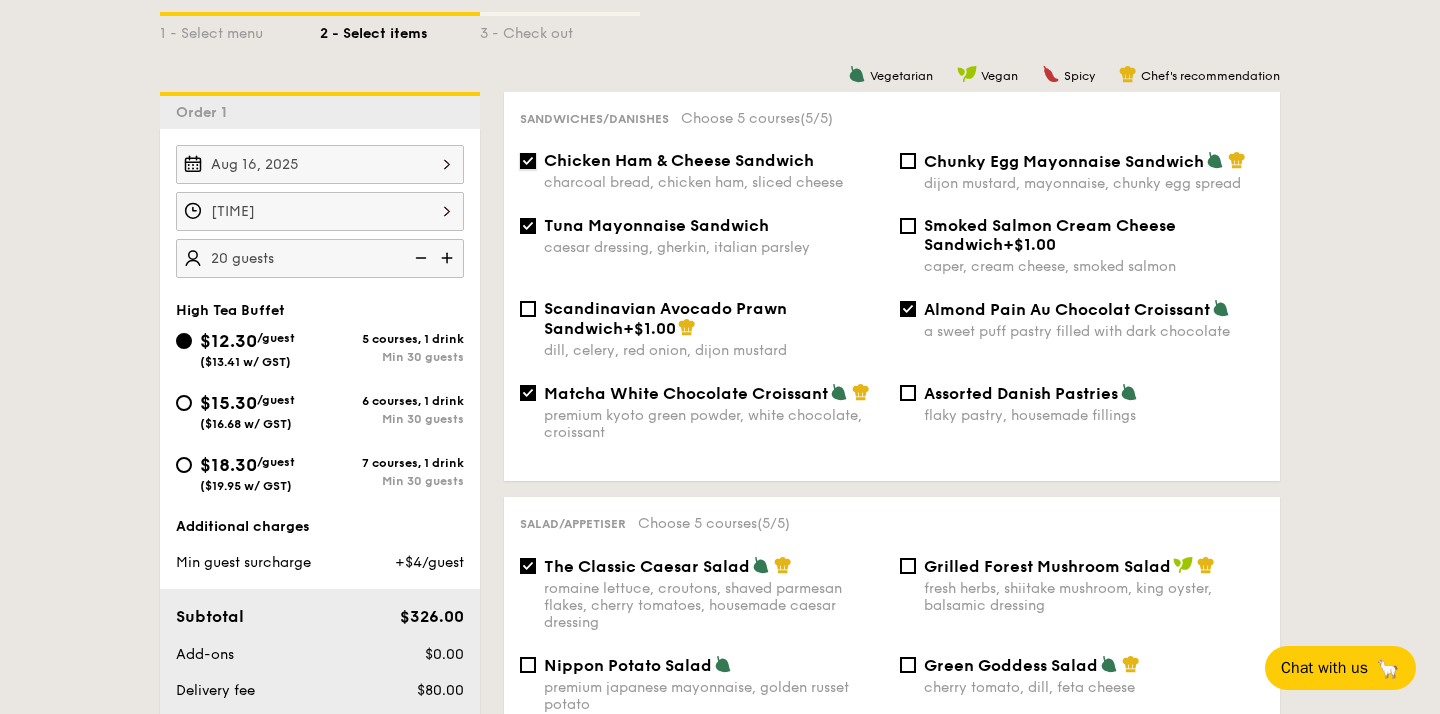 scroll, scrollTop: 464, scrollLeft: 0, axis: vertical 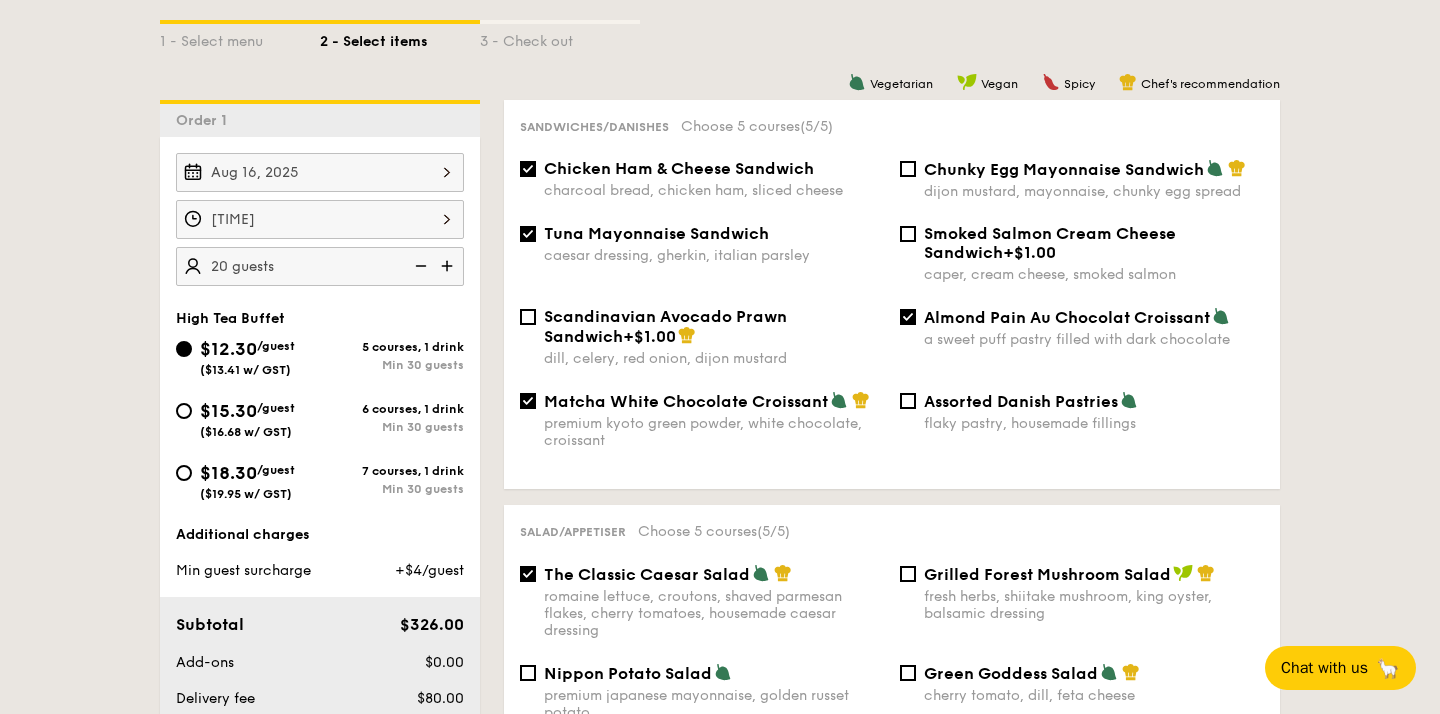 click at bounding box center [449, 266] 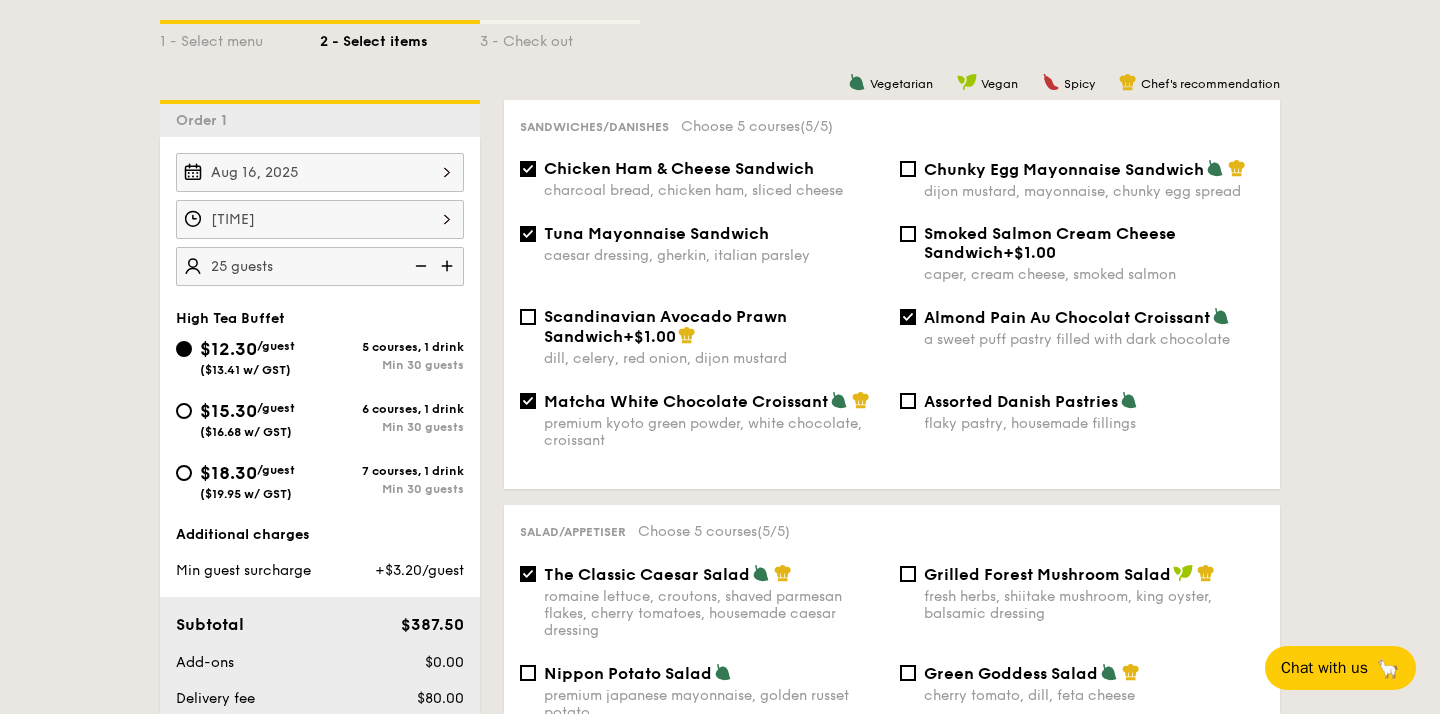 click at bounding box center [449, 266] 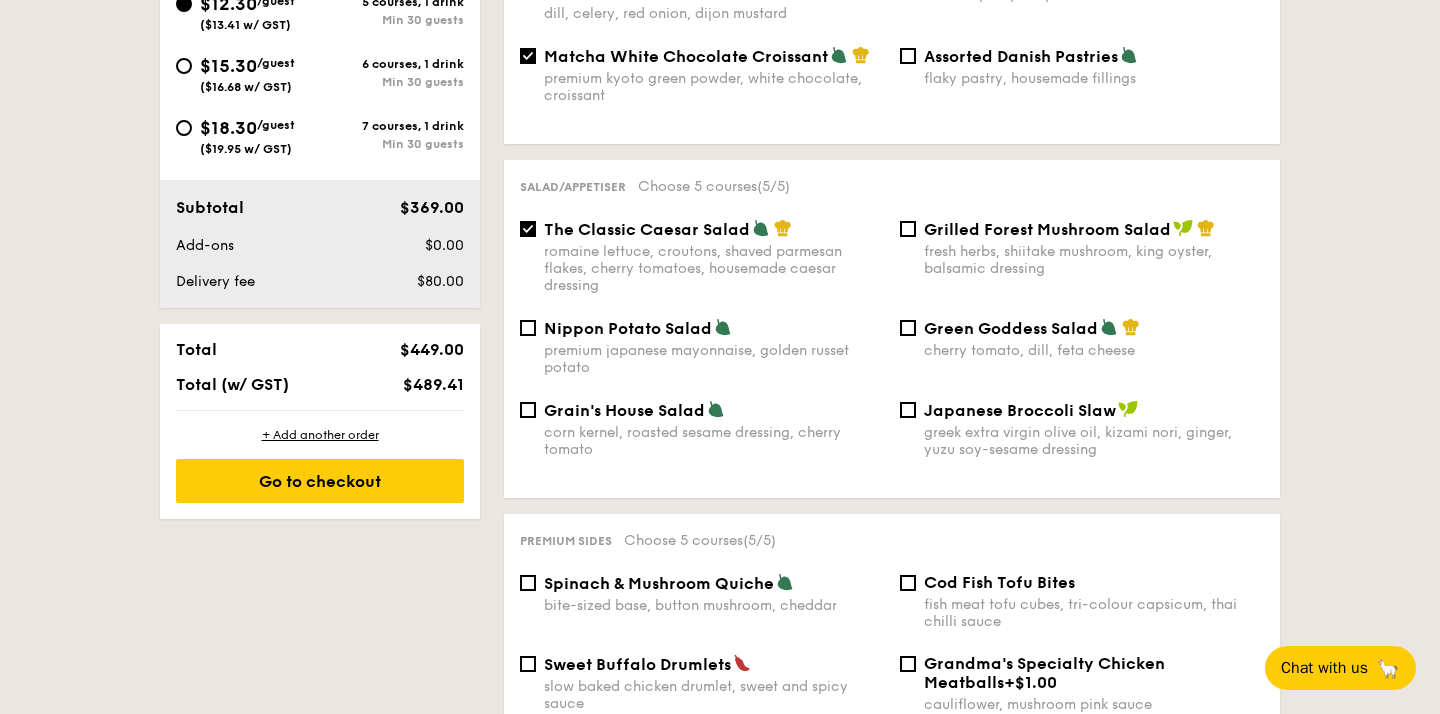 scroll, scrollTop: 811, scrollLeft: 0, axis: vertical 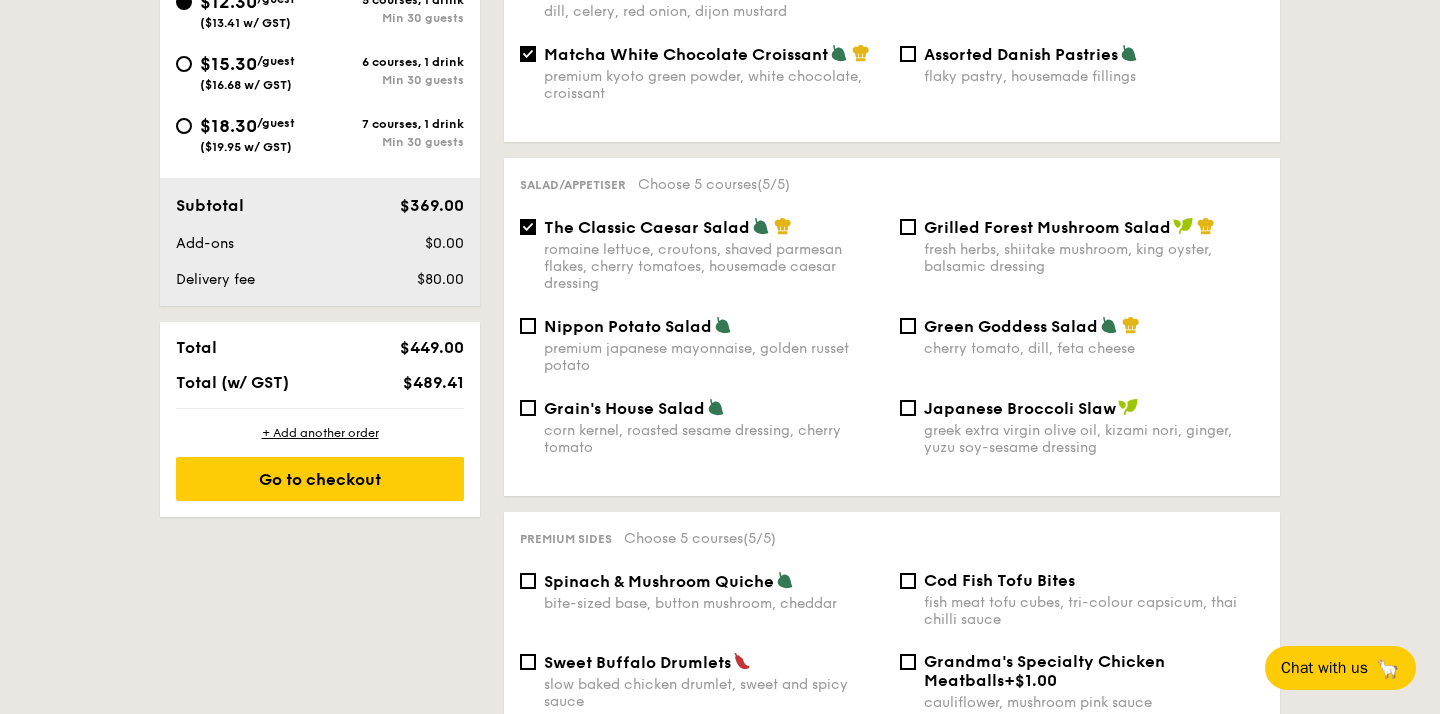 click on "($16.68 w/ GST)" at bounding box center (246, 85) 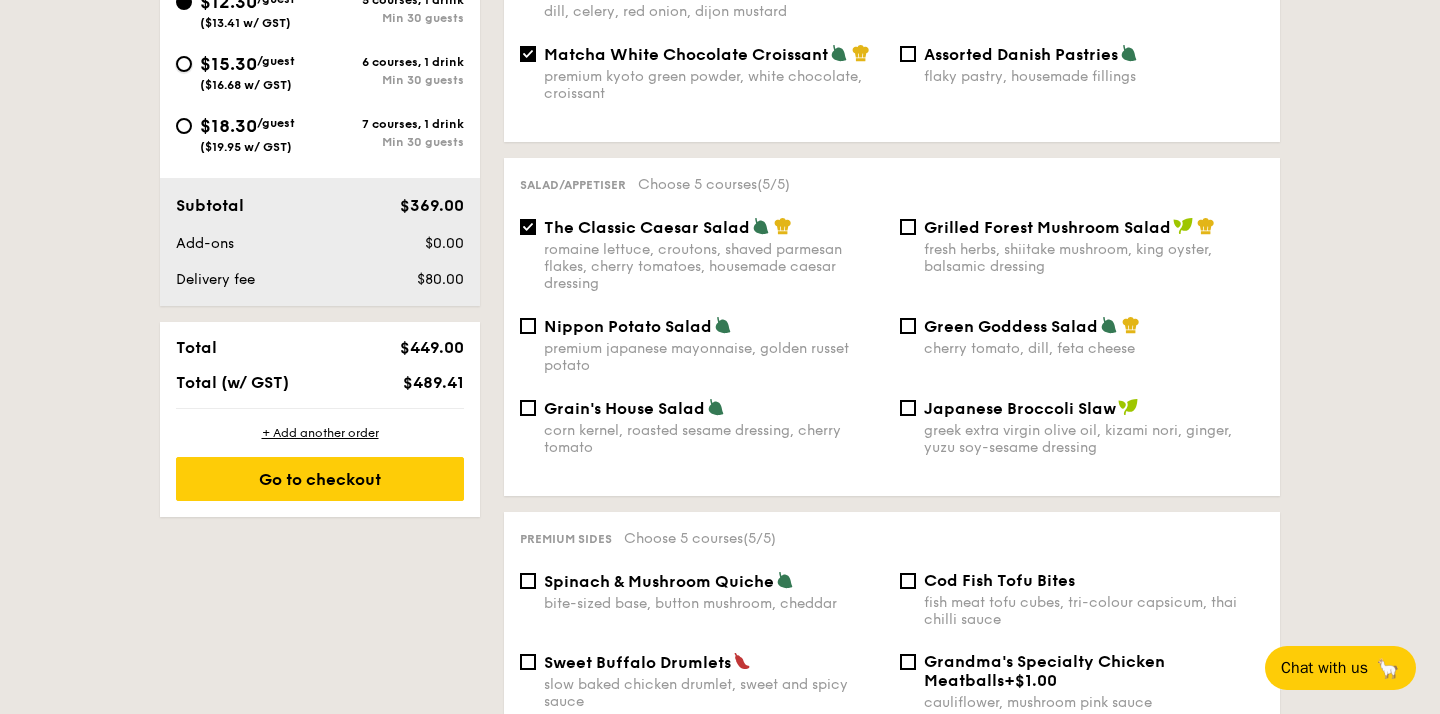 click on "$15.30
/guest
($16.68 w/ GST)
6 courses, 1 drink
Min 30 guests" at bounding box center (184, 64) 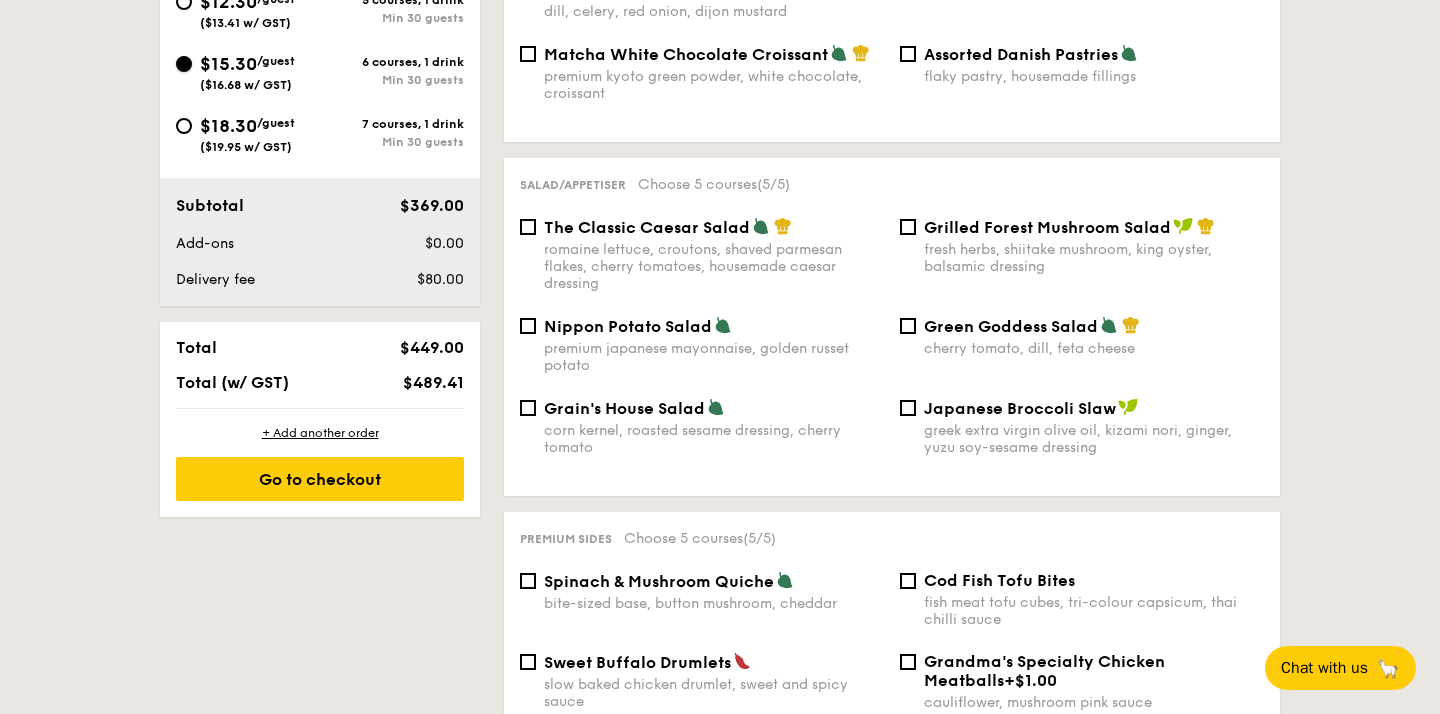 checkbox on "false" 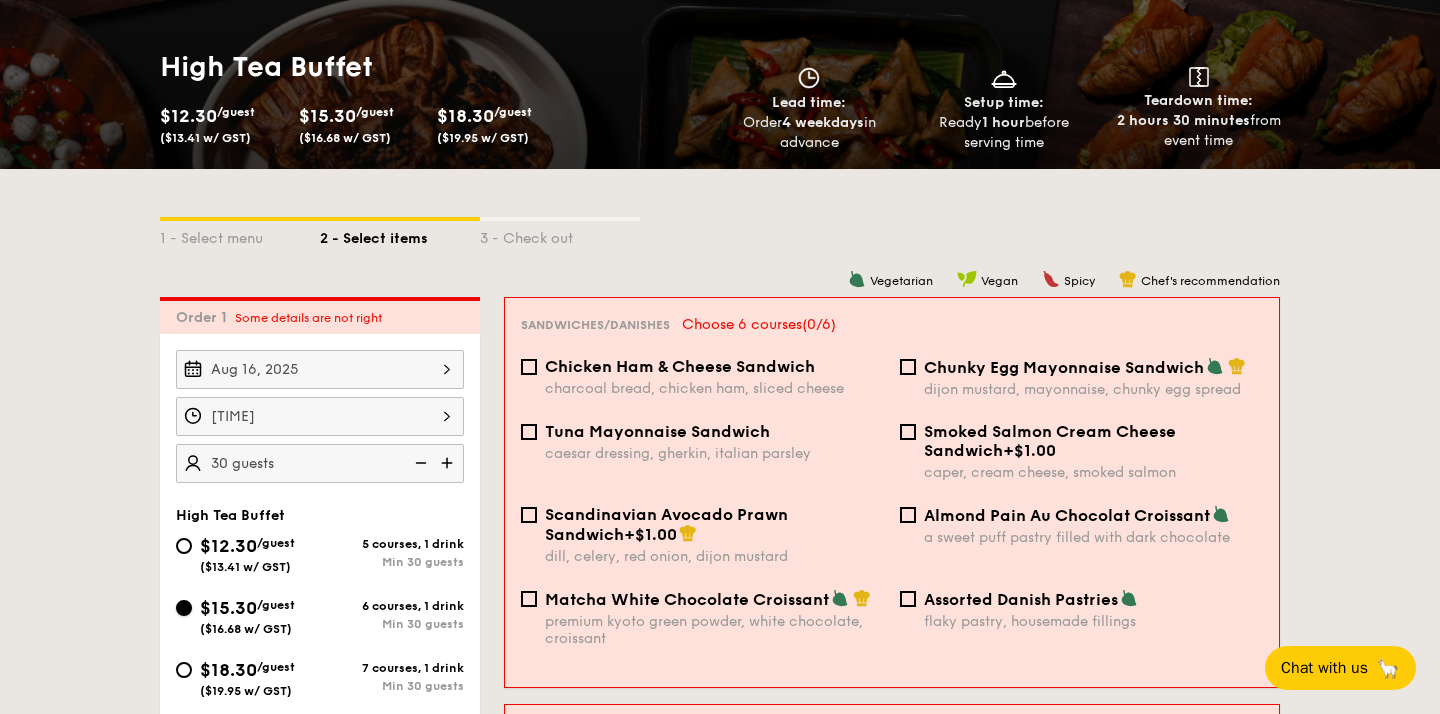 scroll, scrollTop: 263, scrollLeft: 0, axis: vertical 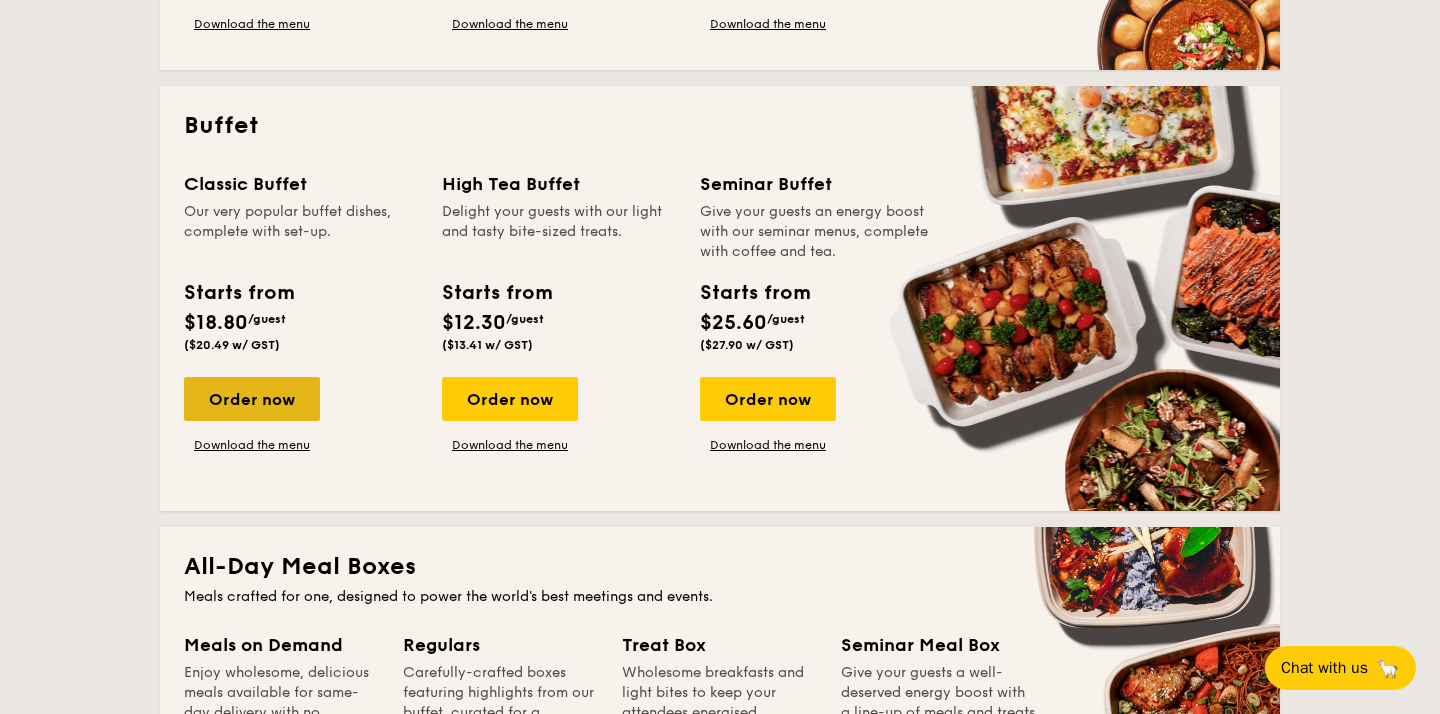 click on "Order now" at bounding box center [252, 399] 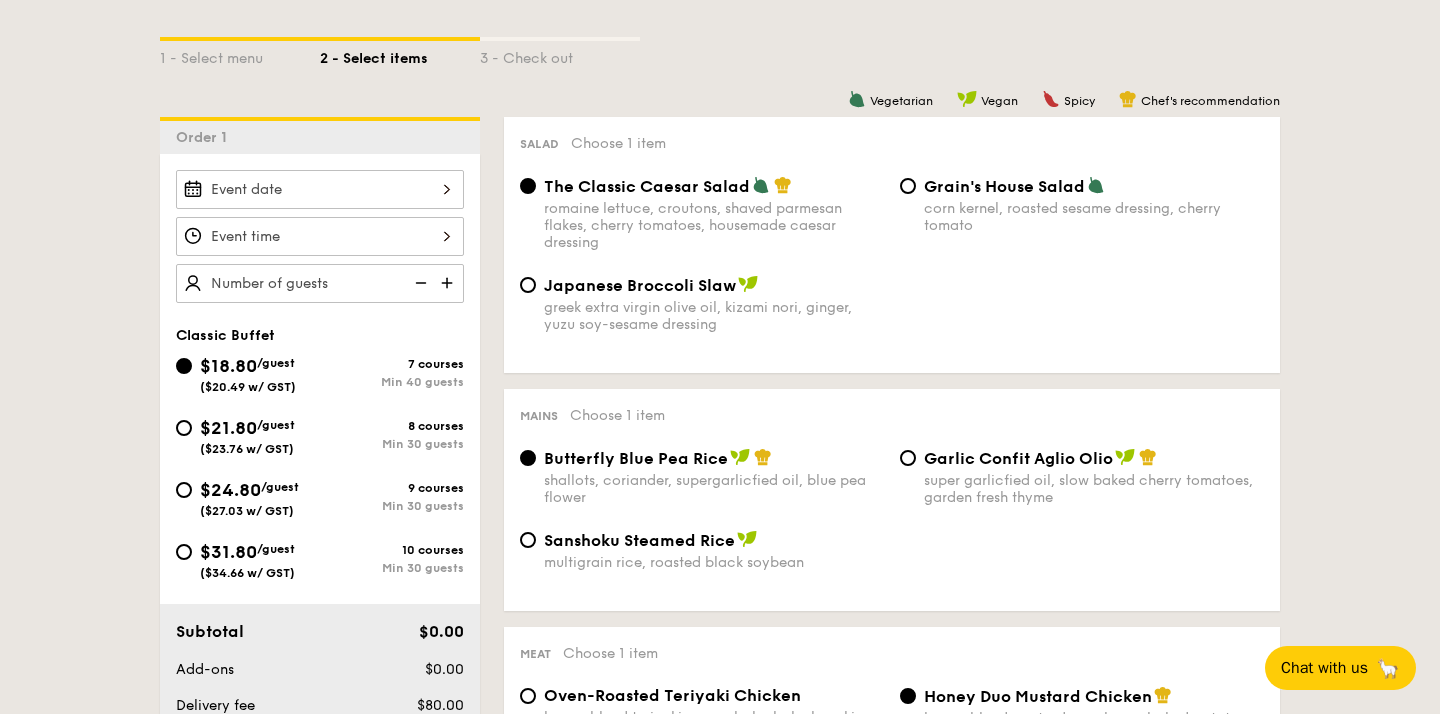 scroll, scrollTop: 448, scrollLeft: 0, axis: vertical 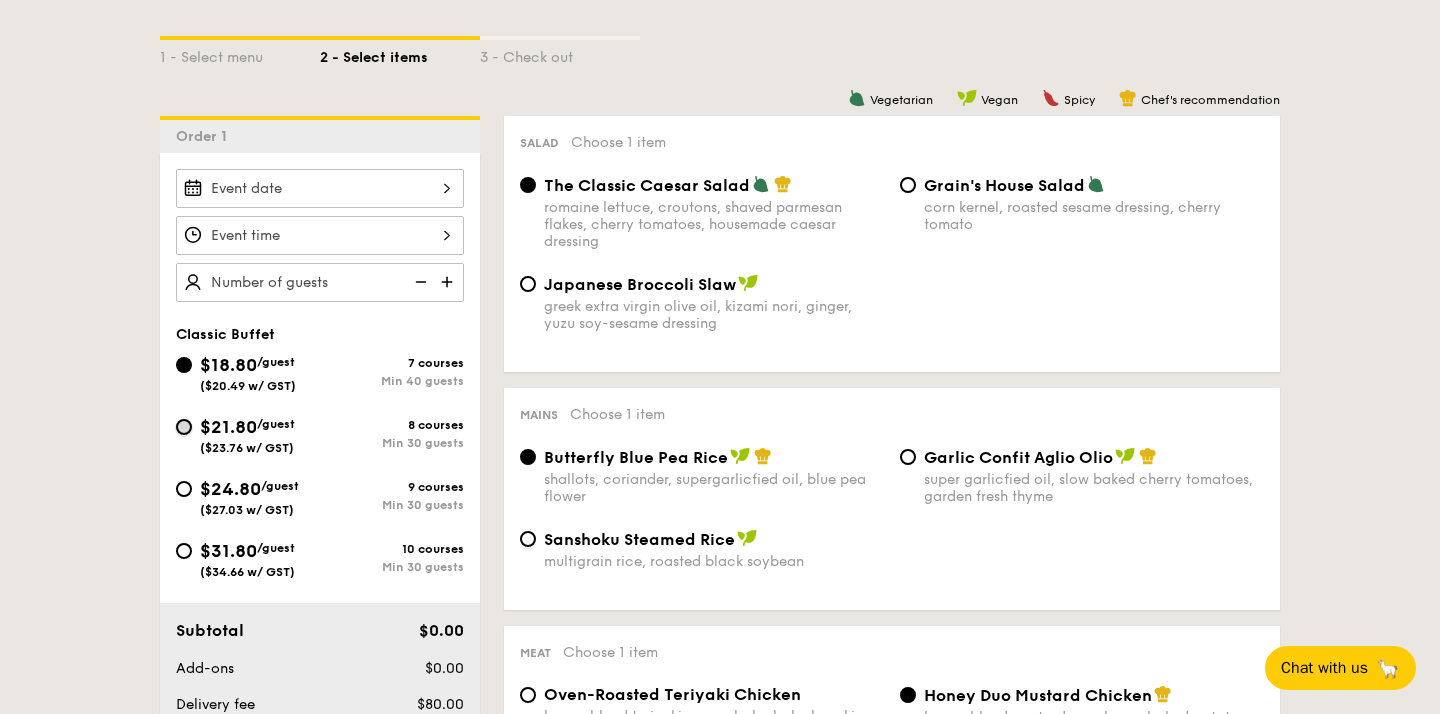 click on "$21.80
/guest
($23.76 w/ GST)
8 courses
Min 30 guests" at bounding box center [184, 427] 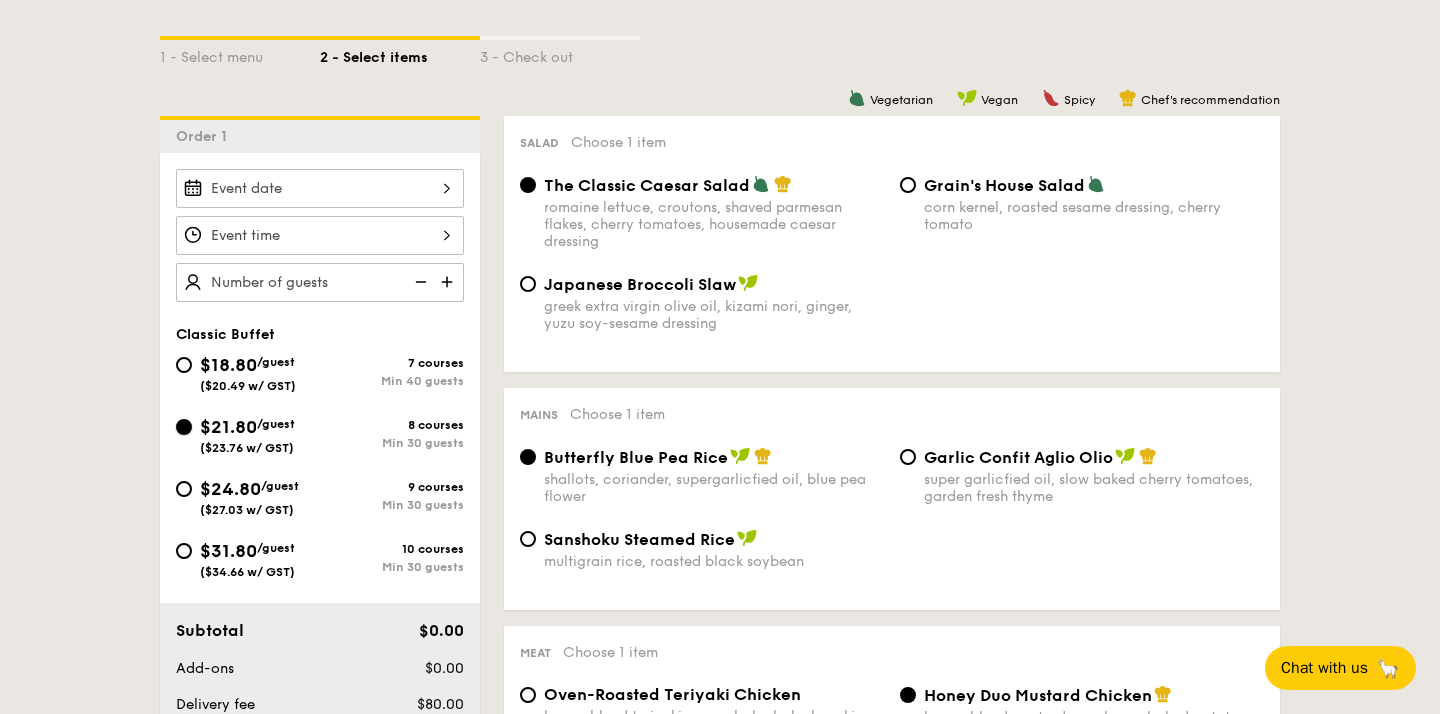 radio on "true" 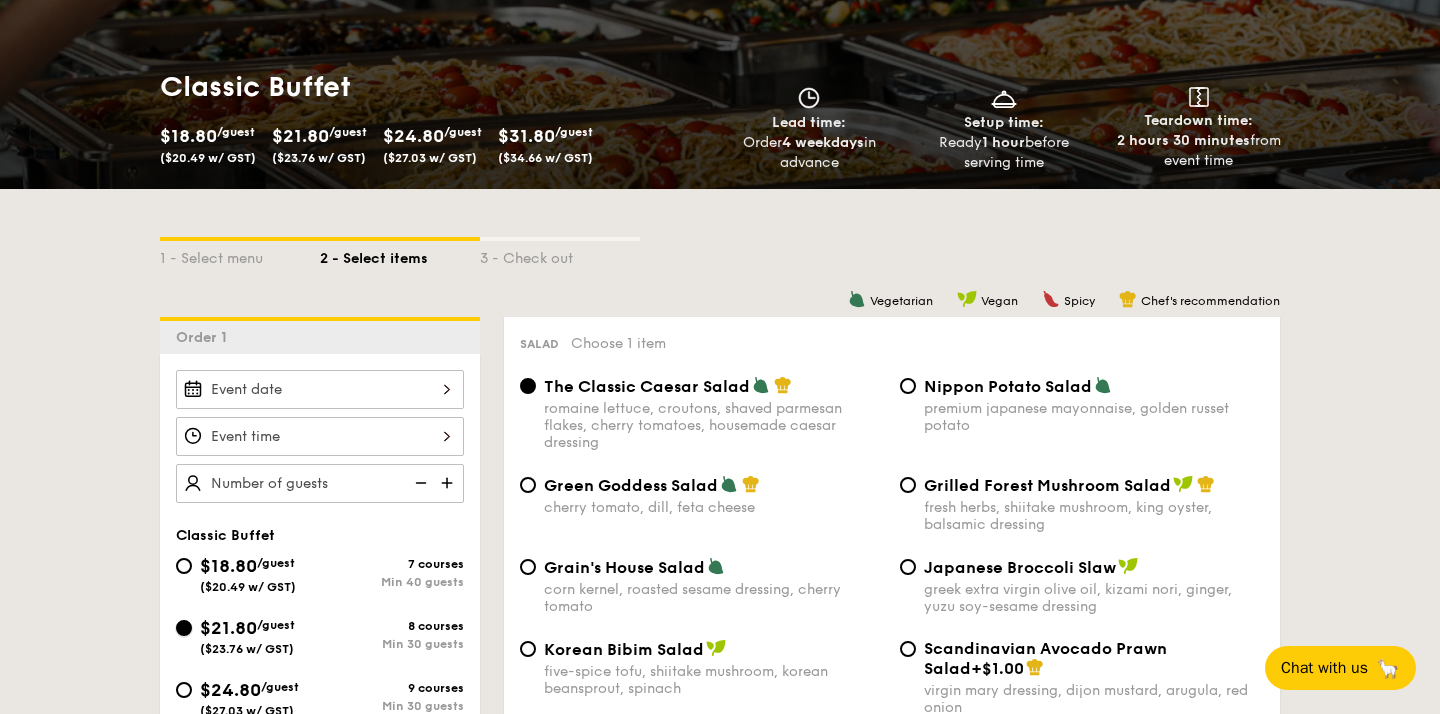 scroll, scrollTop: 240, scrollLeft: 0, axis: vertical 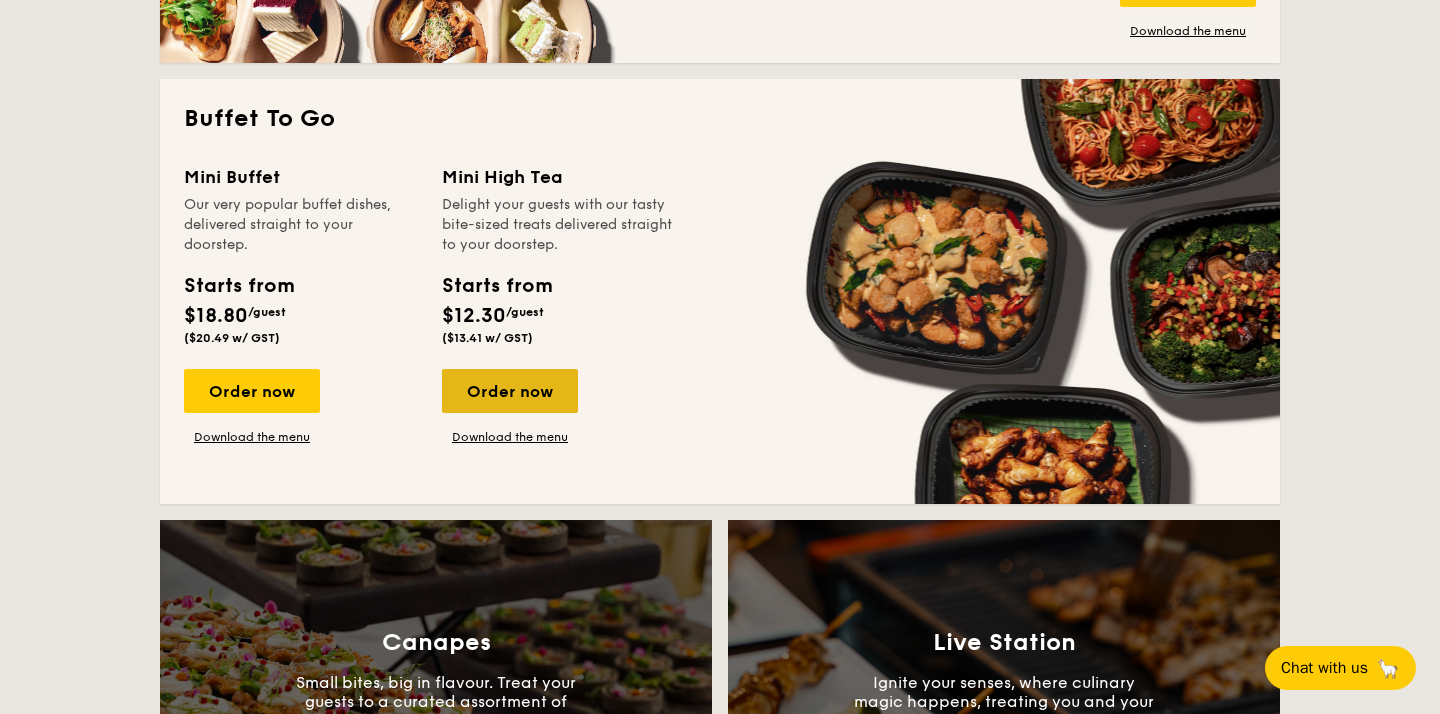 click on "Order now" at bounding box center (510, 391) 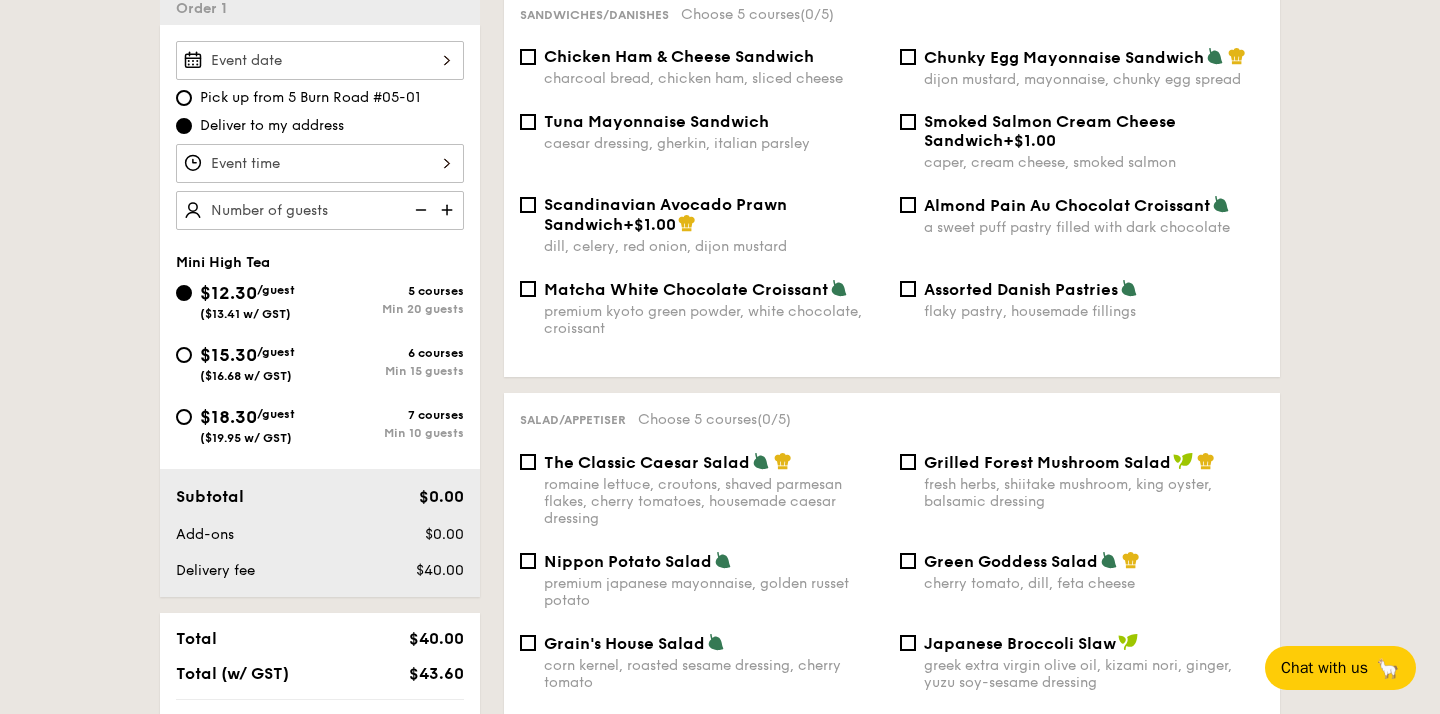 scroll, scrollTop: 577, scrollLeft: 0, axis: vertical 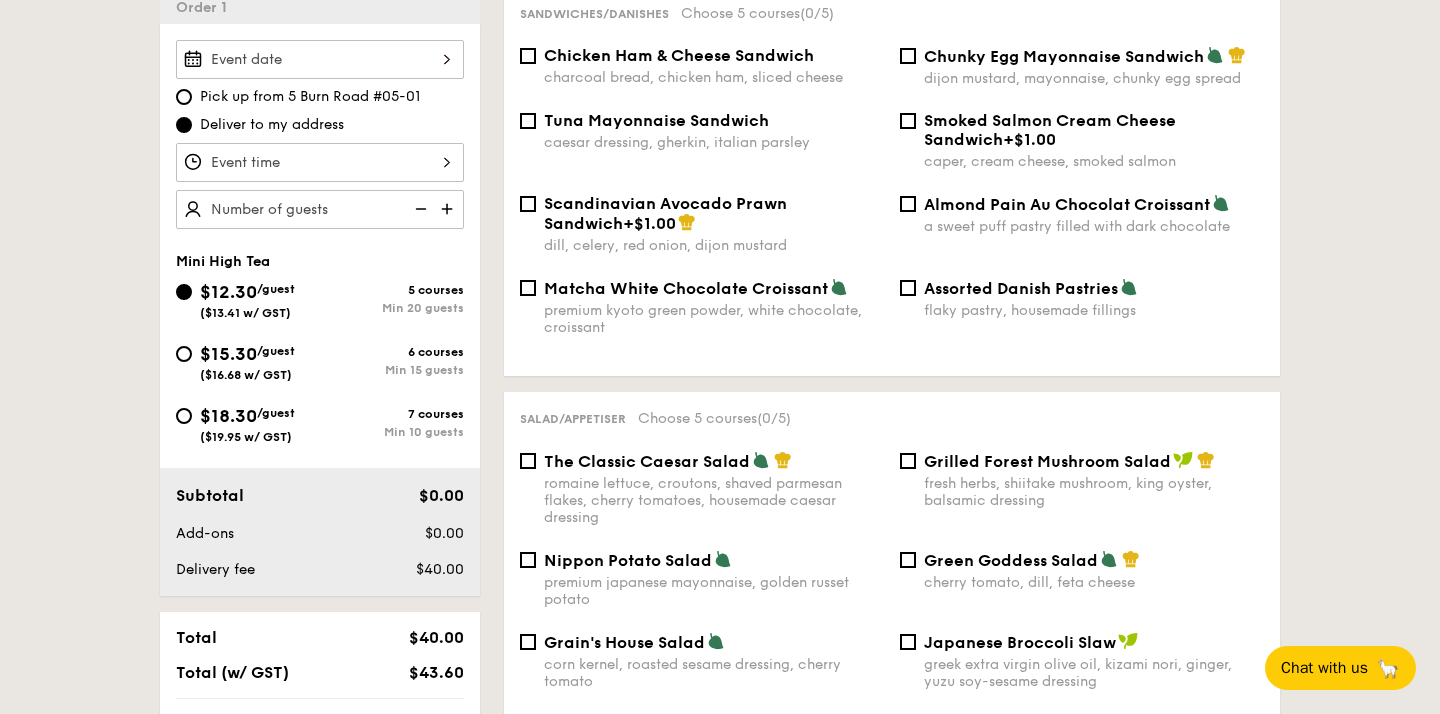 click at bounding box center [449, 209] 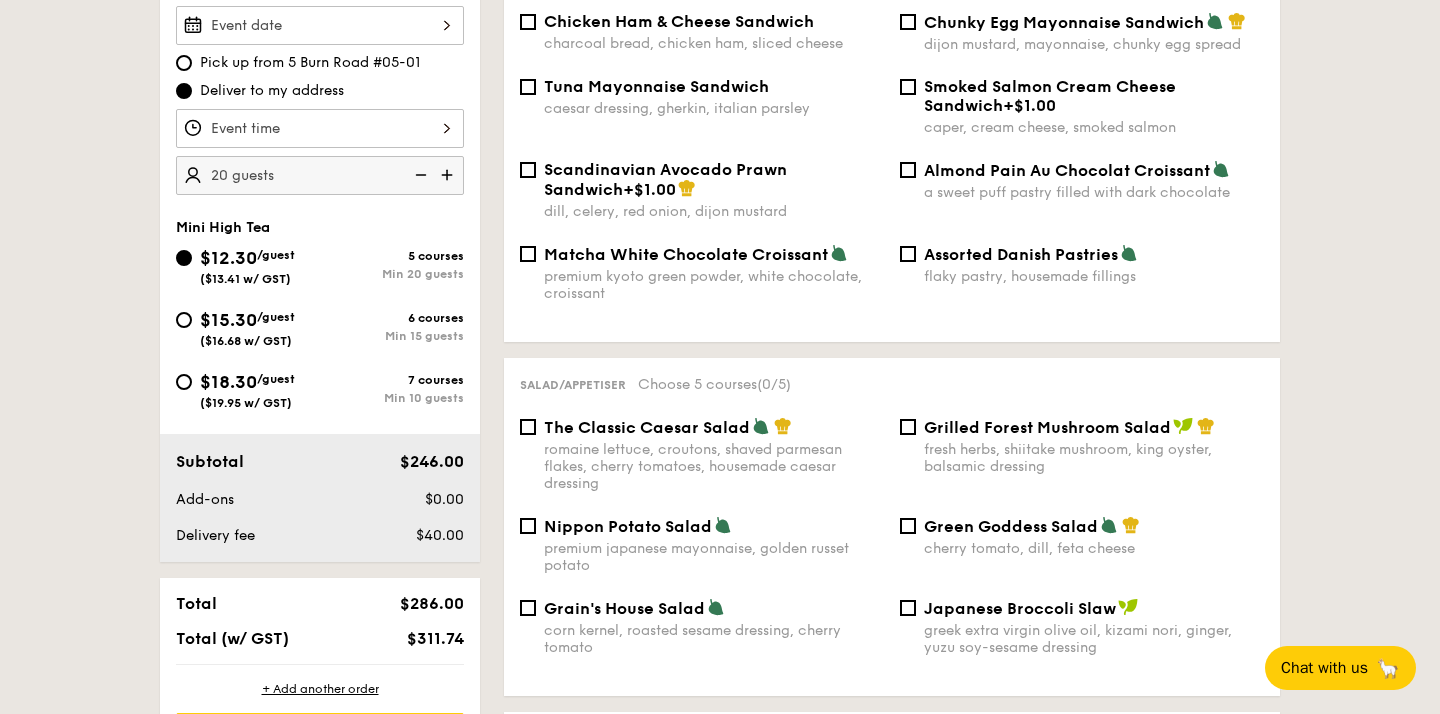 scroll, scrollTop: 609, scrollLeft: 0, axis: vertical 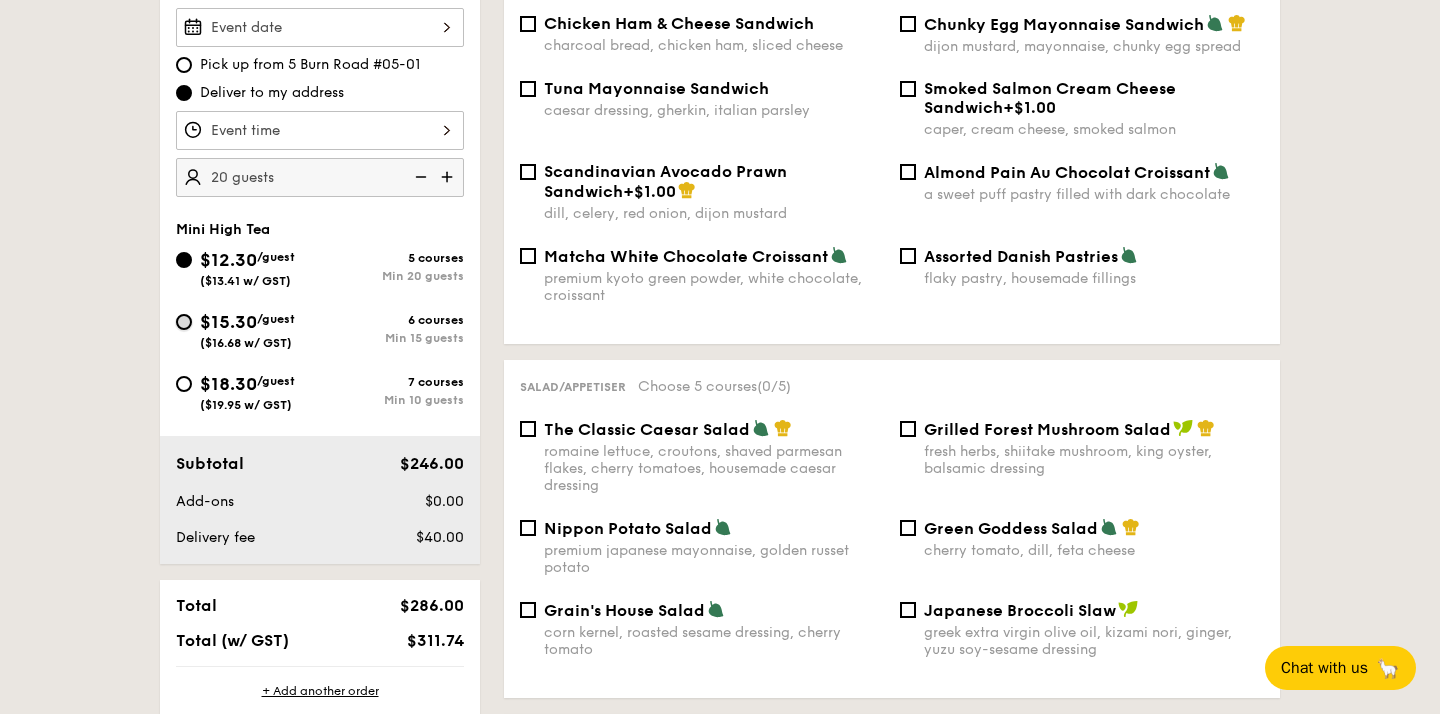click on "$15.30
/guest
($16.68 w/ GST)
6 courses
Min 15 guests" at bounding box center [184, 322] 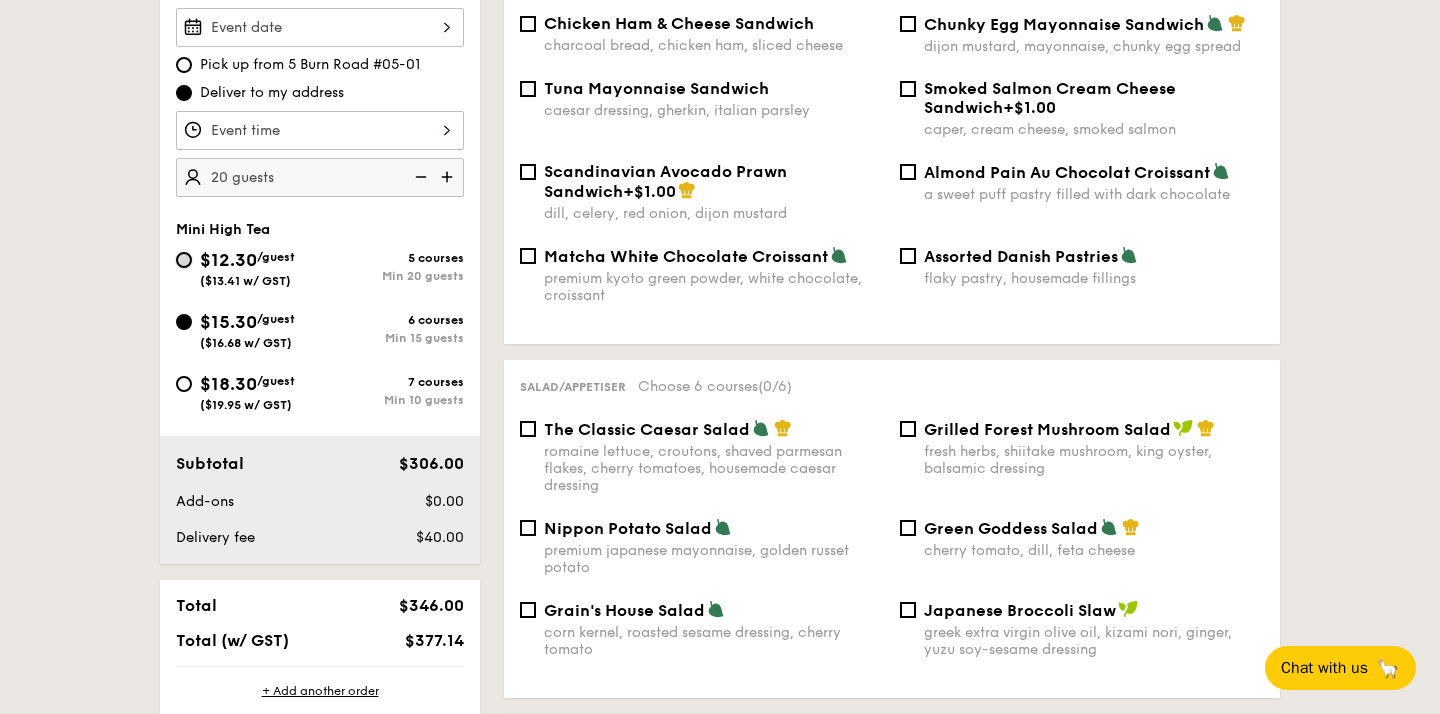 click on "$12.30
/guest
($13.41 w/ GST)
5 courses
Min 20 guests" at bounding box center [184, 260] 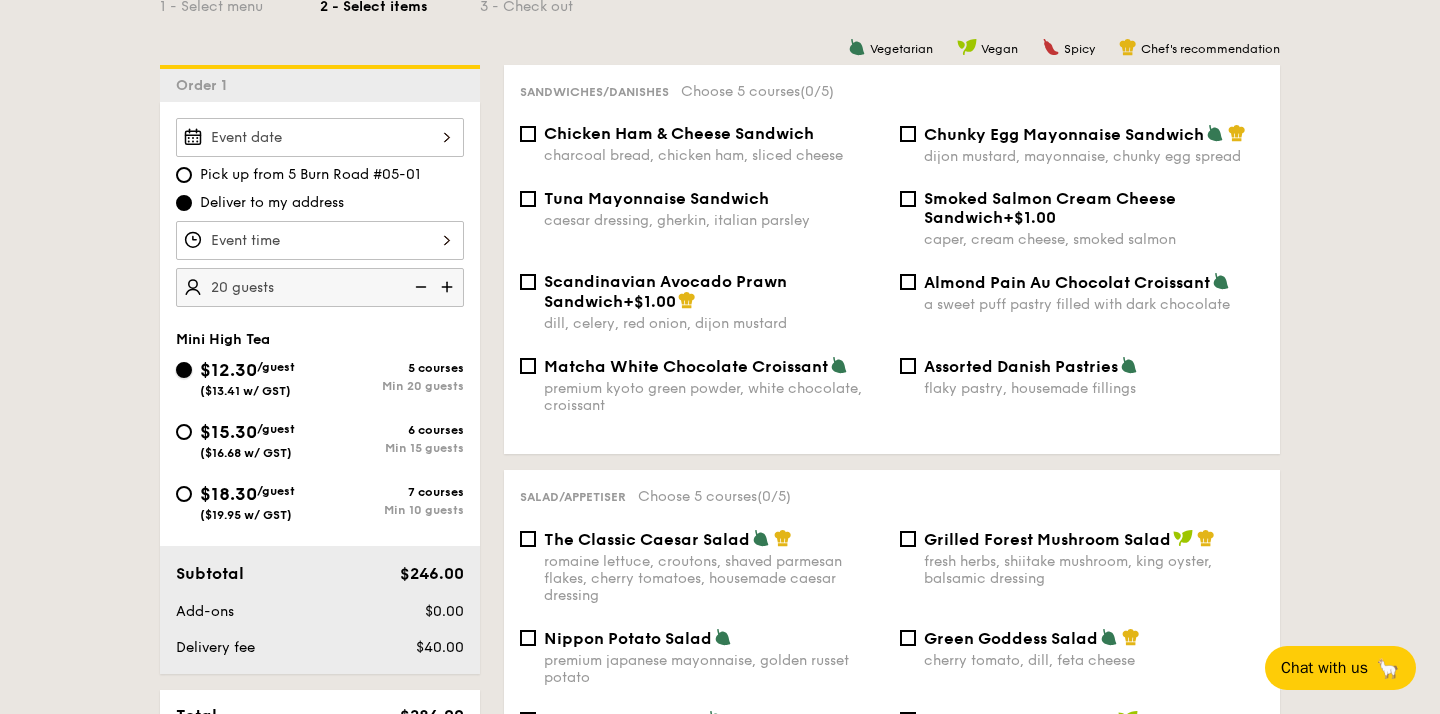 scroll, scrollTop: 501, scrollLeft: 0, axis: vertical 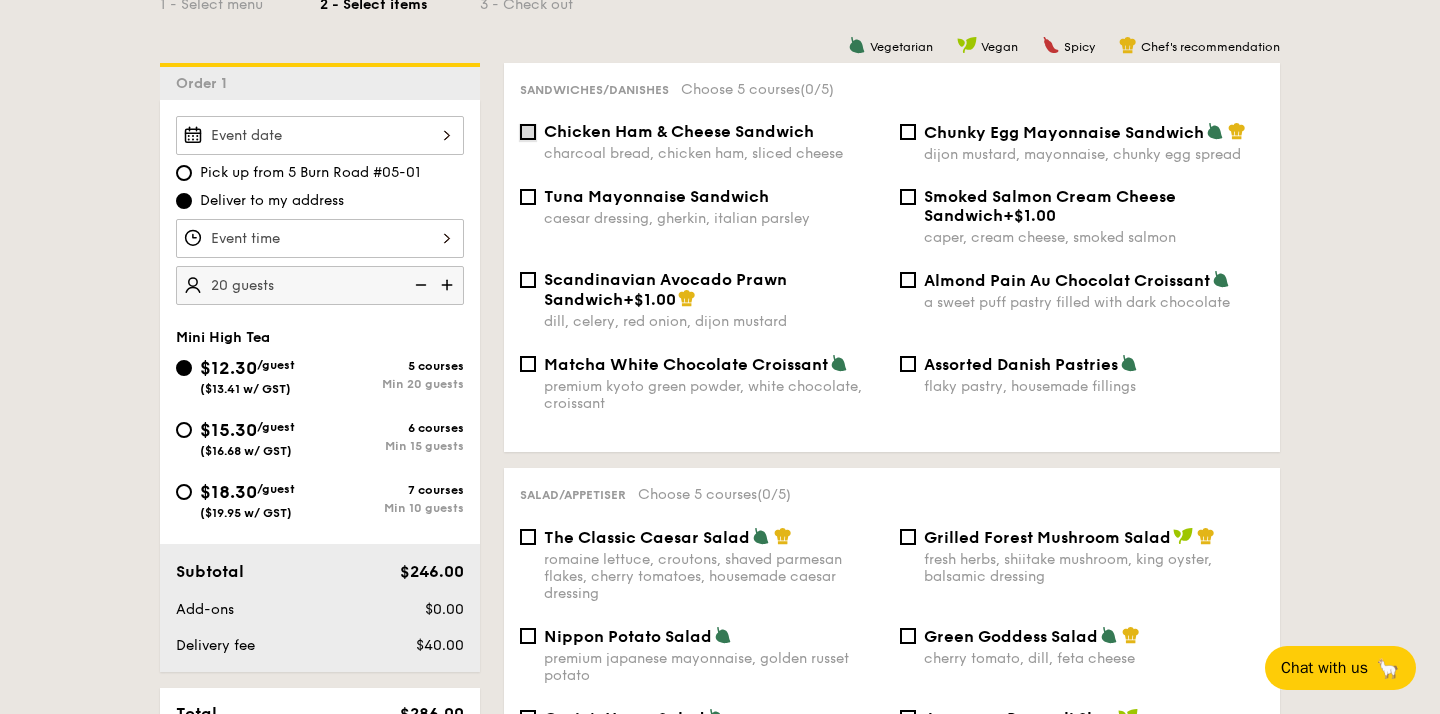 click on "Chicken Ham & Cheese Sandwich charcoal bread, chicken ham, sliced cheese" at bounding box center [528, 132] 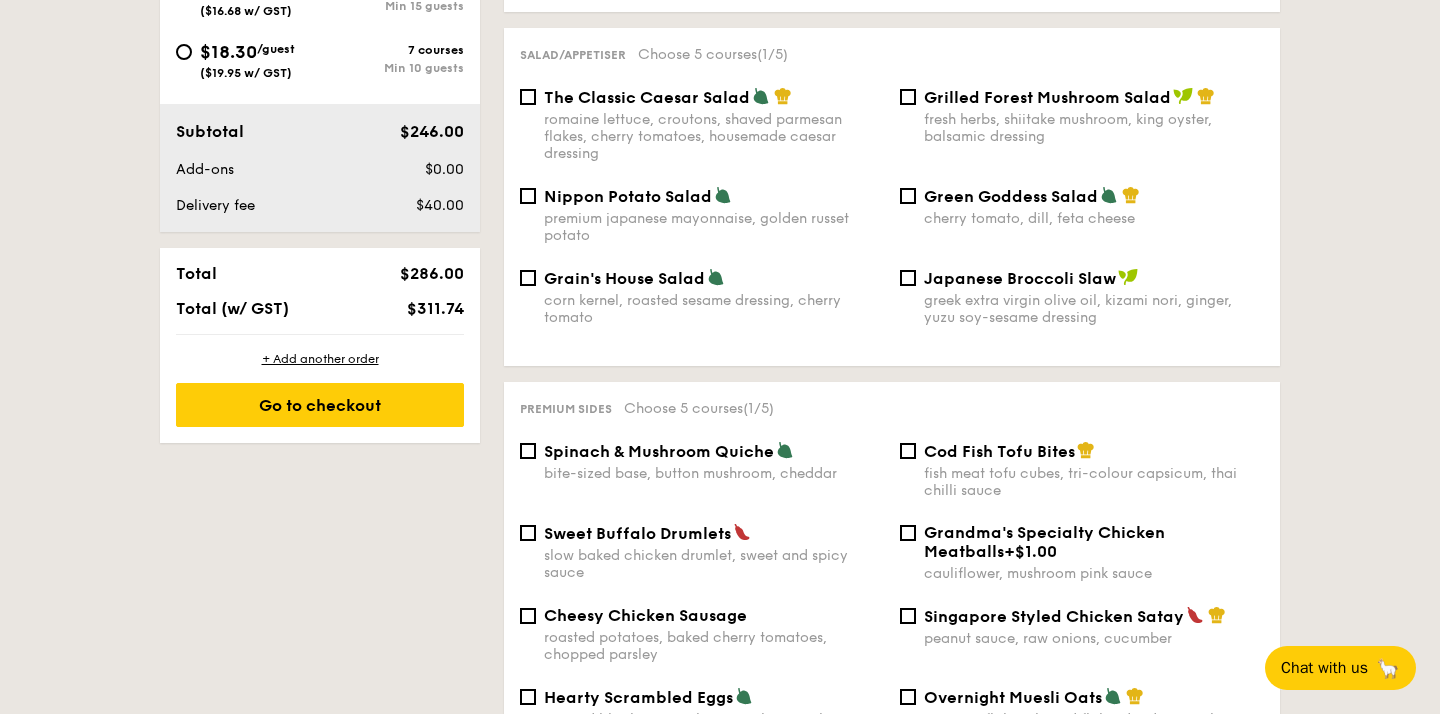 scroll, scrollTop: 943, scrollLeft: 0, axis: vertical 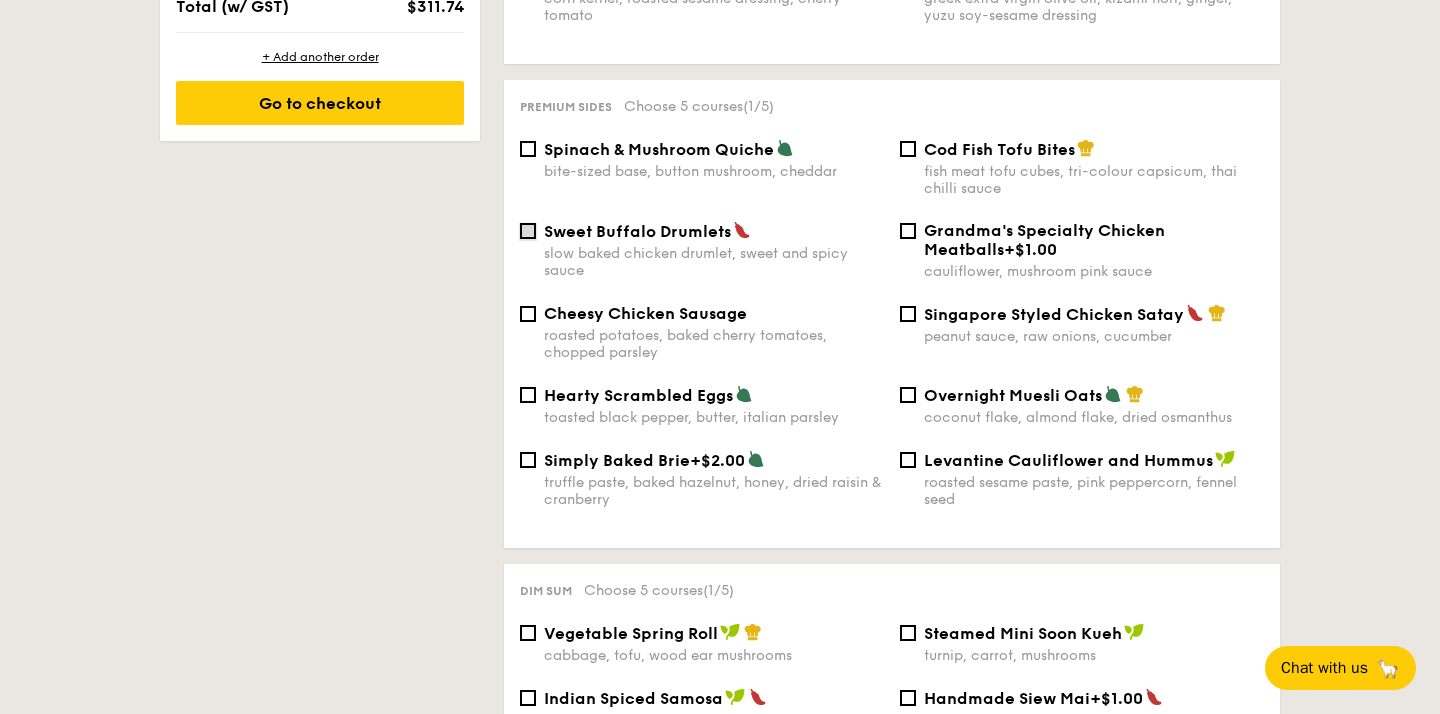 click on "Sweet Buffalo Drumlets slow baked chicken drumlet, sweet and spicy sauce" at bounding box center (528, 231) 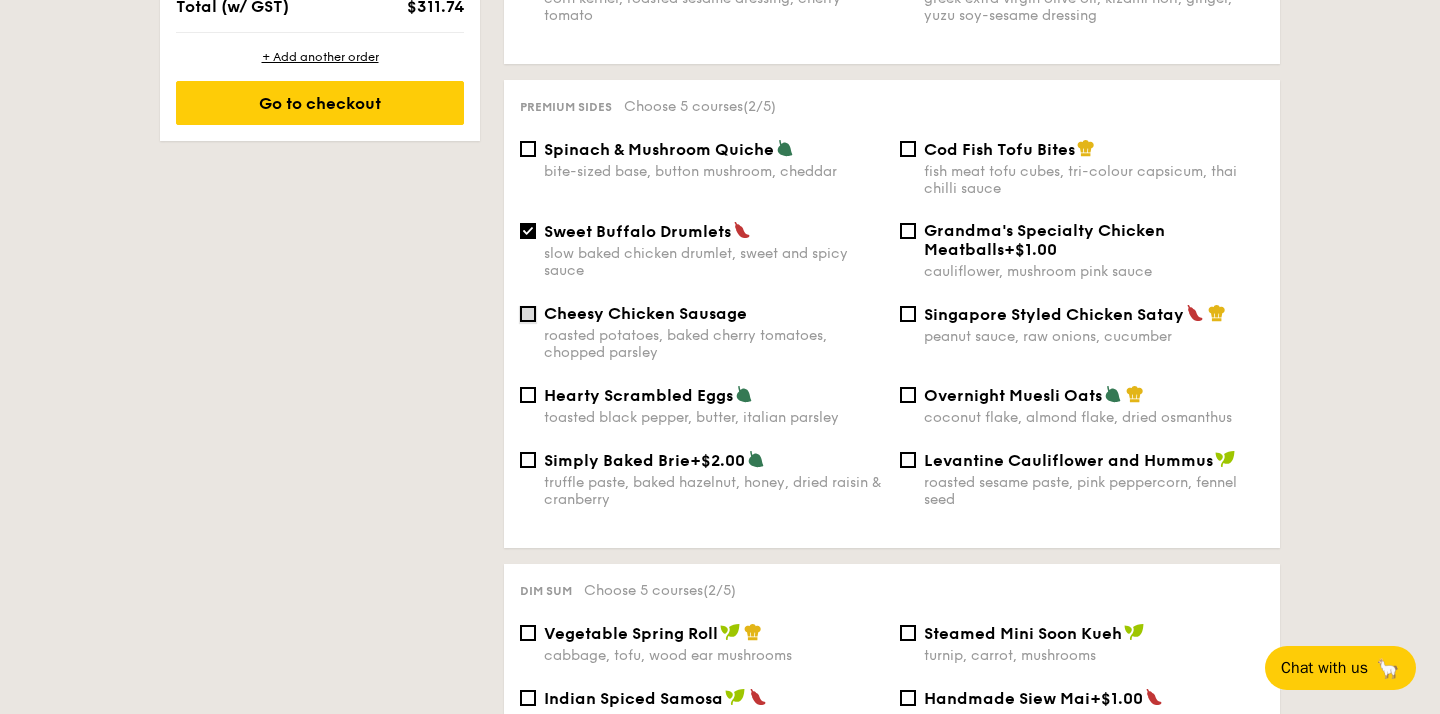 click on "Cheesy Chicken Sausage roasted potatoes, baked cherry tomatoes, chopped parsley" at bounding box center [528, 314] 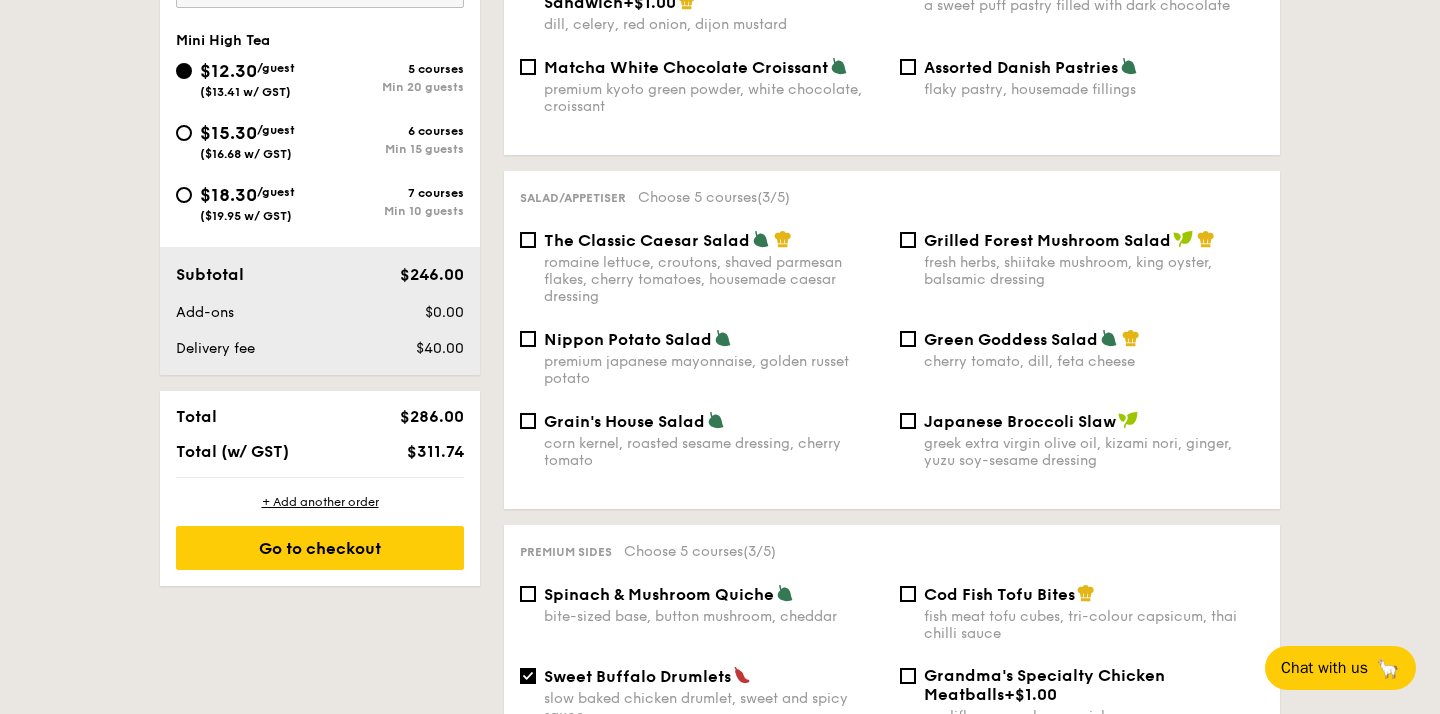 scroll, scrollTop: 797, scrollLeft: 0, axis: vertical 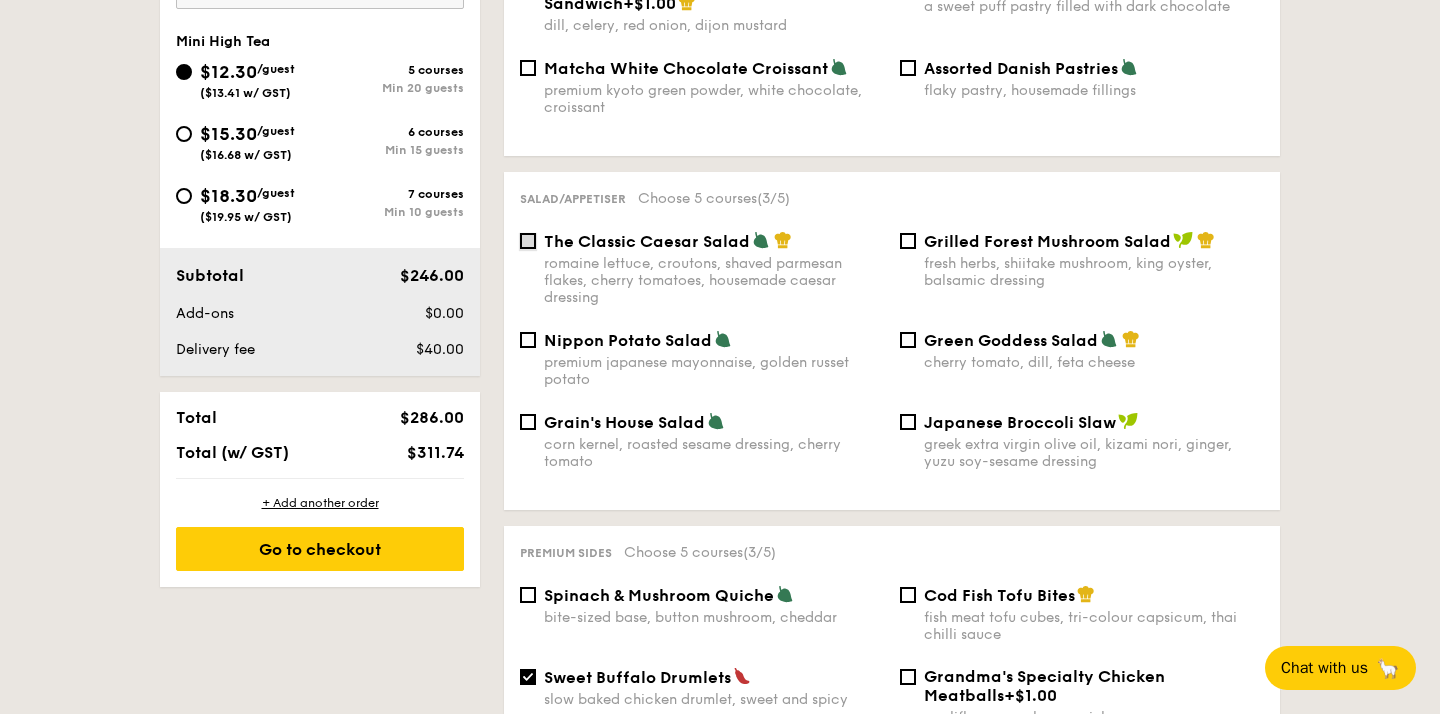 click on "The Classic Caesar Salad romaine lettuce, croutons, shaved parmesan flakes, cherry tomatoes, housemade caesar dressing" at bounding box center (528, 241) 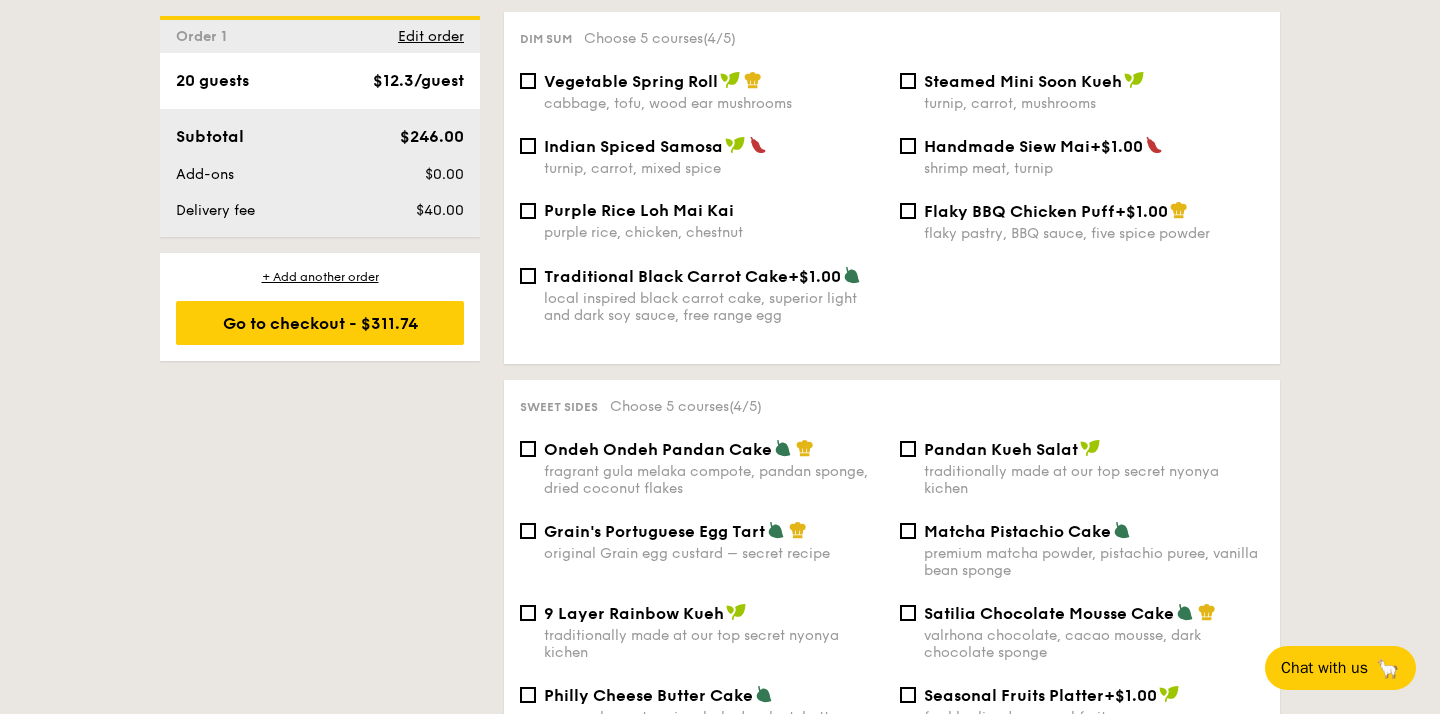 scroll, scrollTop: 1799, scrollLeft: 0, axis: vertical 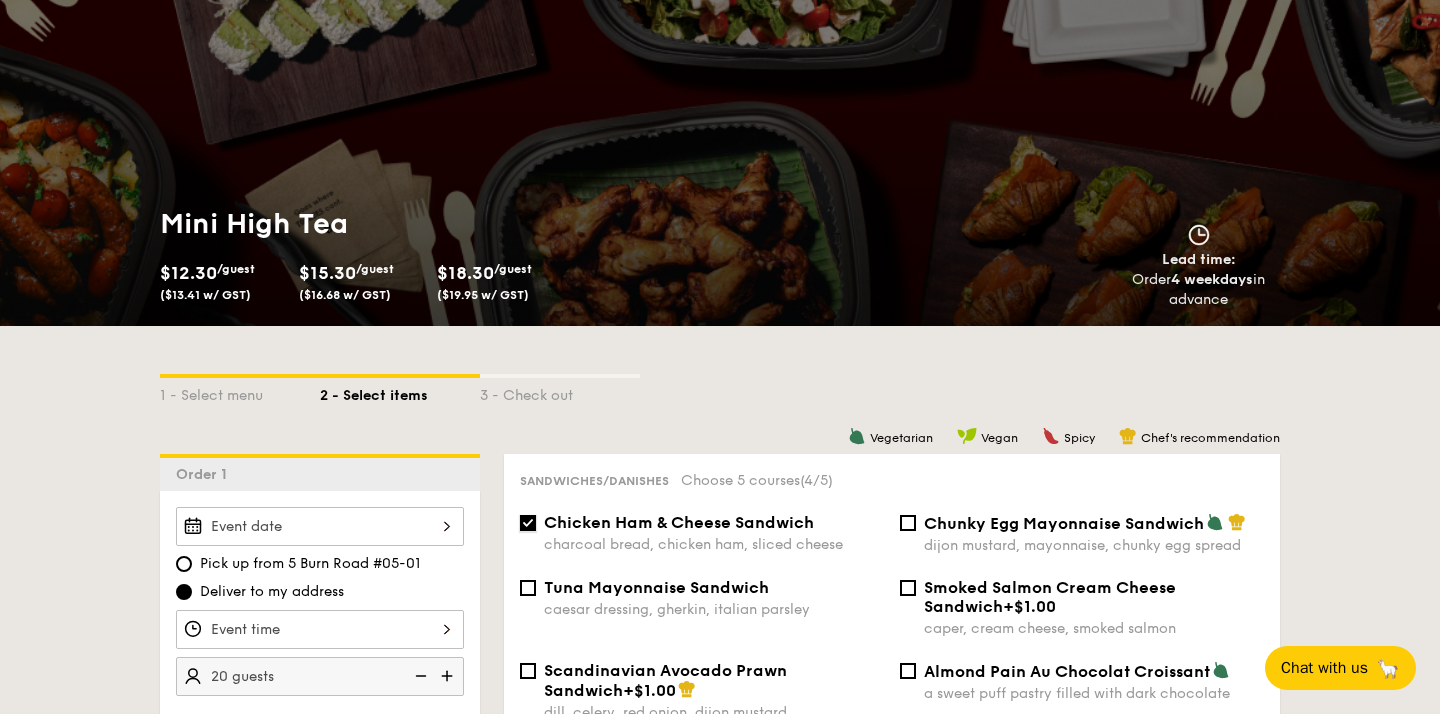 click on "Chicken Ham & Cheese Sandwich charcoal bread, chicken ham, sliced cheese" at bounding box center (528, 523) 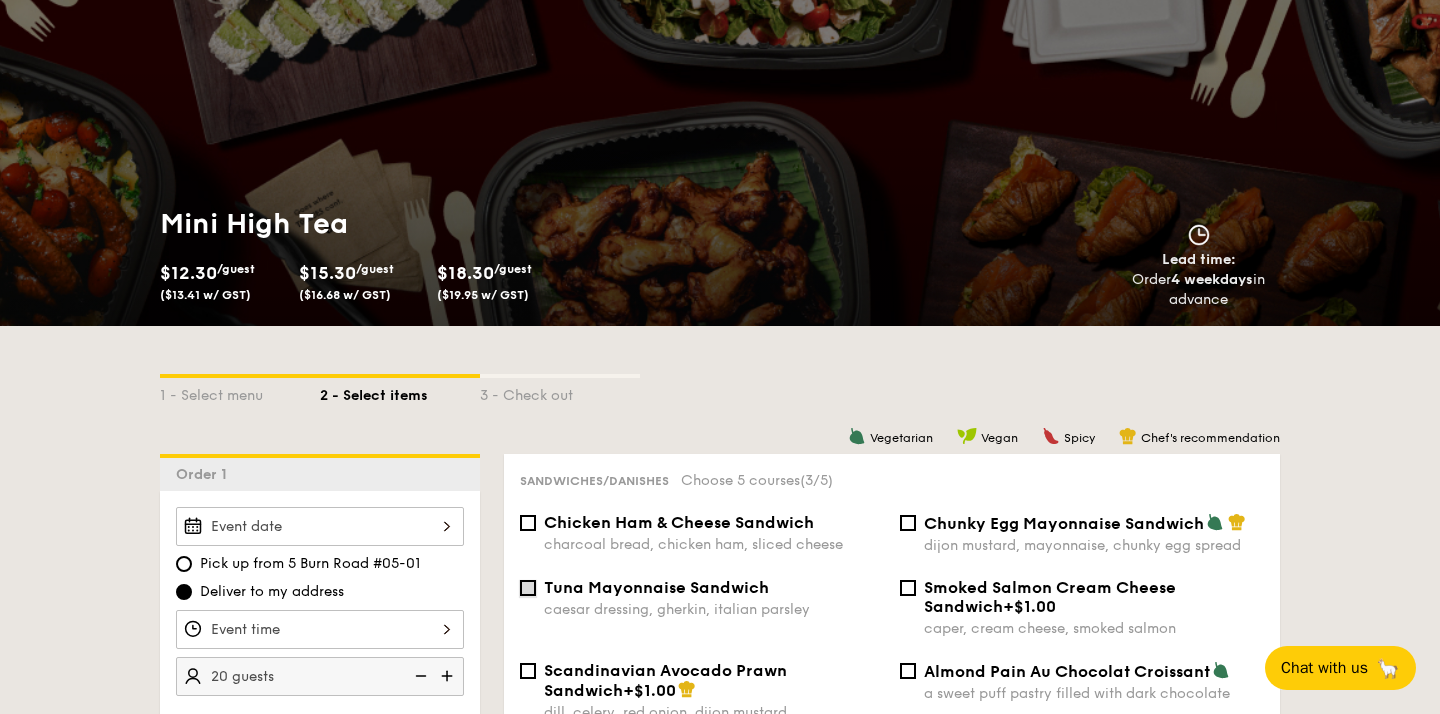 click on "Tuna Mayonnaise Sandwich caesar dressing, gherkin, italian parsley" at bounding box center [528, 588] 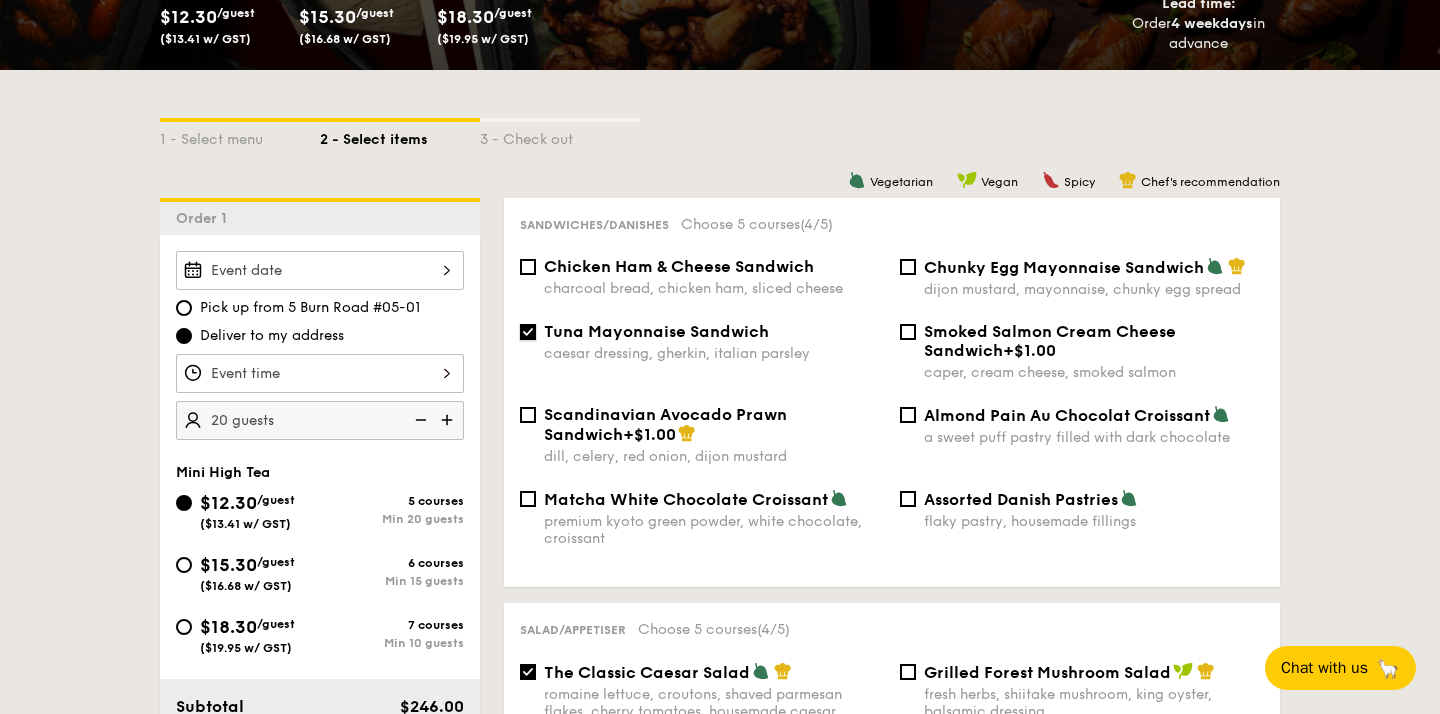 scroll, scrollTop: 519, scrollLeft: 0, axis: vertical 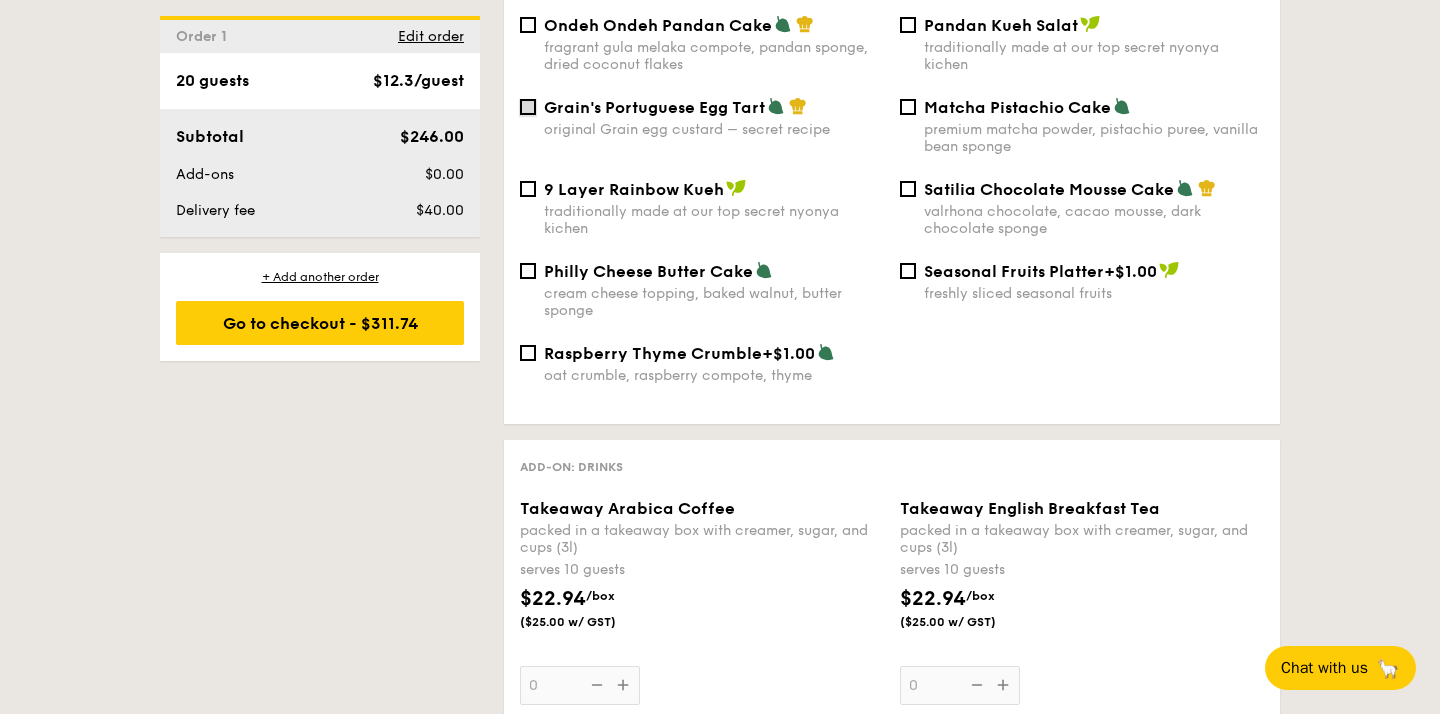 click on "Grain's Portuguese Egg Tart original Grain egg custard – secret recipe" at bounding box center (528, 107) 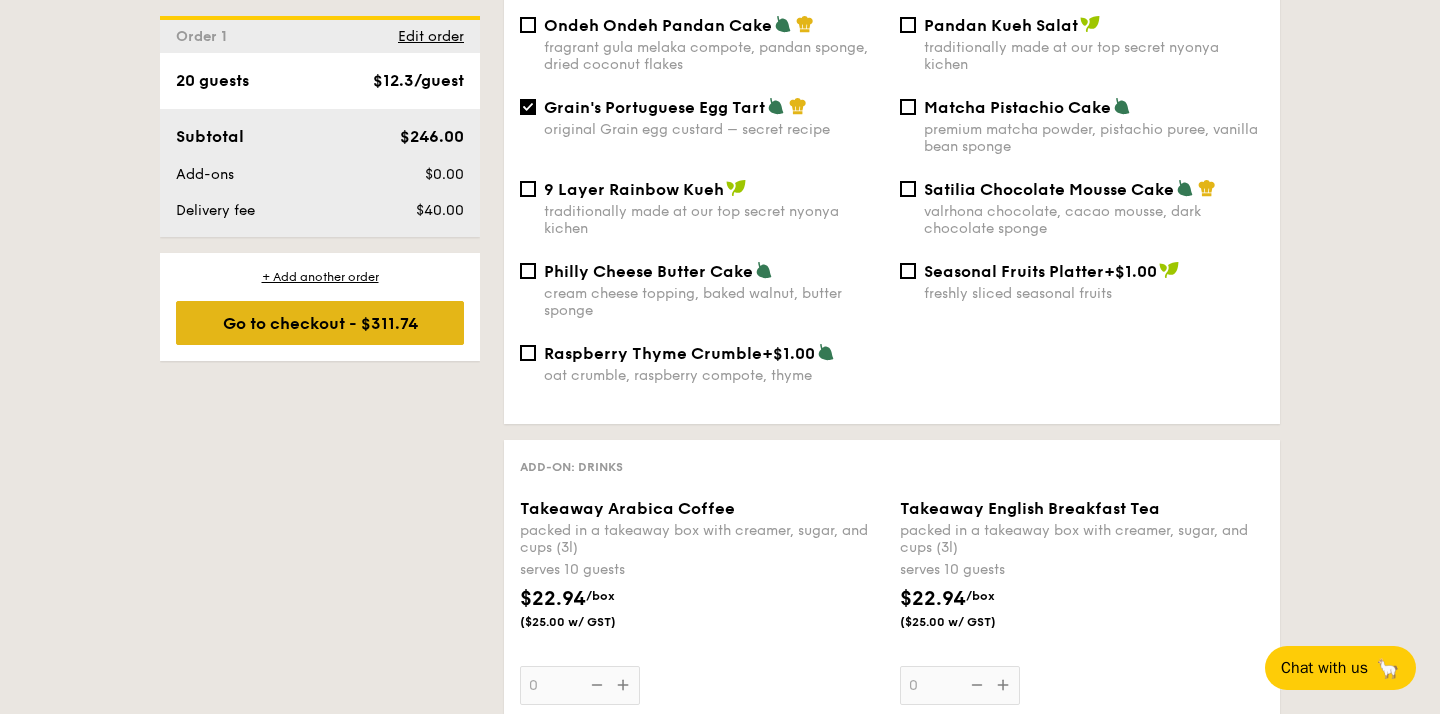 click on "Go to checkout
- $311.74" at bounding box center [320, 323] 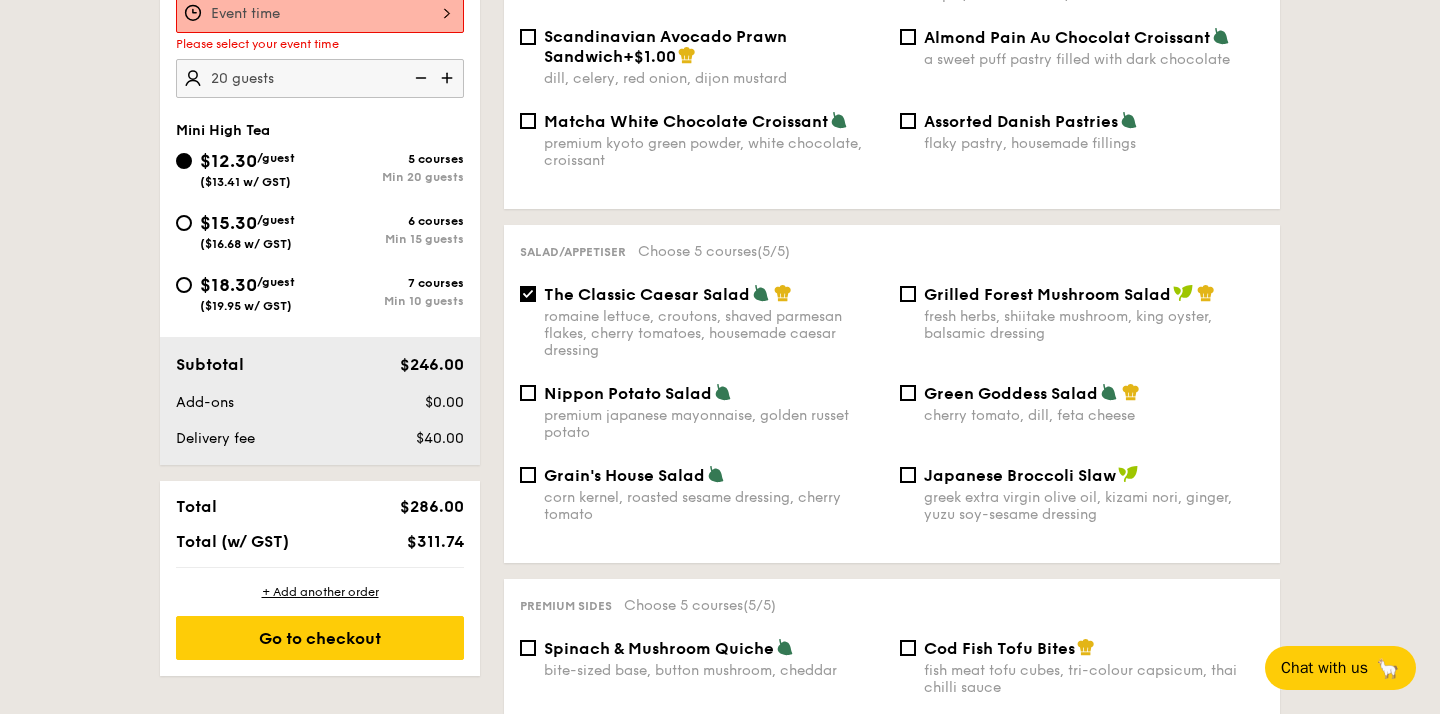 scroll, scrollTop: 534, scrollLeft: 0, axis: vertical 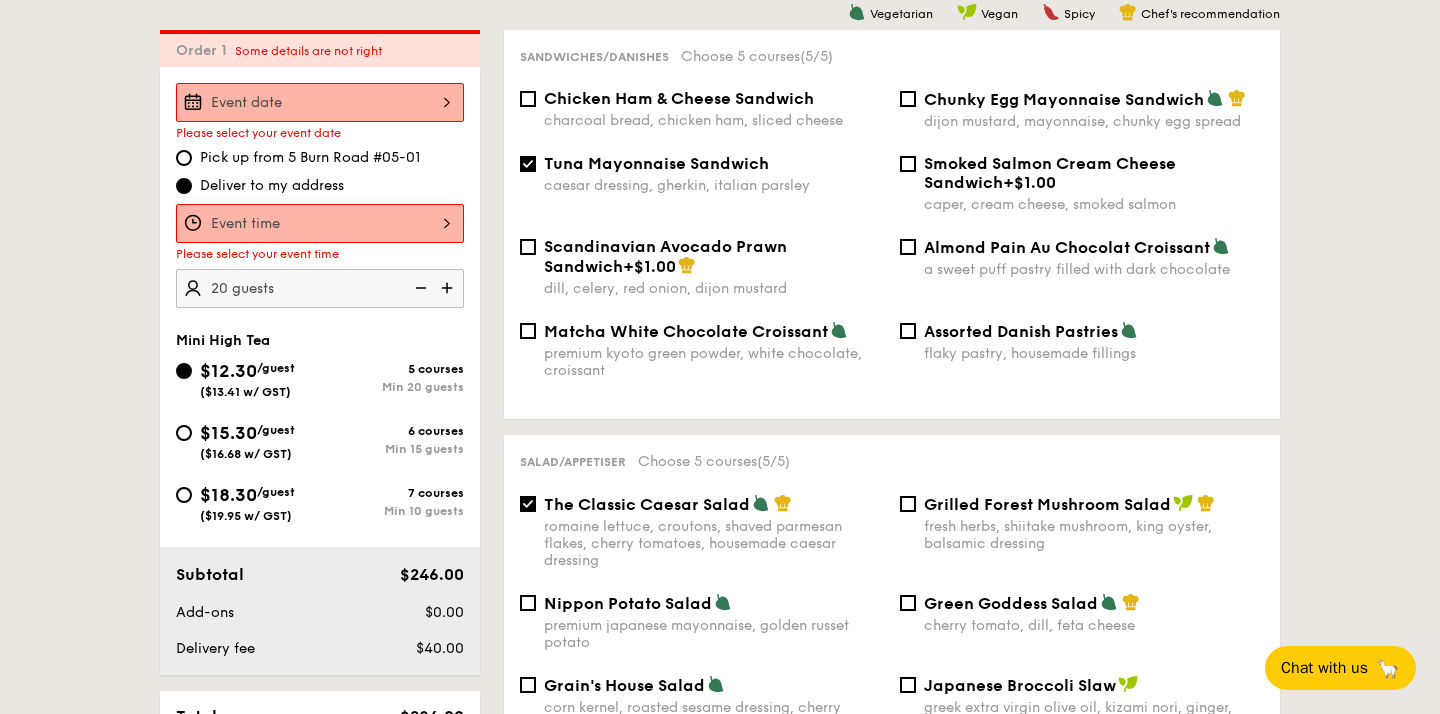 click at bounding box center (320, 102) 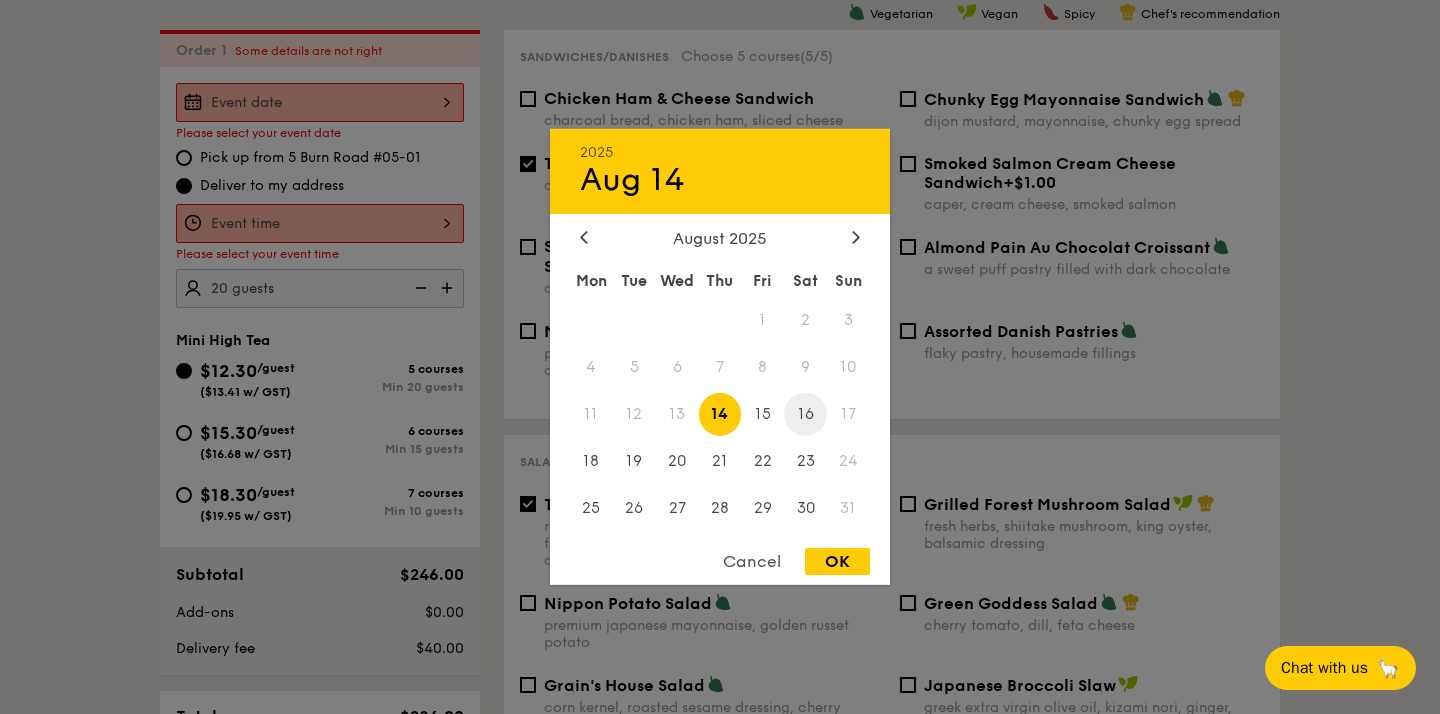 click on "16" at bounding box center [805, 414] 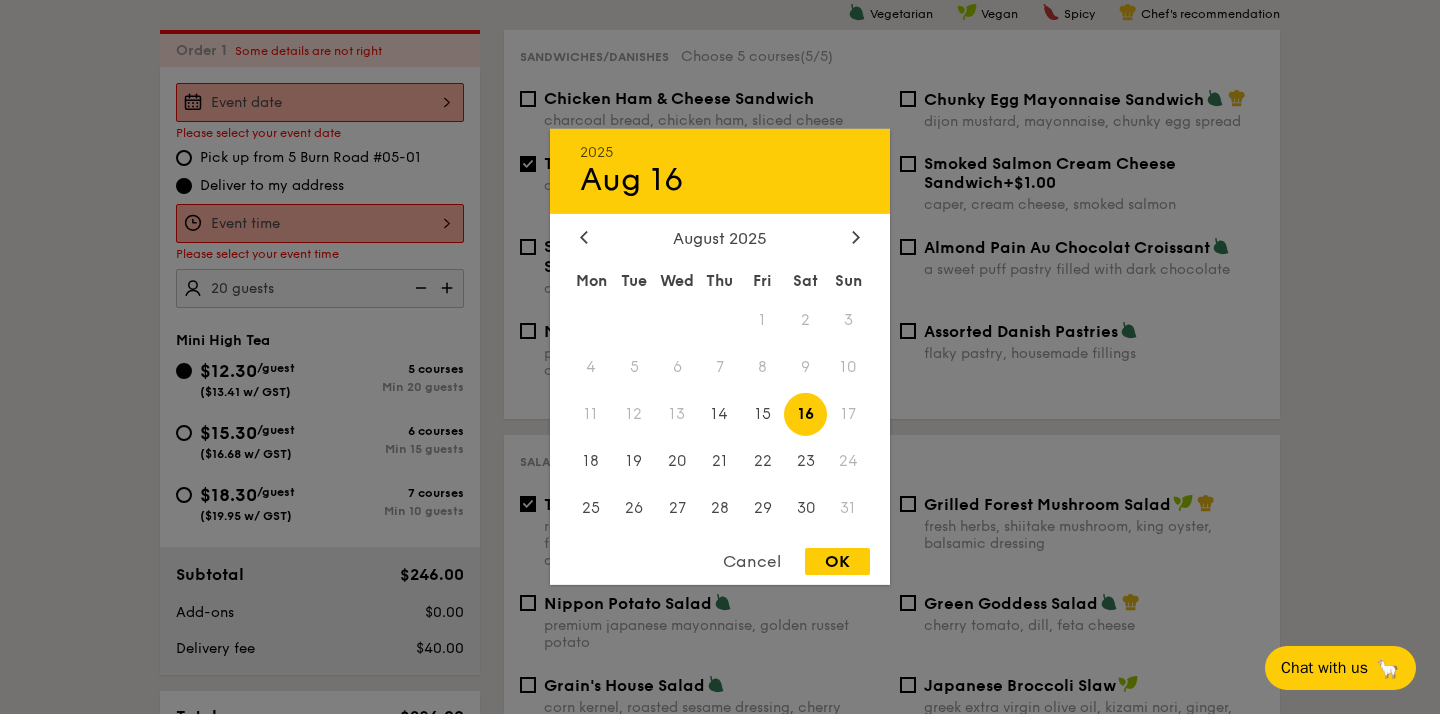 click on "OK" at bounding box center [837, 561] 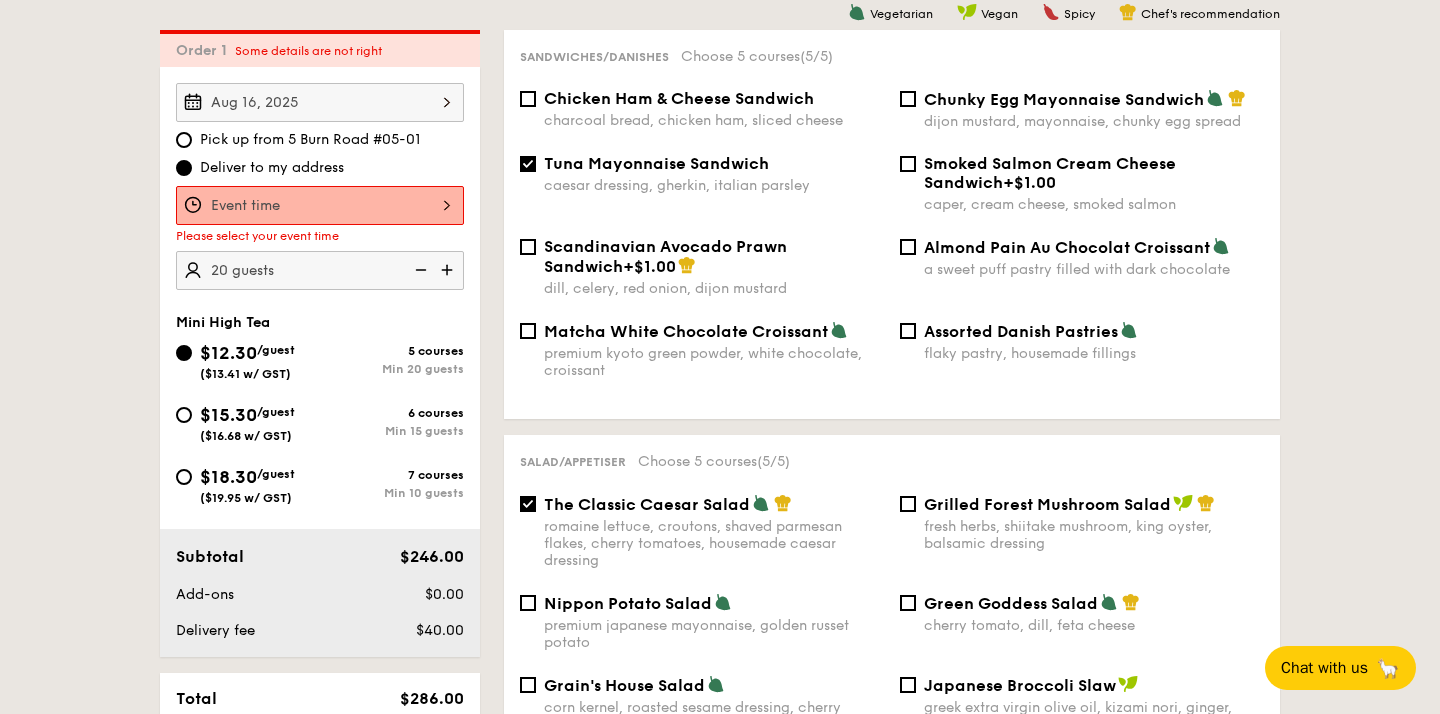 click at bounding box center (320, 205) 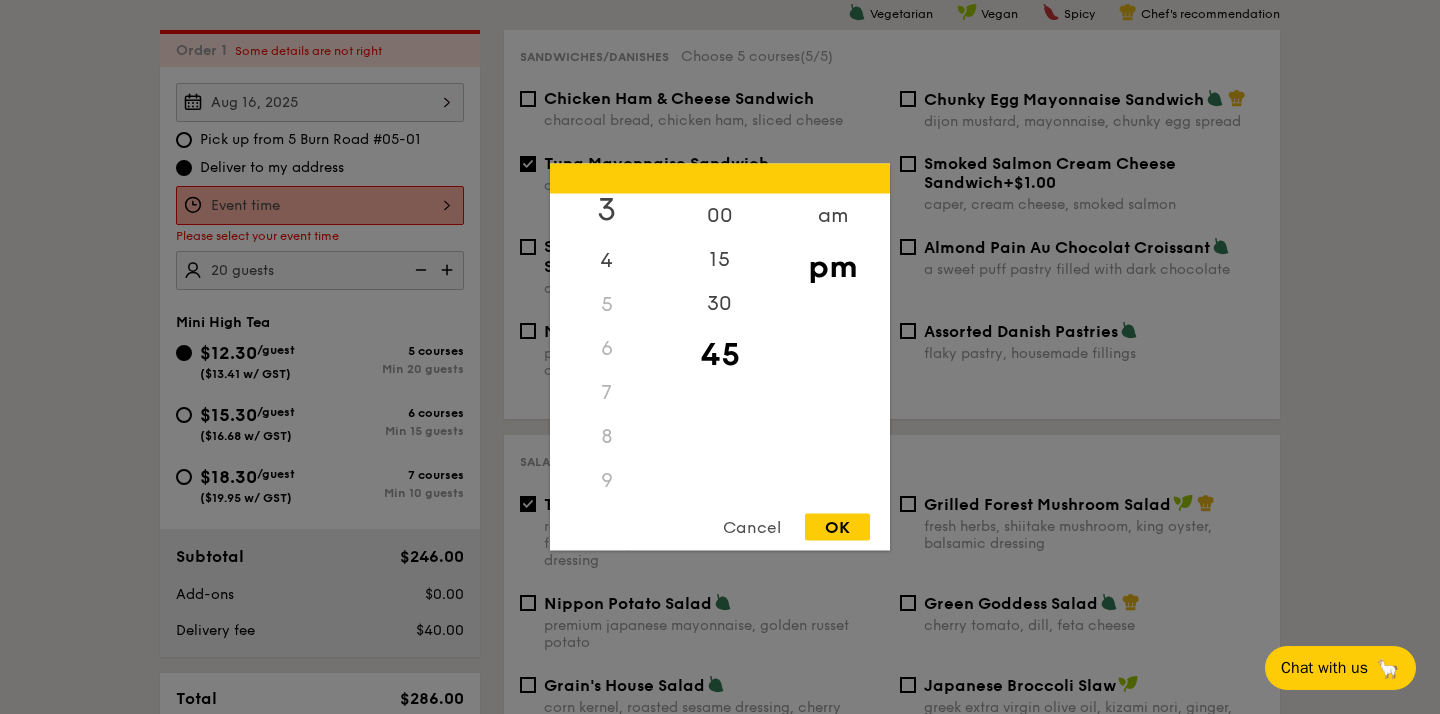 scroll, scrollTop: 166, scrollLeft: 0, axis: vertical 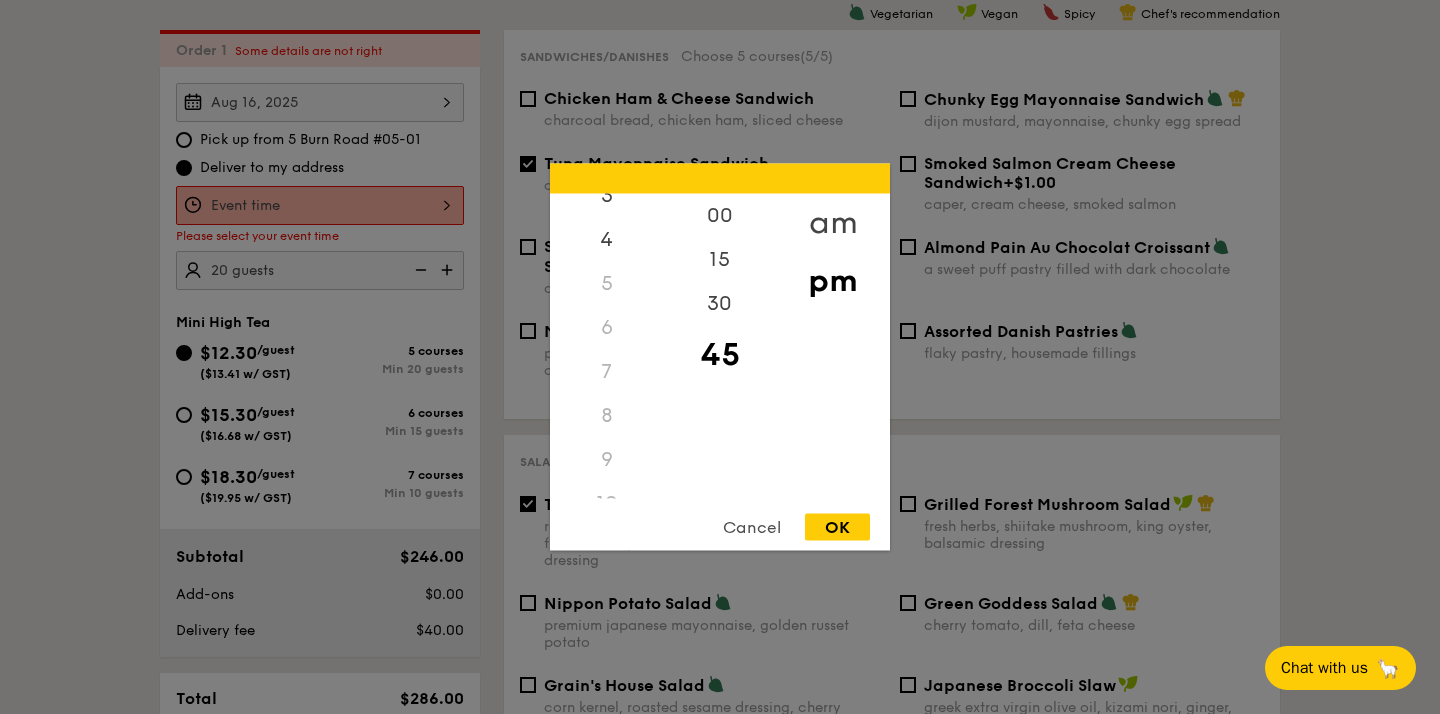 click on "am" at bounding box center (832, 223) 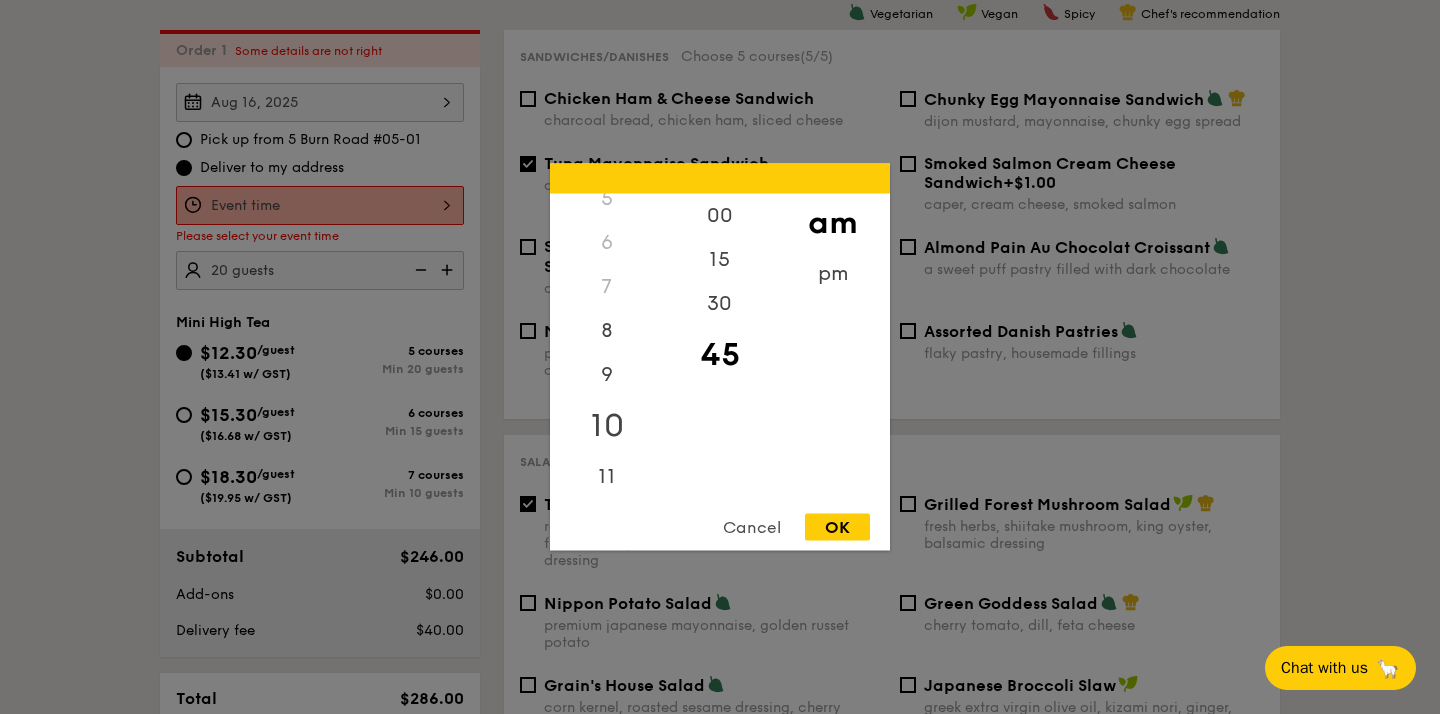scroll, scrollTop: 237, scrollLeft: 0, axis: vertical 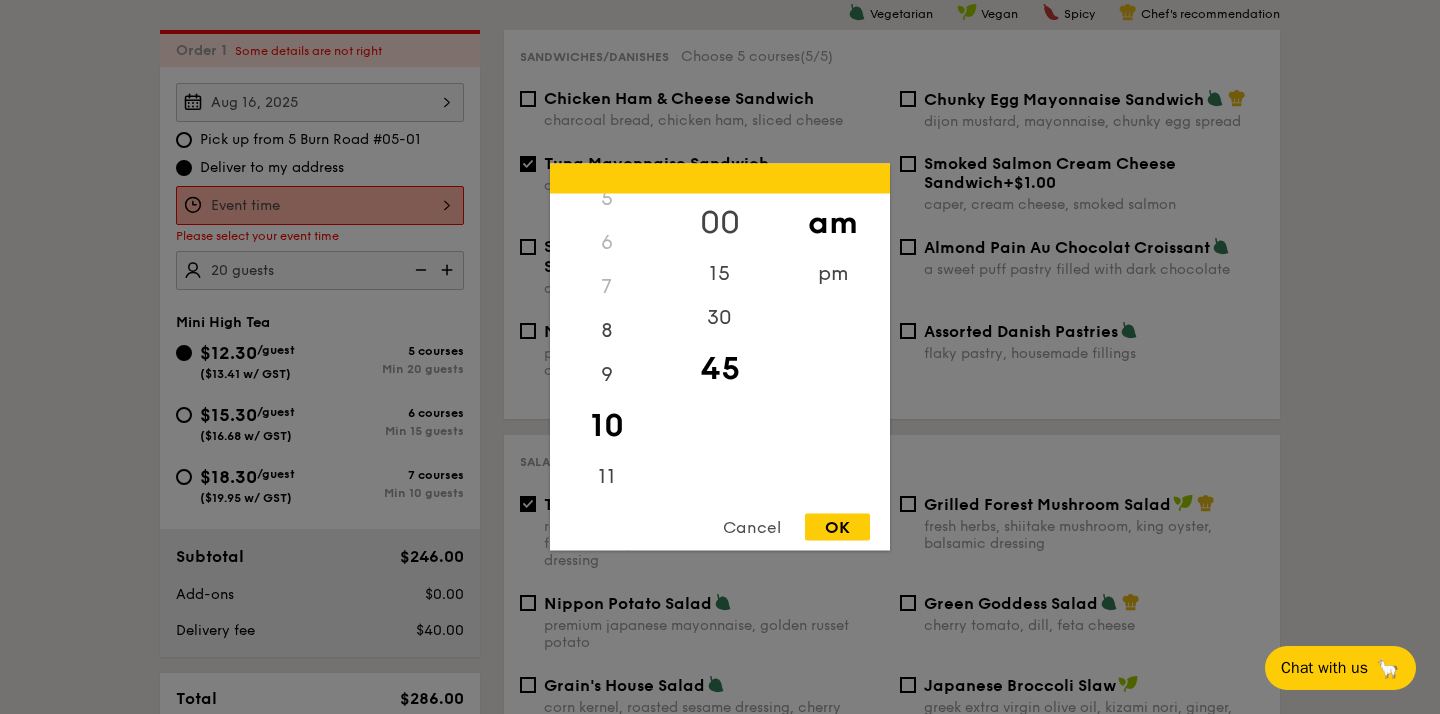 click on "00" at bounding box center [719, 223] 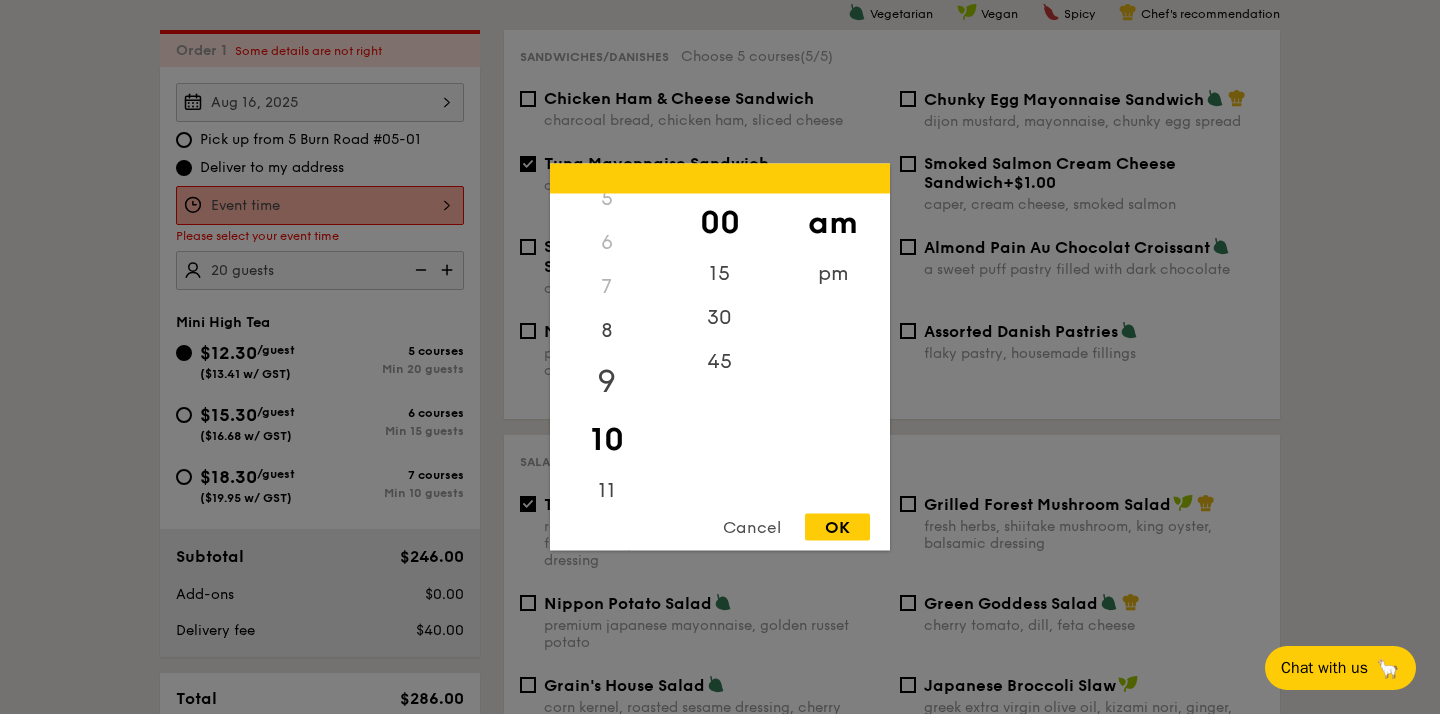 click on "9" at bounding box center [606, 382] 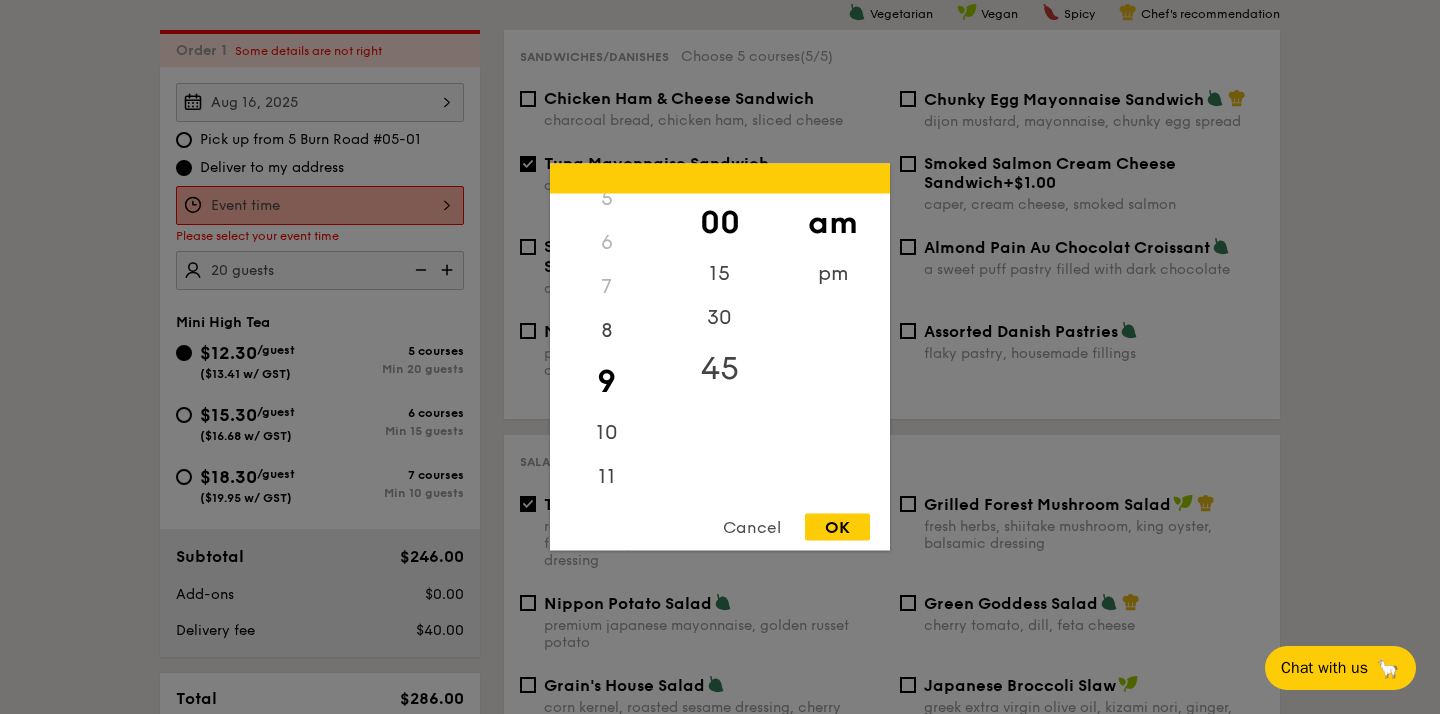 click on "45" at bounding box center [719, 369] 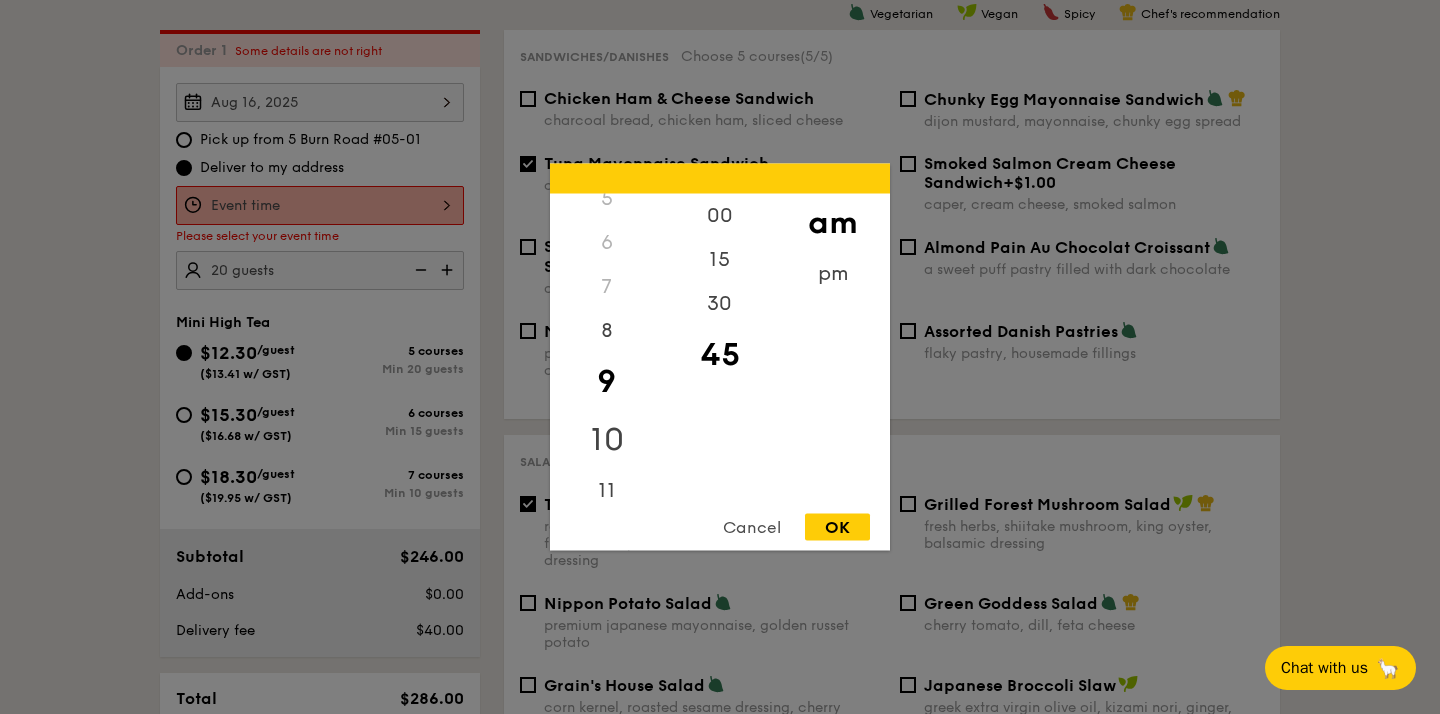 click on "10" at bounding box center (606, 440) 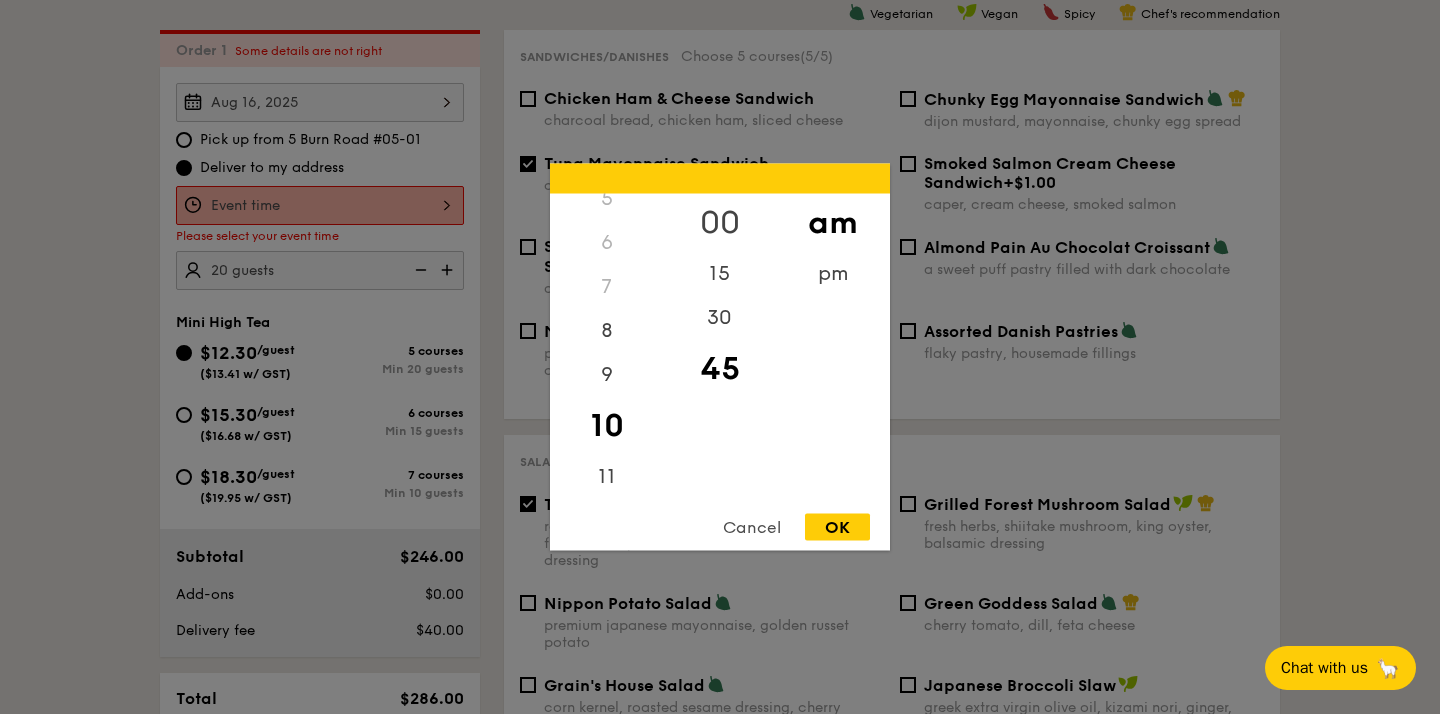 click on "00" at bounding box center (719, 223) 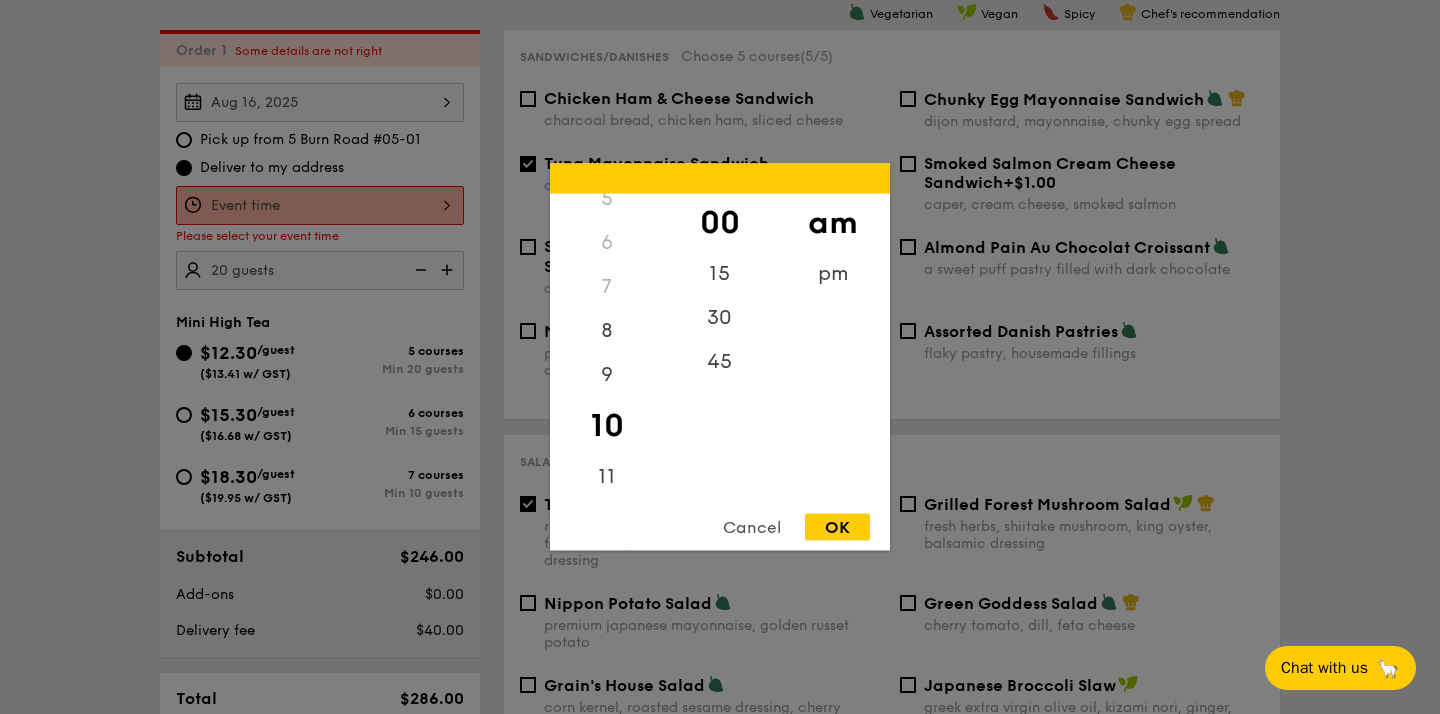 click on "OK" at bounding box center [837, 527] 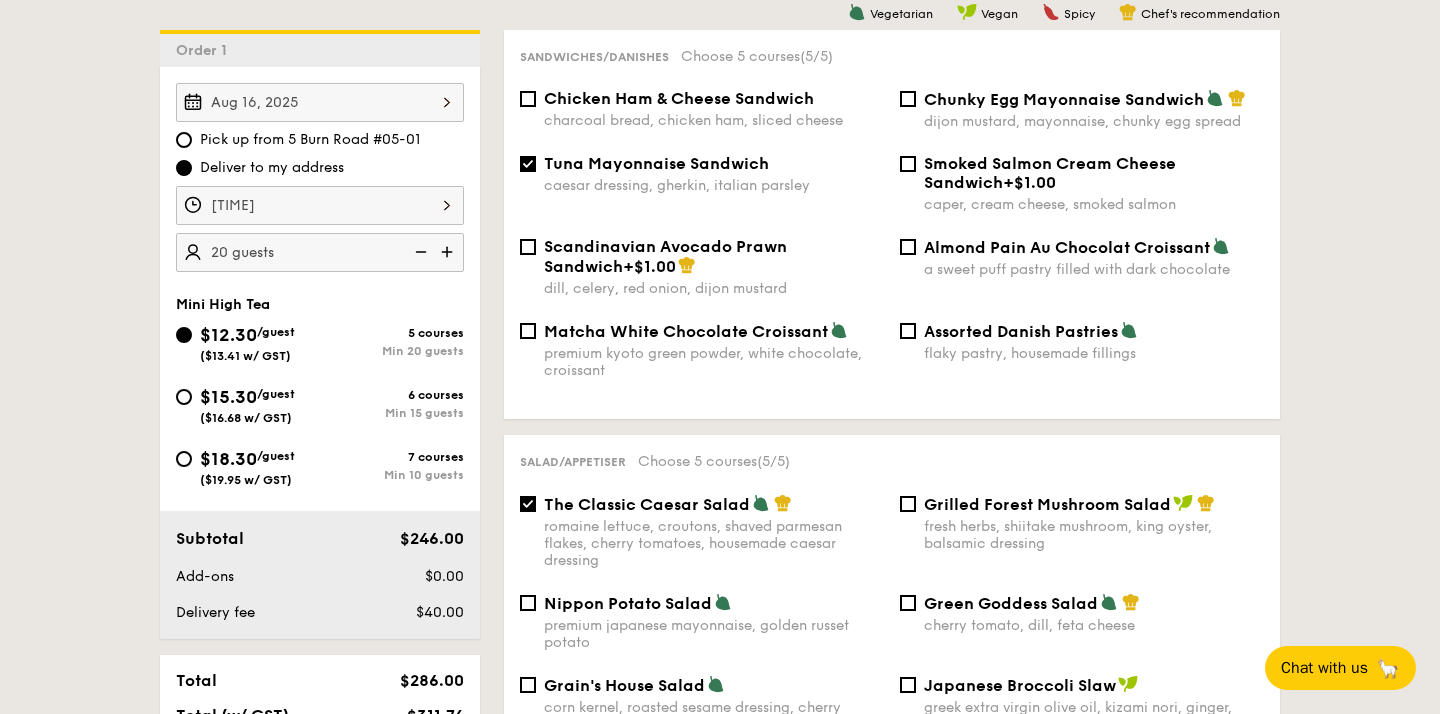 click on "[TIME]" at bounding box center [320, 205] 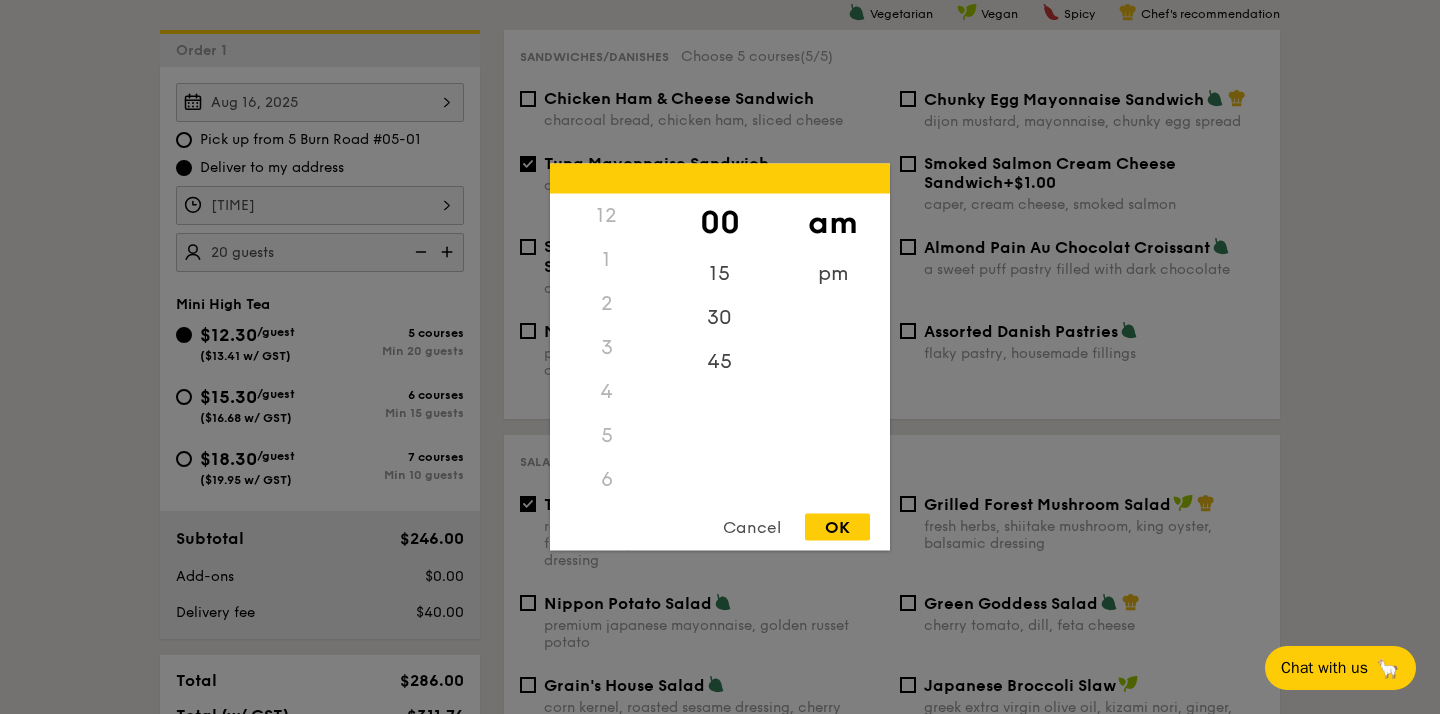 scroll, scrollTop: 220, scrollLeft: 0, axis: vertical 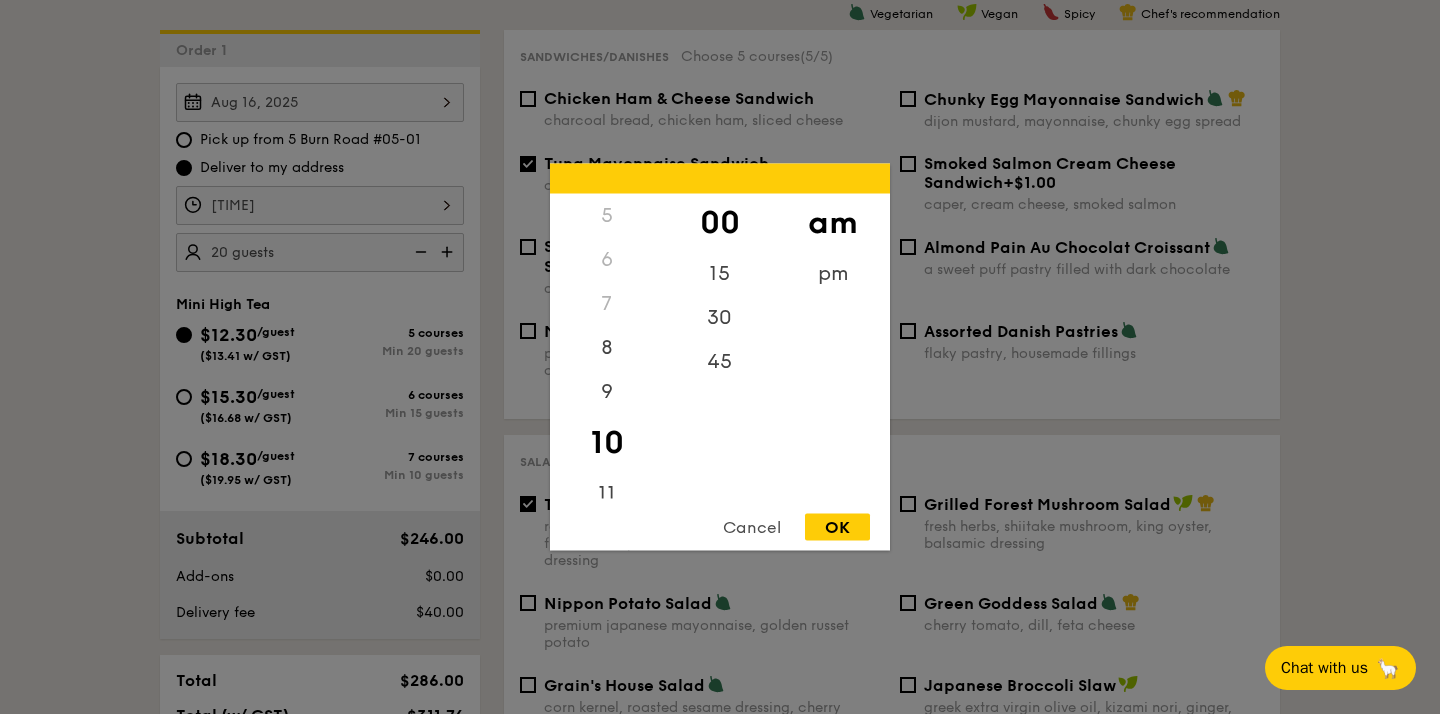 click on "OK" at bounding box center [837, 527] 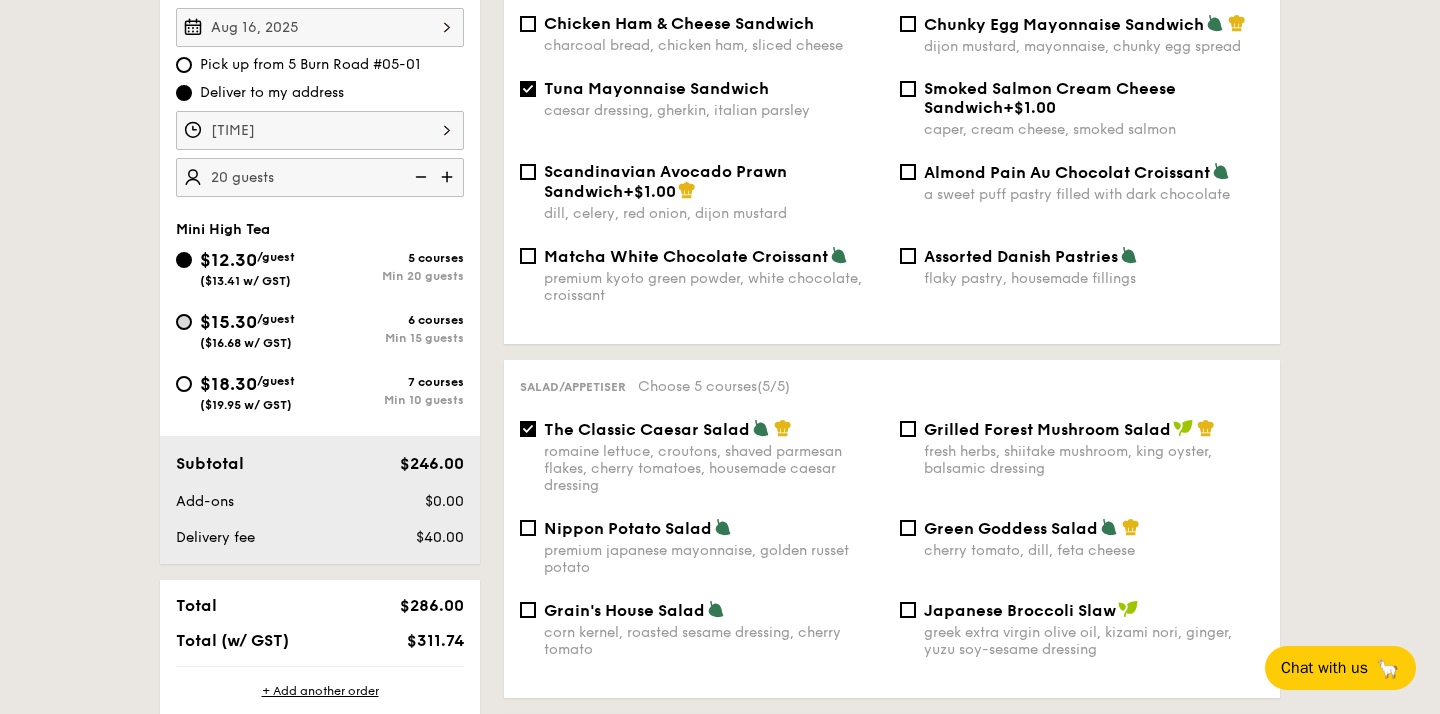 scroll, scrollTop: 604, scrollLeft: 0, axis: vertical 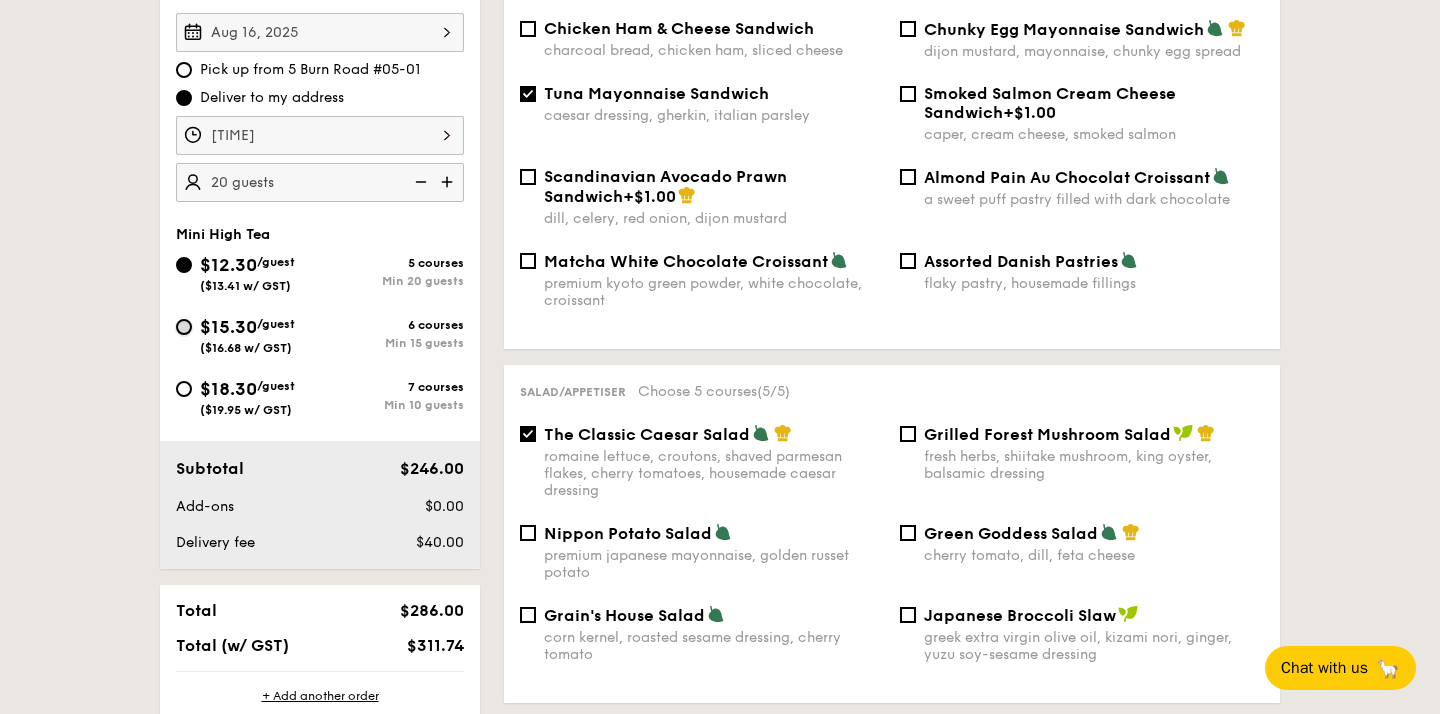 click on "$15.30
/guest
($16.68 w/ GST)
6 courses
Min 15 guests" at bounding box center [184, 327] 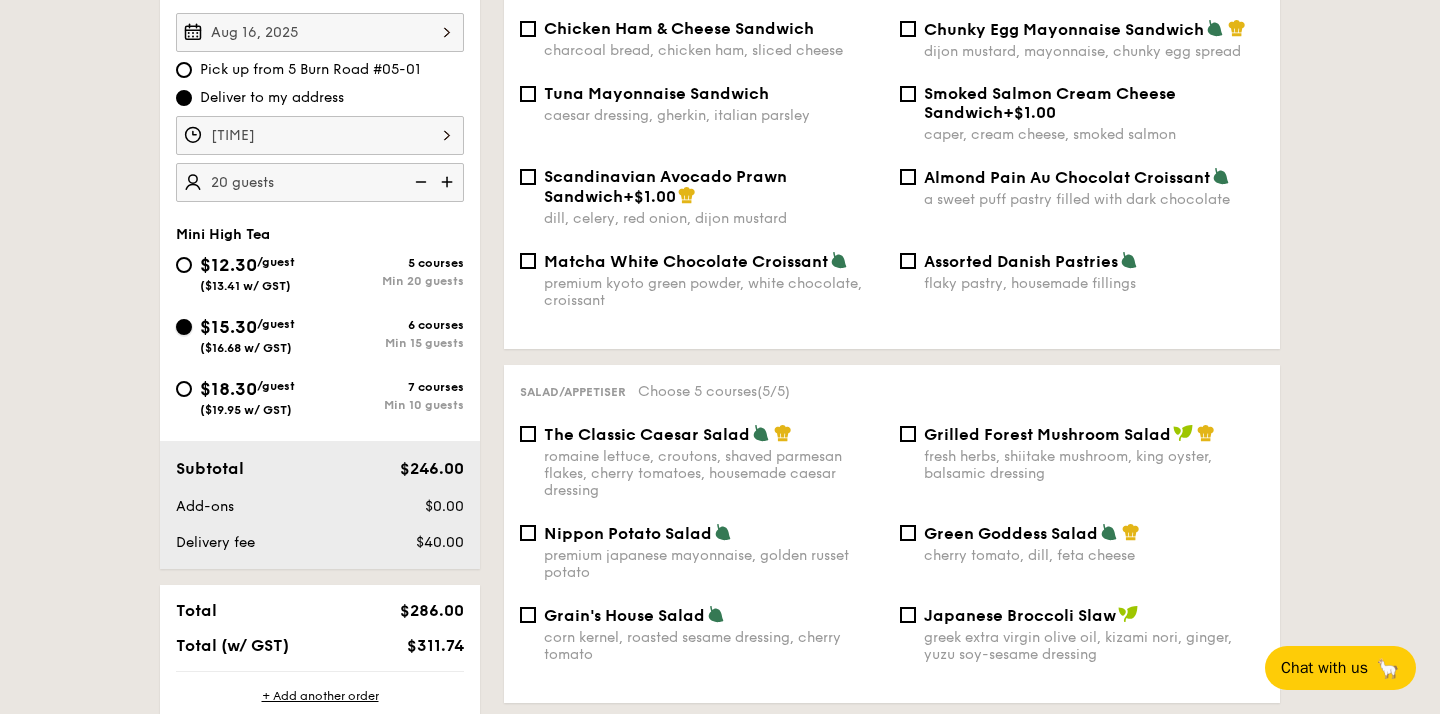 checkbox on "false" 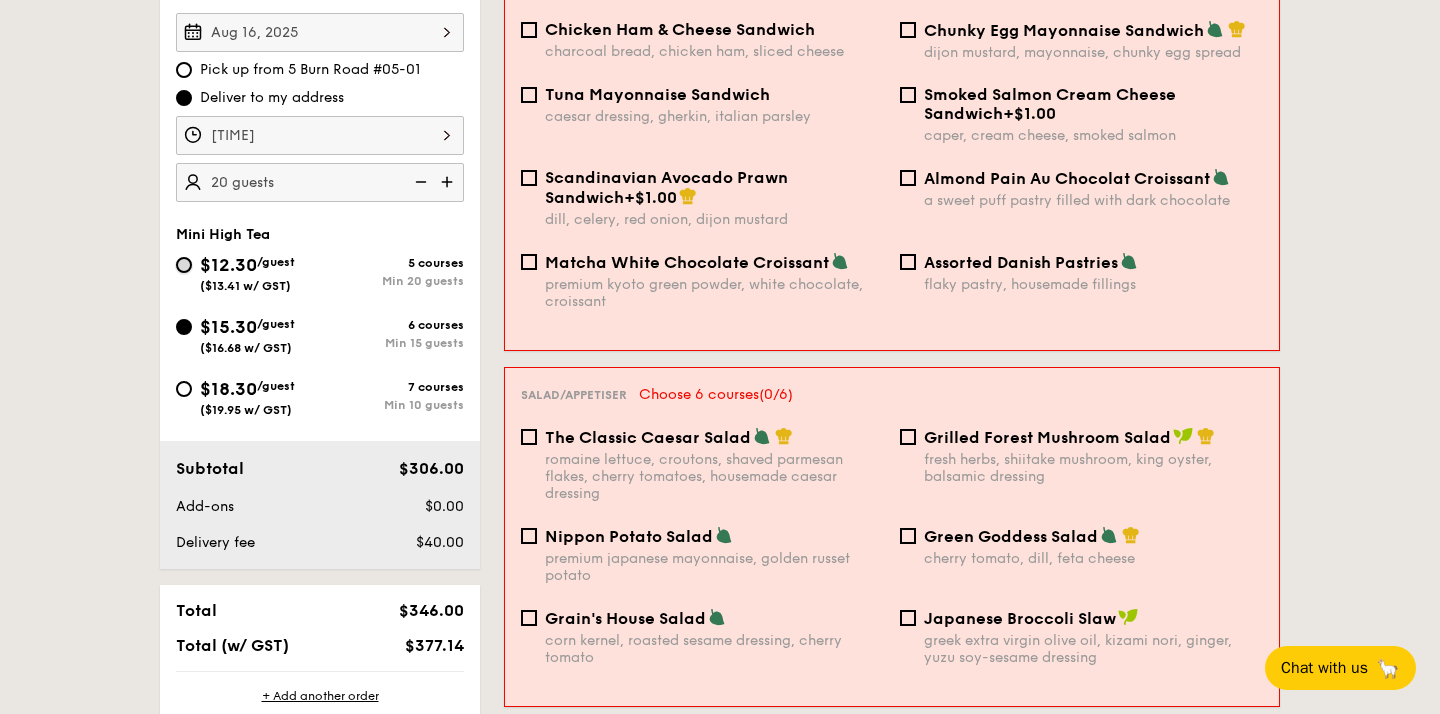 click on "$12.30
/guest
($13.41 w/ GST)
5 courses
Min 20 guests" at bounding box center (184, 265) 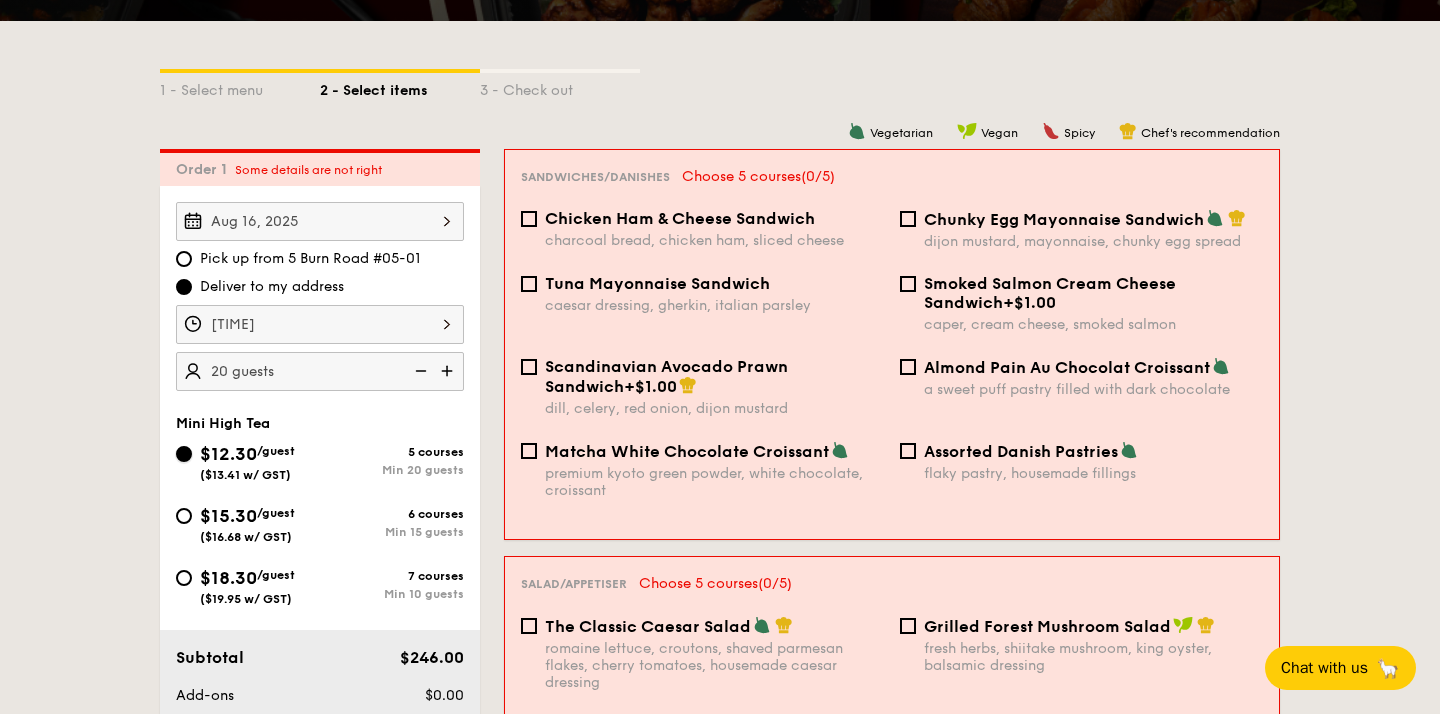scroll, scrollTop: 408, scrollLeft: 0, axis: vertical 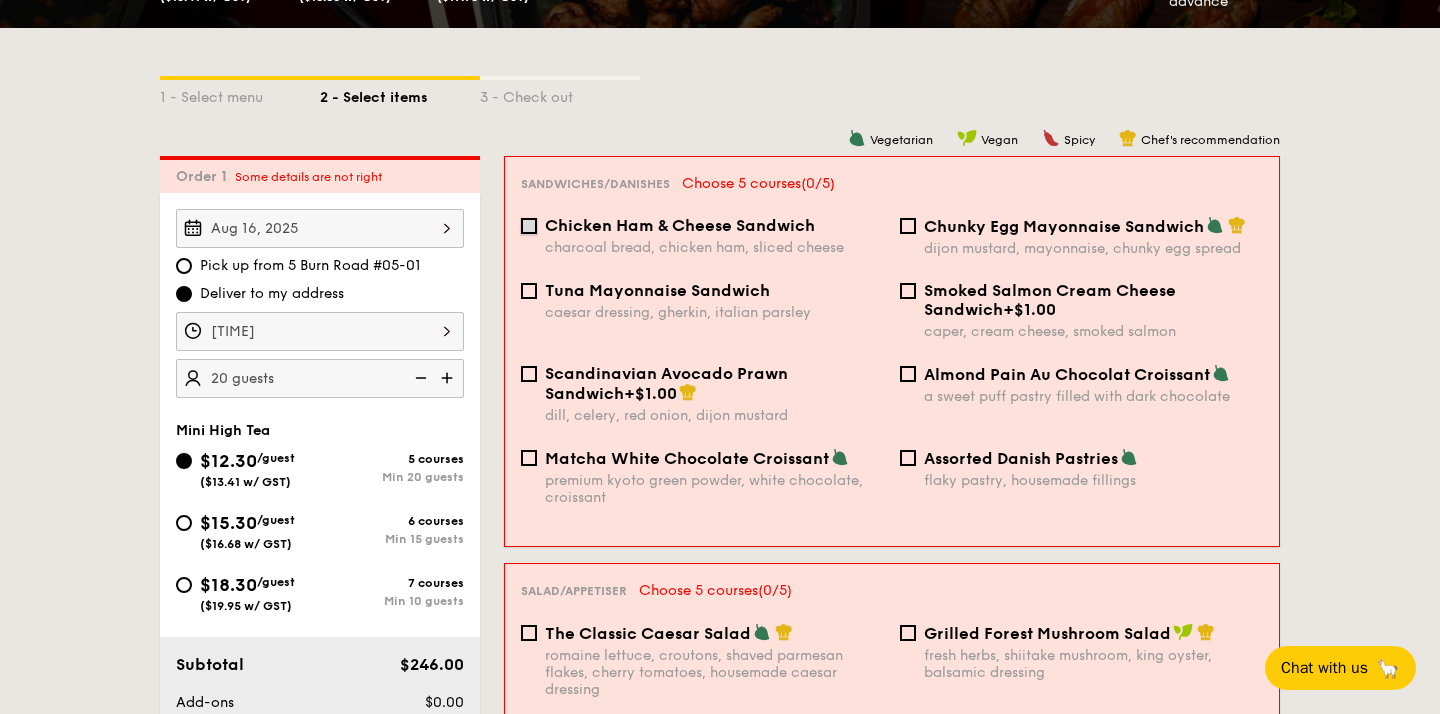 click on "Chicken Ham & Cheese Sandwich charcoal bread, chicken ham, sliced cheese" at bounding box center [529, 226] 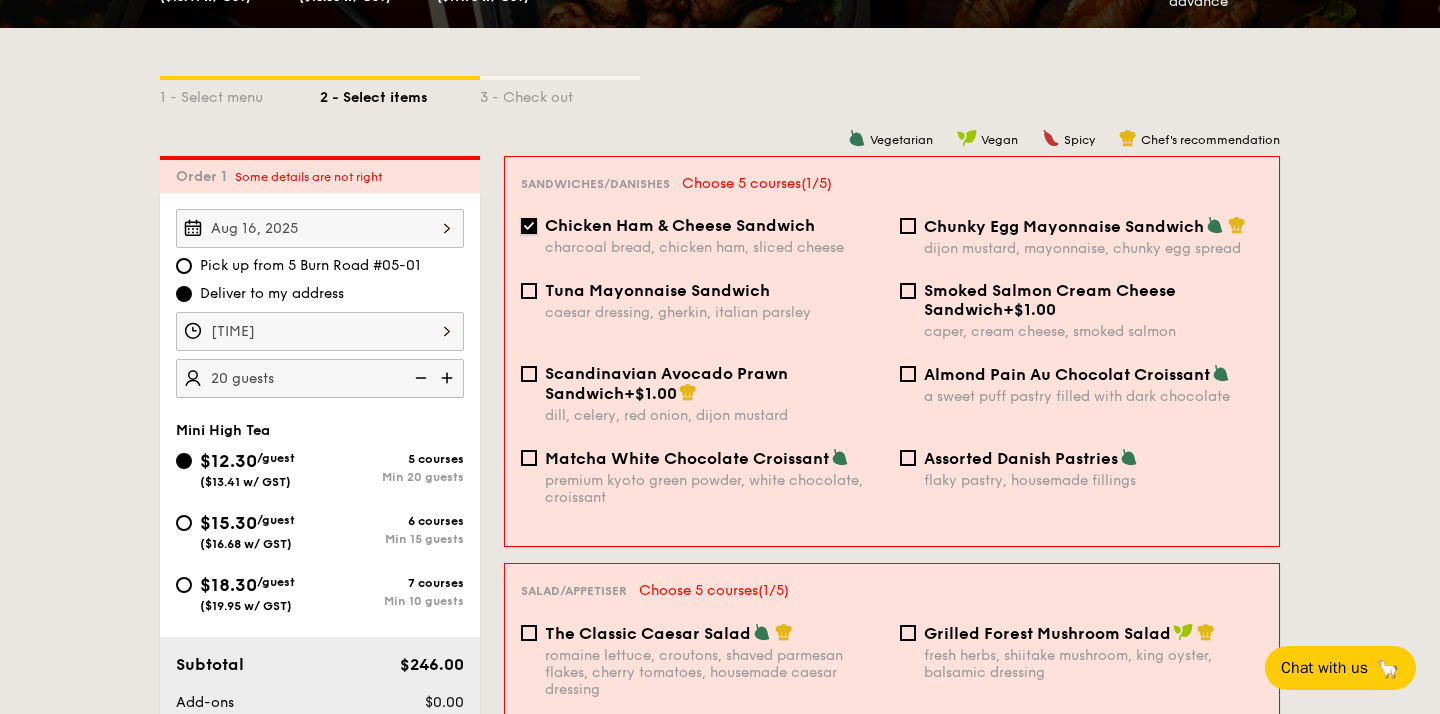 click on "Chicken Ham & Cheese Sandwich charcoal bread, chicken ham, sliced cheese" at bounding box center (529, 226) 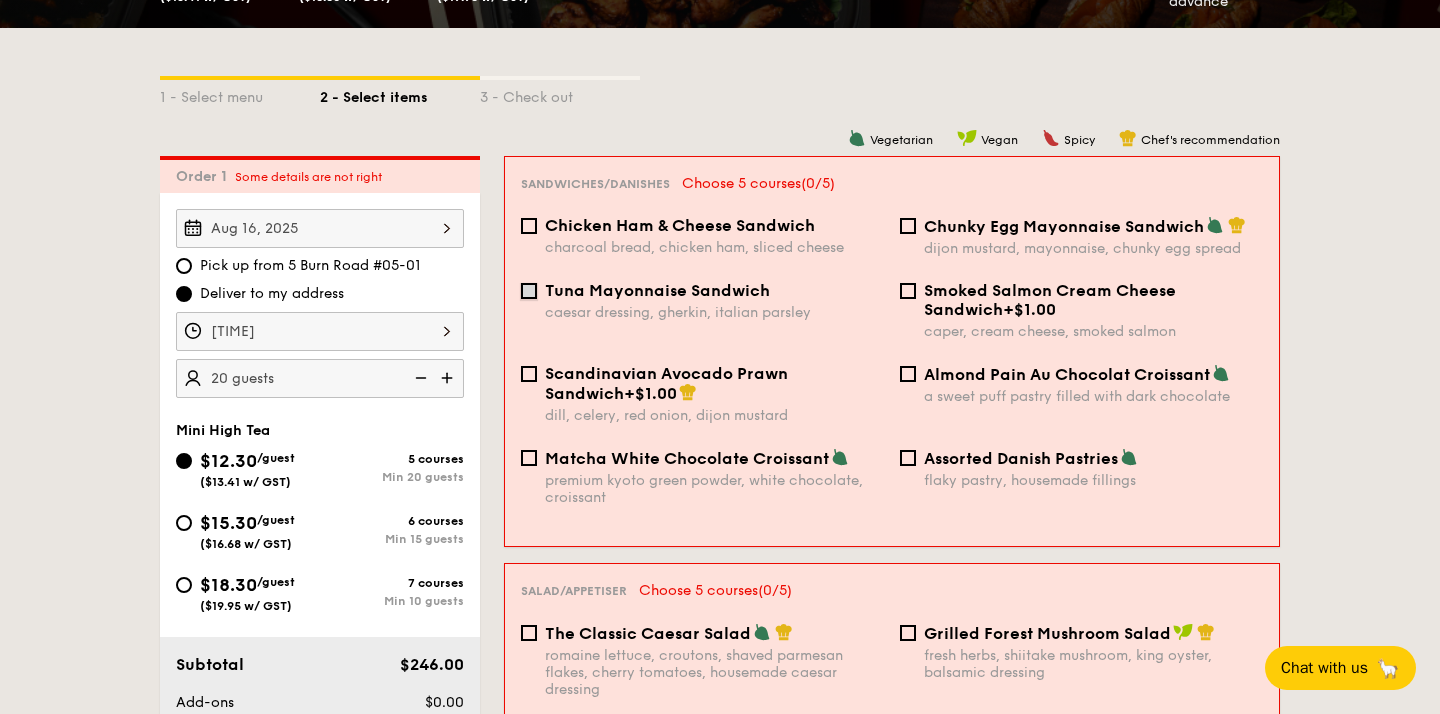 click on "Tuna Mayonnaise Sandwich caesar dressing, gherkin, italian parsley" at bounding box center (529, 291) 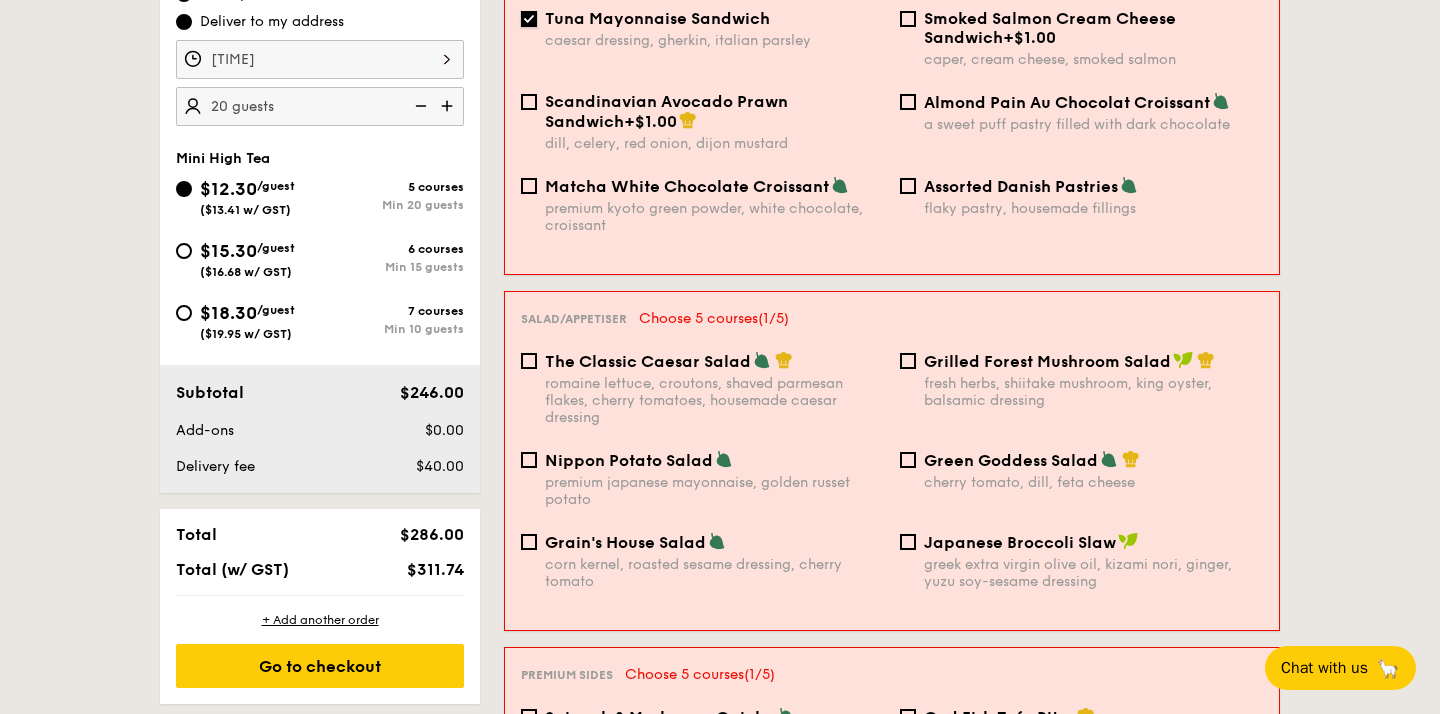 scroll, scrollTop: 701, scrollLeft: 0, axis: vertical 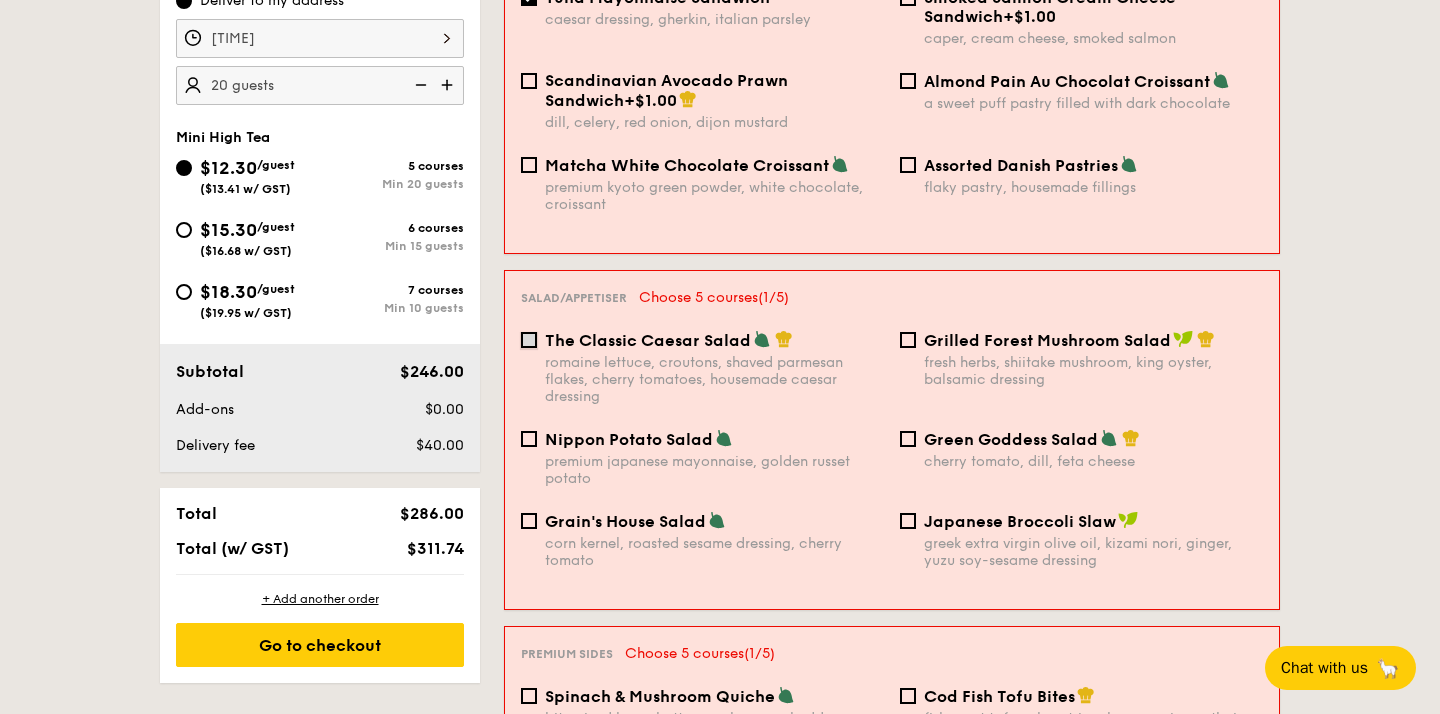 click on "The Classic Caesar Salad romaine lettuce, croutons, shaved parmesan flakes, cherry tomatoes, housemade caesar dressing" at bounding box center [529, 340] 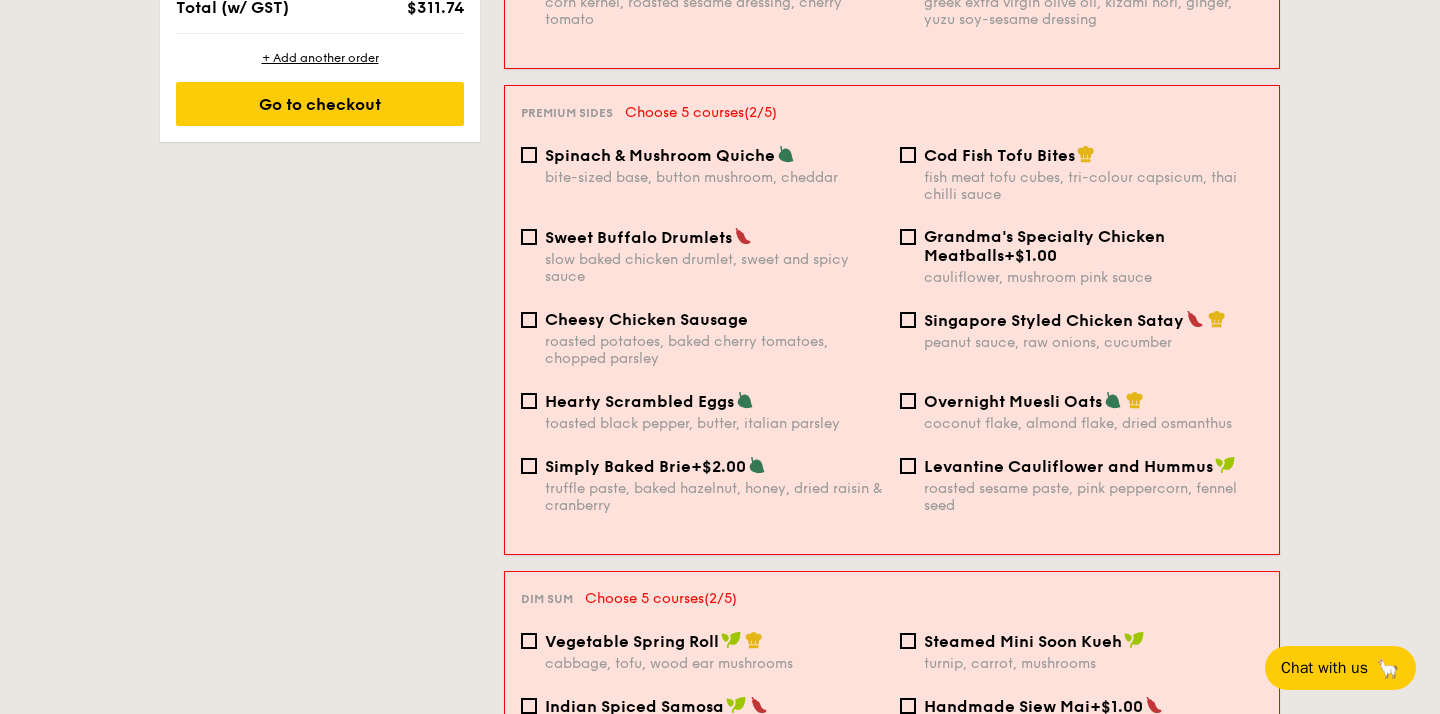 scroll, scrollTop: 1257, scrollLeft: 0, axis: vertical 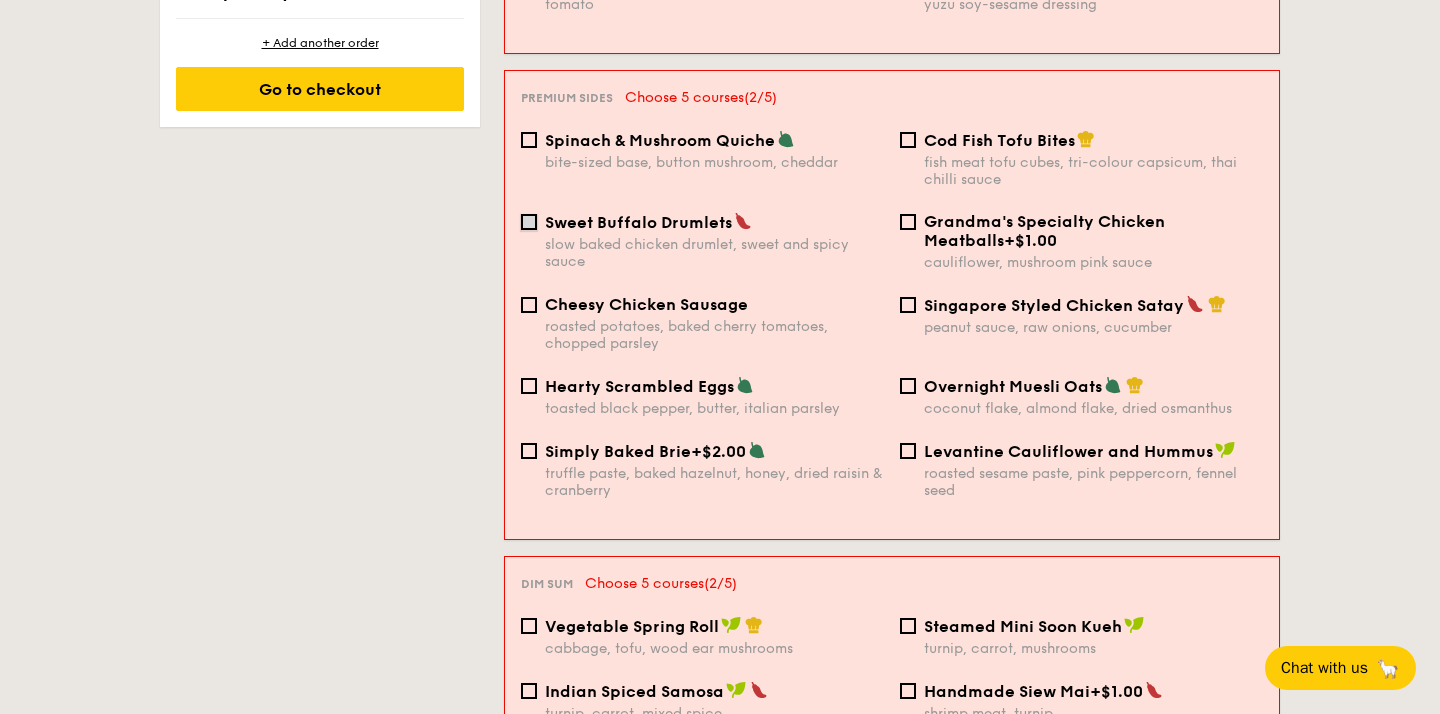 click on "Sweet Buffalo Drumlets slow baked chicken drumlet, sweet and spicy sauce" at bounding box center [529, 222] 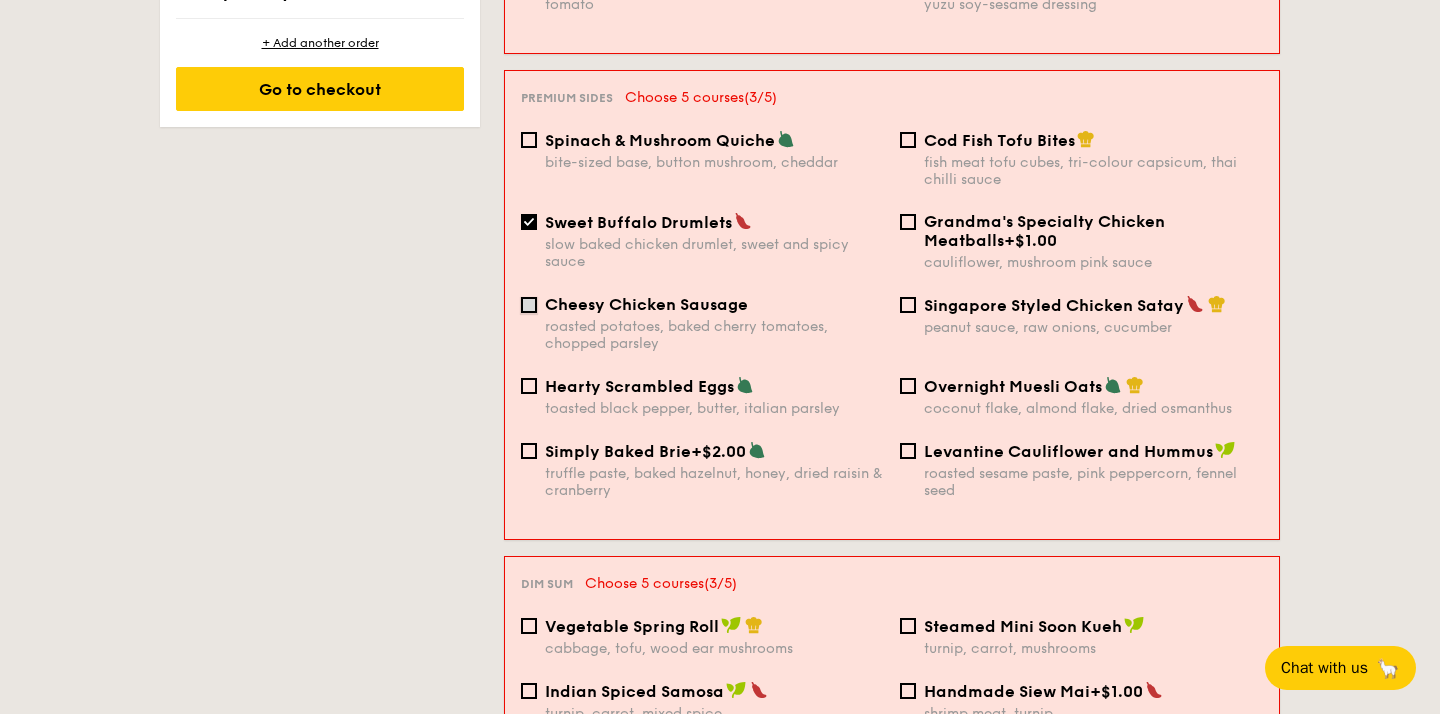 click on "Cheesy Chicken Sausage roasted potatoes, baked cherry tomatoes, chopped parsley" at bounding box center (529, 305) 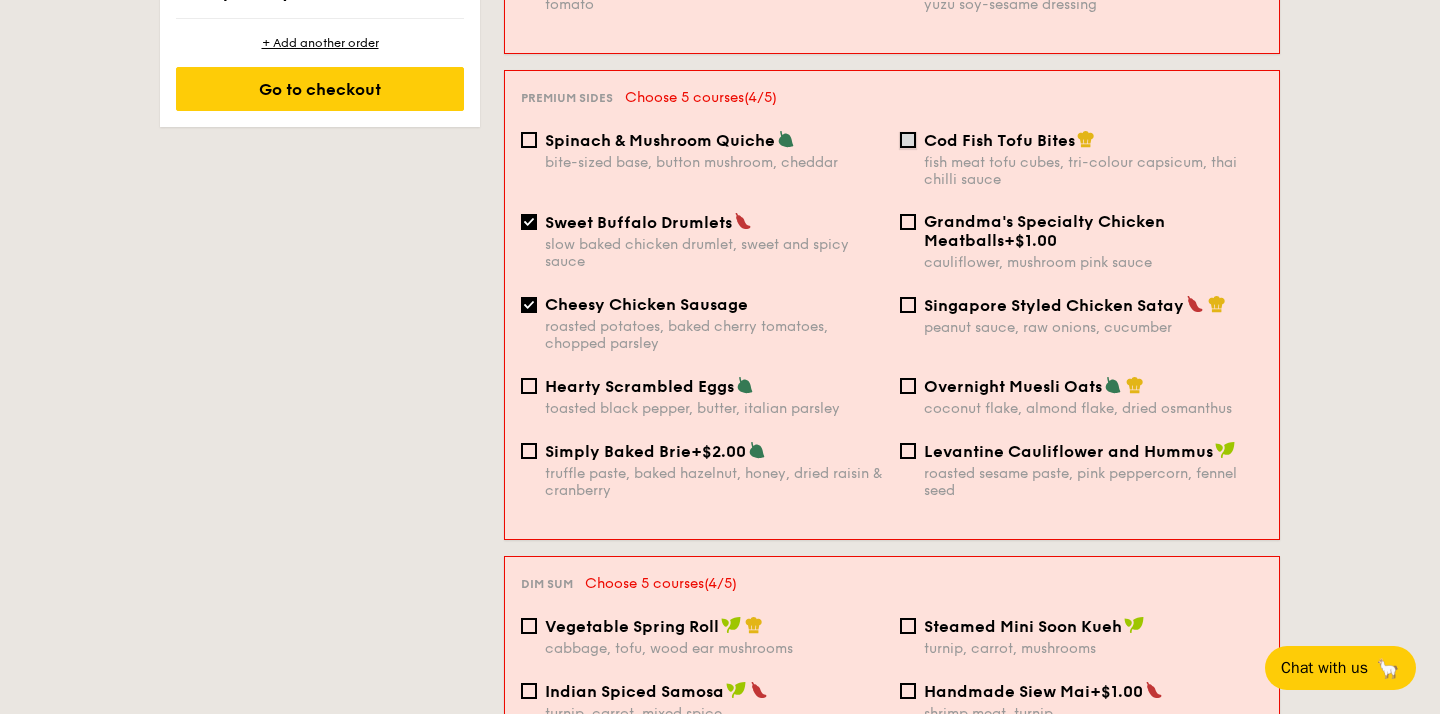click on "Cod Fish Tofu Bites fish meat tofu cubes, tri-colour capsicum, thai chilli sauce" at bounding box center (908, 140) 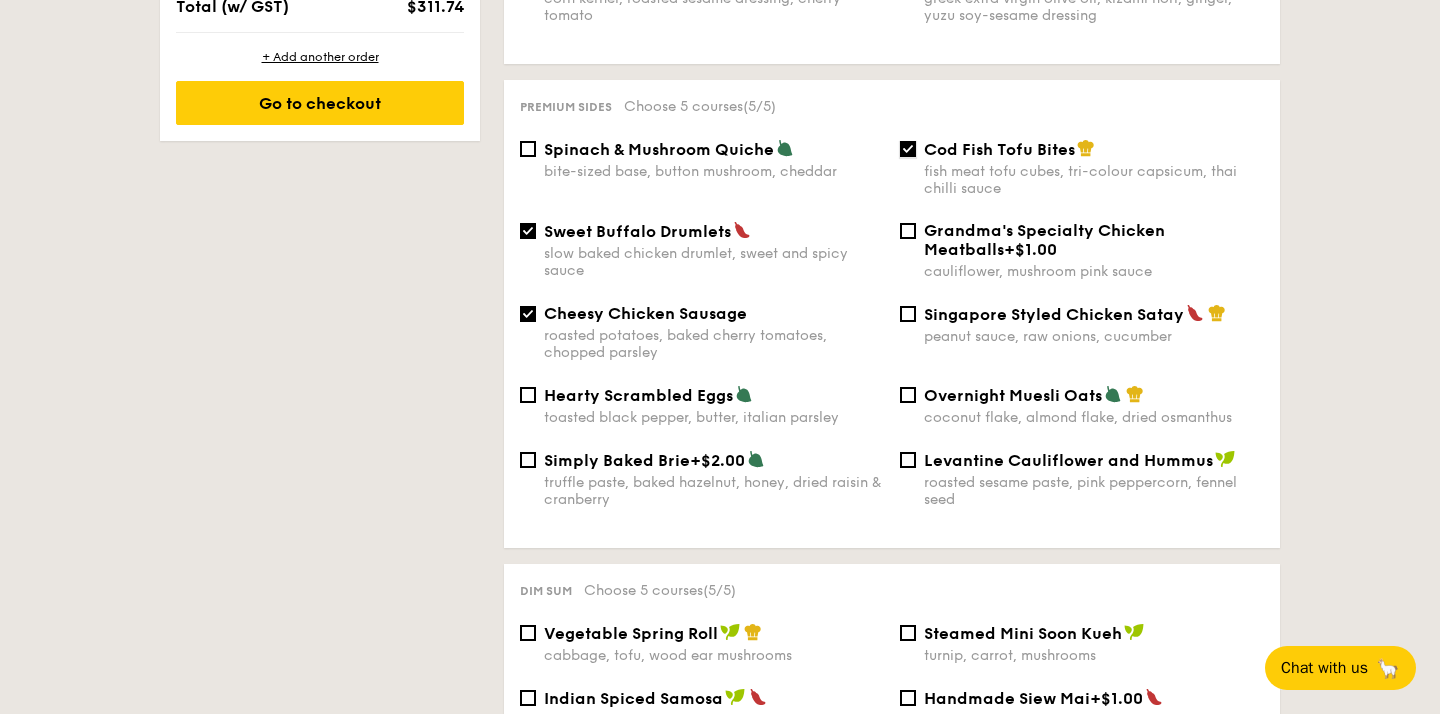 scroll, scrollTop: 1227, scrollLeft: 0, axis: vertical 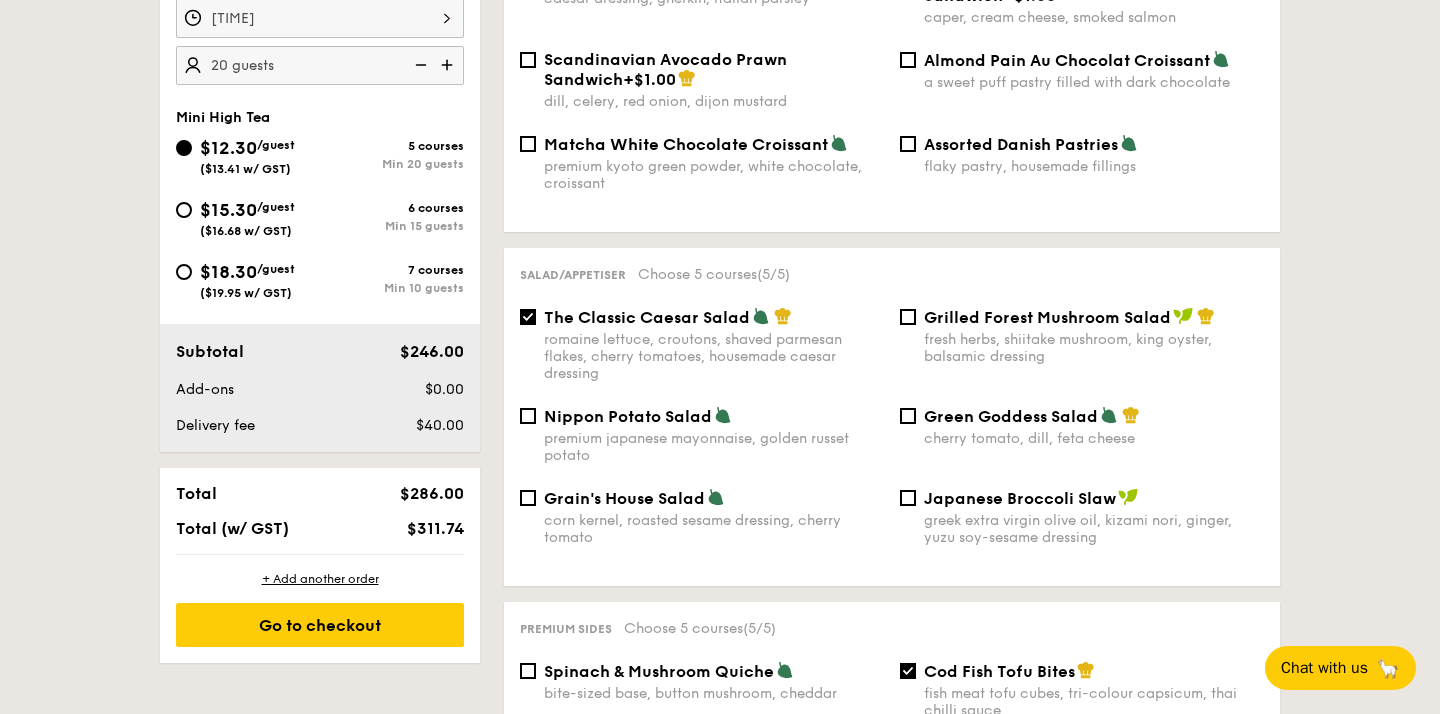 click at bounding box center (449, 65) 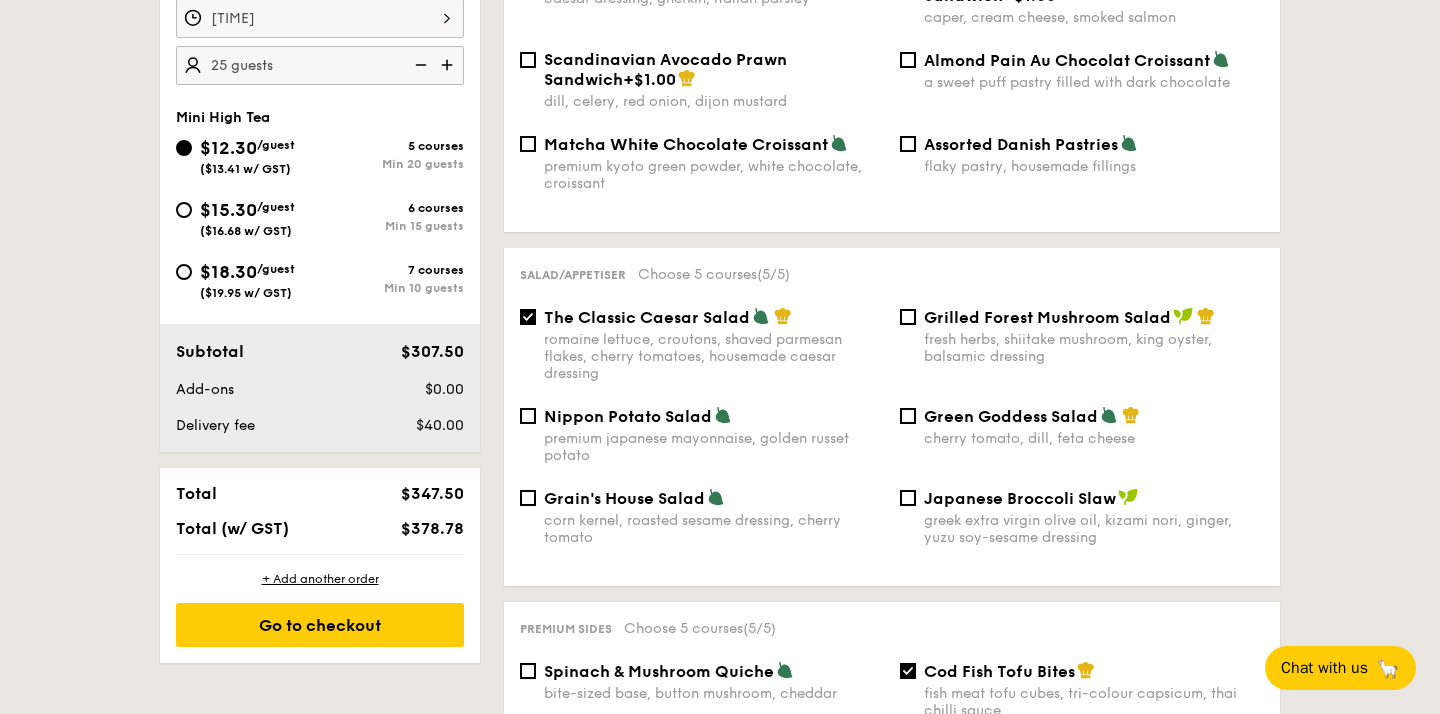 click at bounding box center [419, 65] 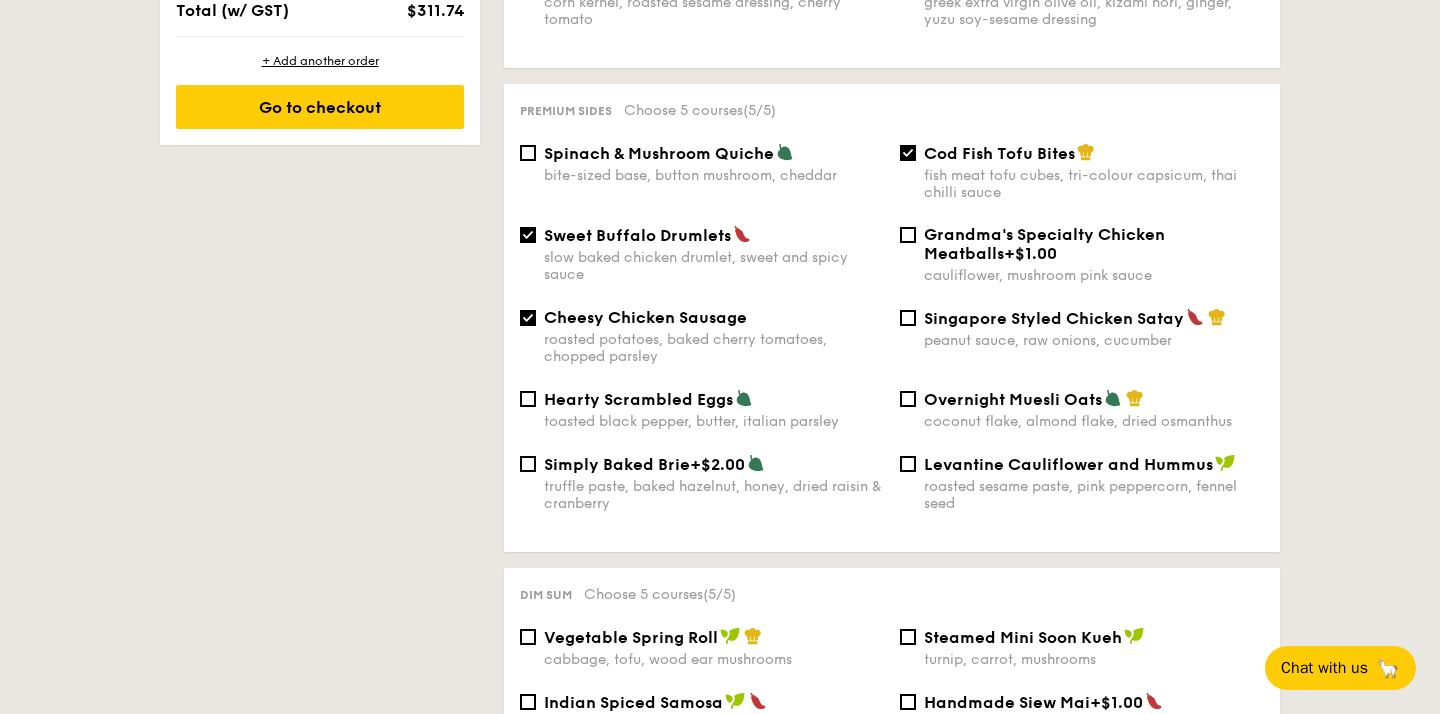 scroll, scrollTop: 1241, scrollLeft: 0, axis: vertical 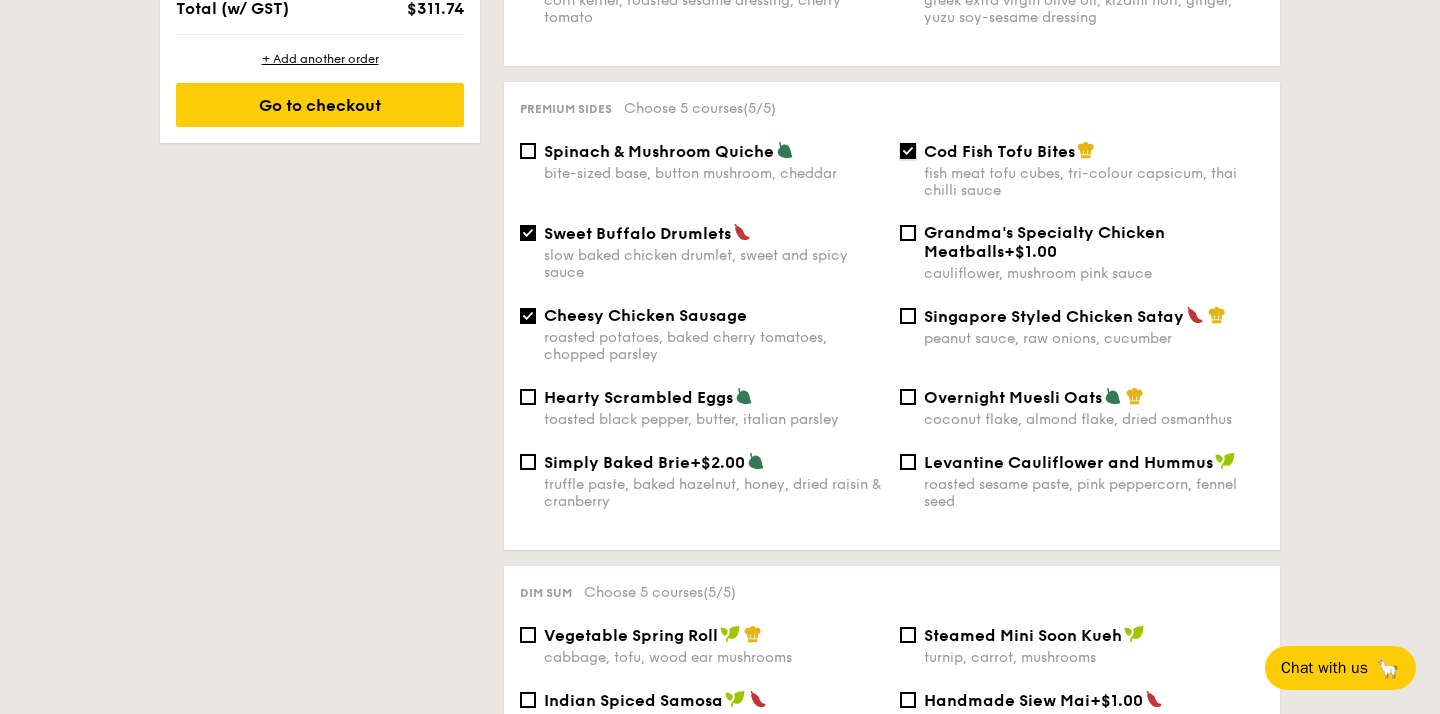 click on "Cod Fish Tofu Bites fish meat tofu cubes, tri-colour capsicum, thai chilli sauce" at bounding box center (908, 151) 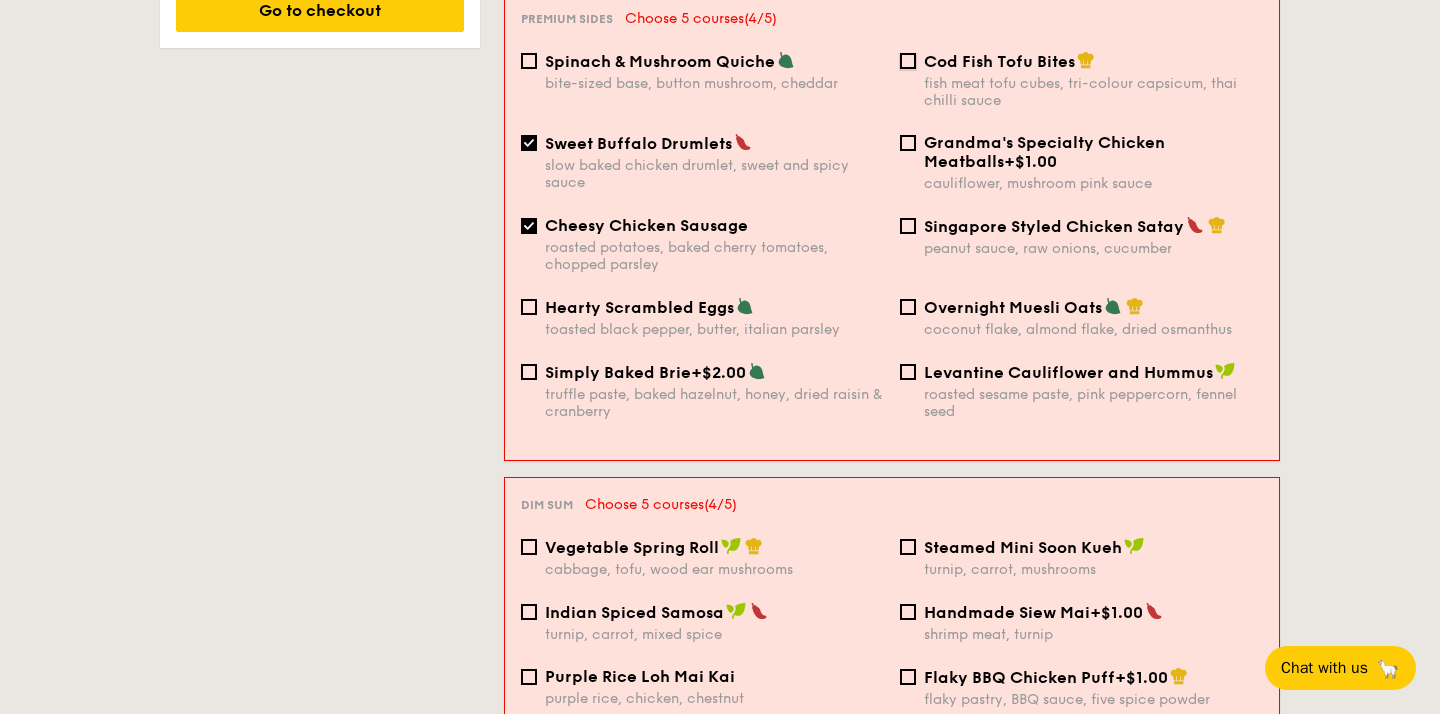 scroll, scrollTop: 1335, scrollLeft: 0, axis: vertical 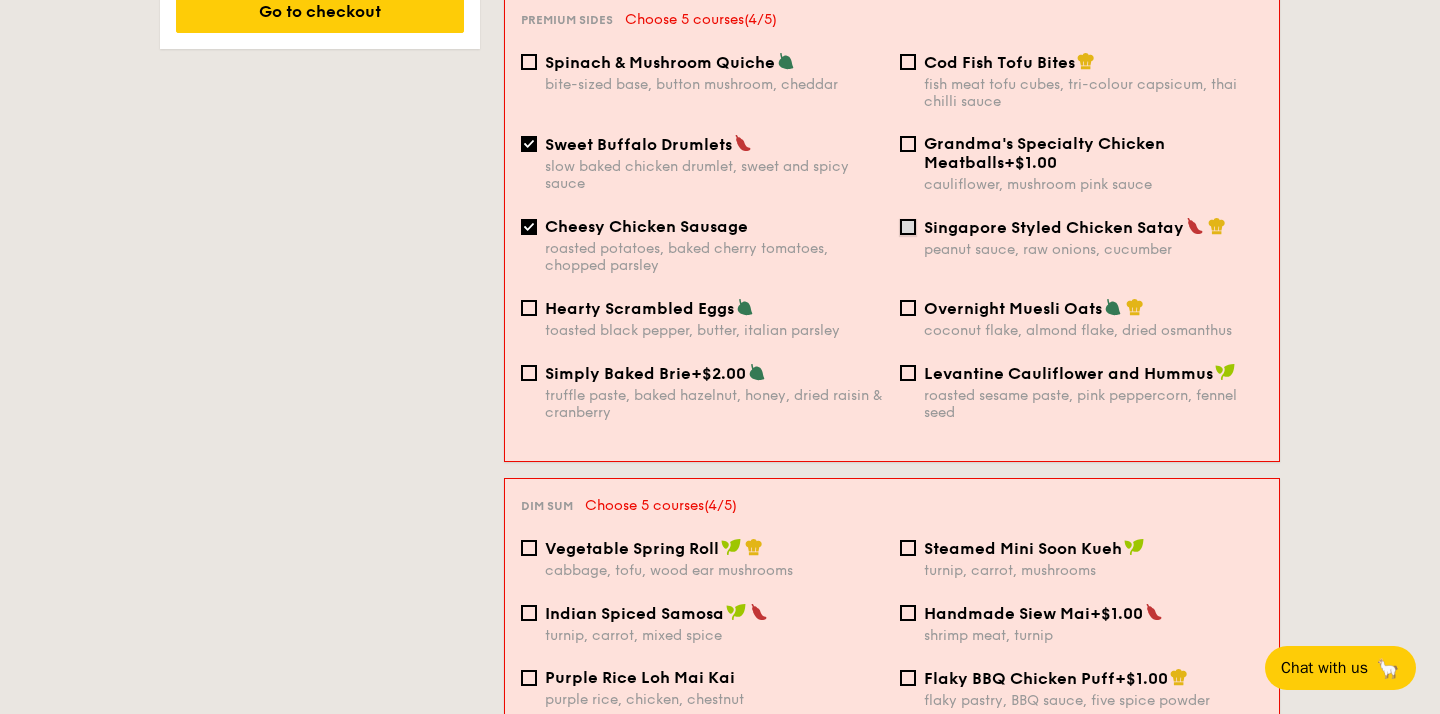 click on "Singapore Styled Chicken Satay peanut sauce, raw onions, cucumber" at bounding box center (908, 227) 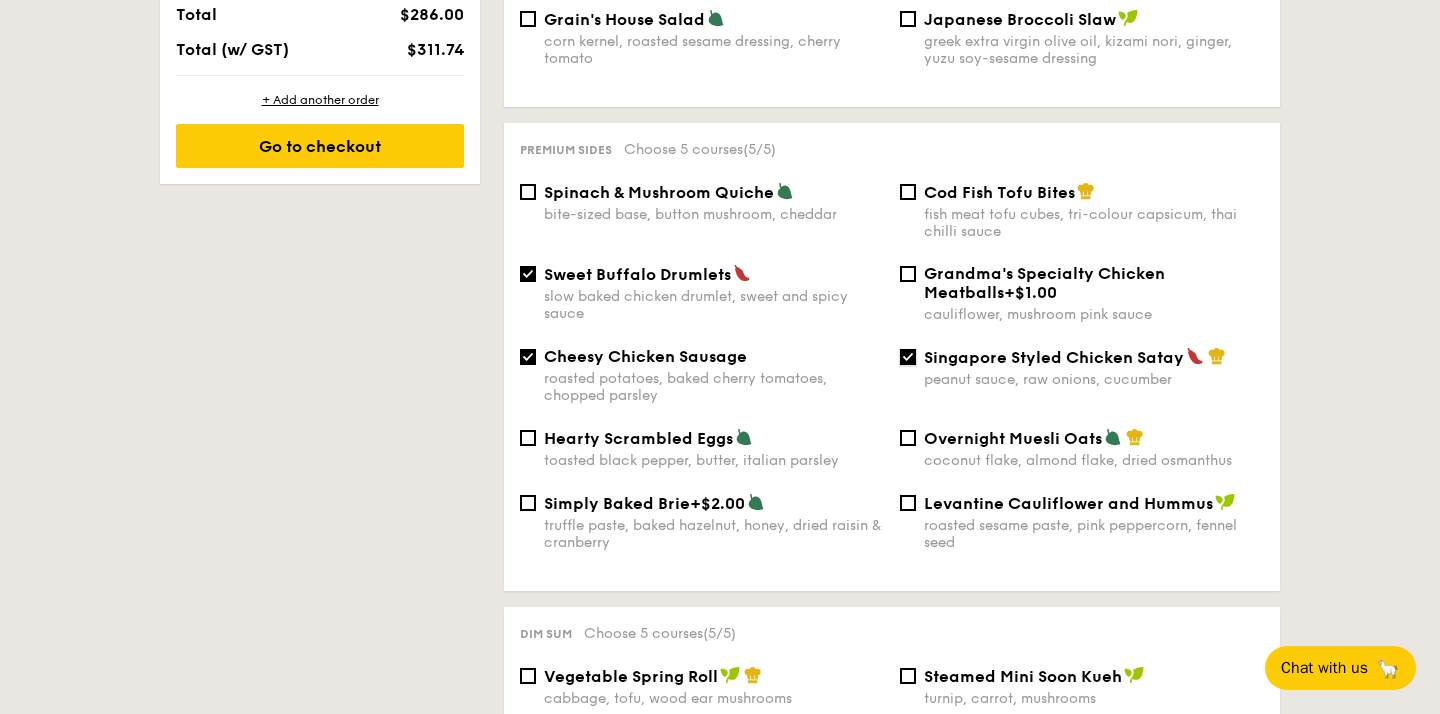 scroll, scrollTop: 1019, scrollLeft: 0, axis: vertical 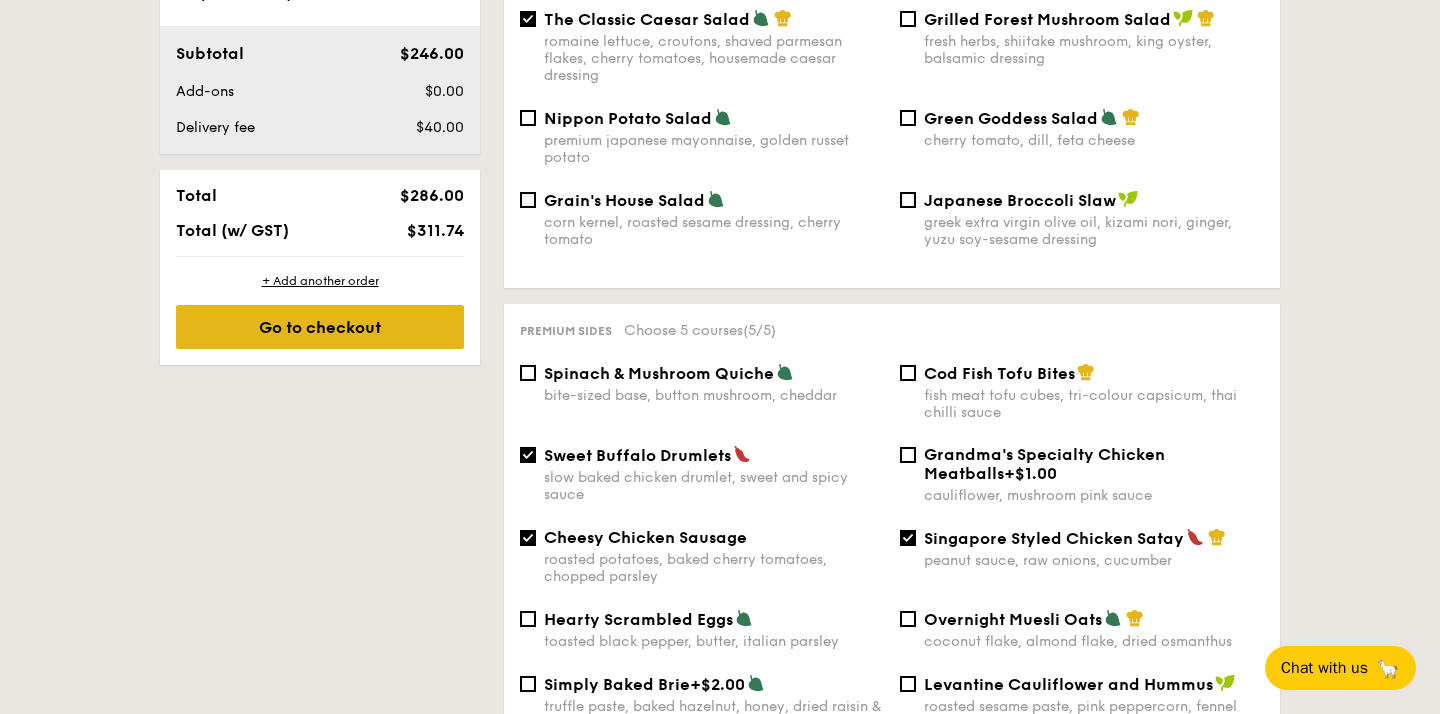 click on "Go to checkout" at bounding box center [320, 327] 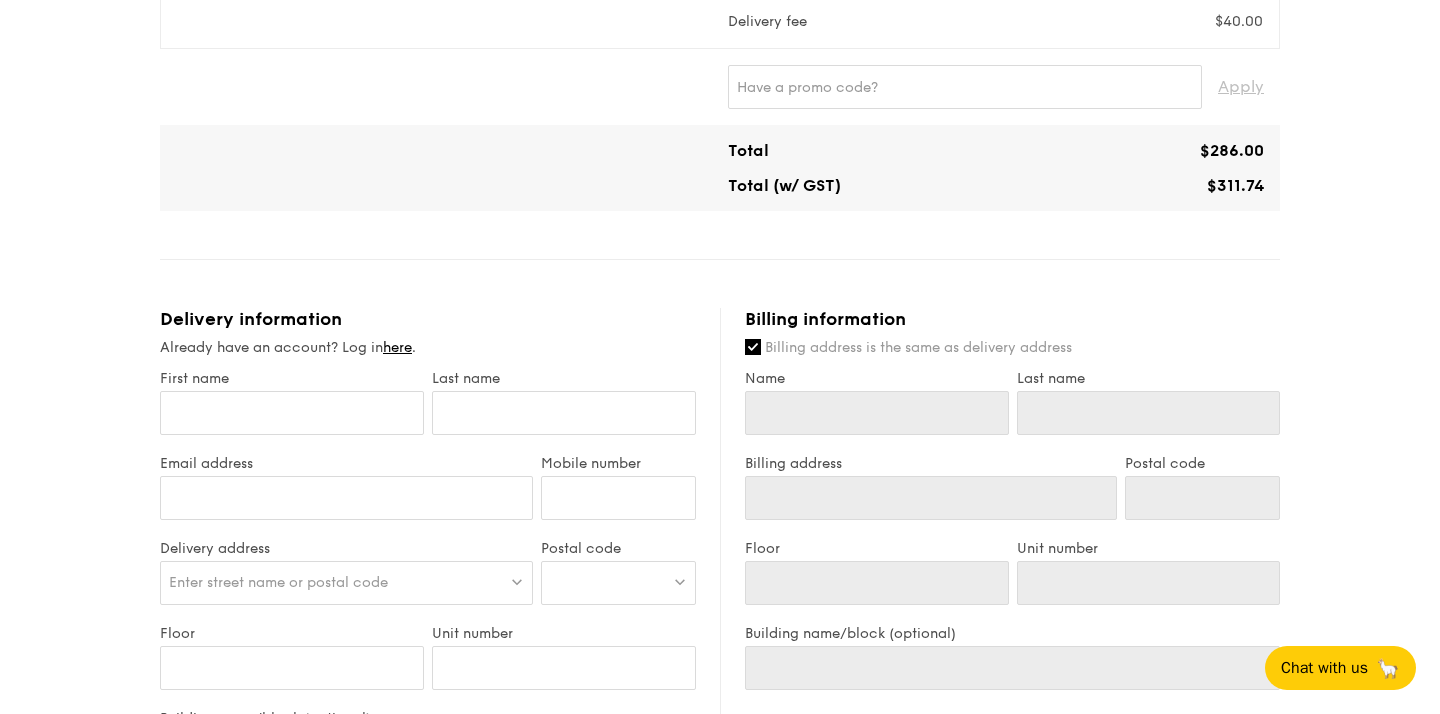 scroll, scrollTop: 708, scrollLeft: 0, axis: vertical 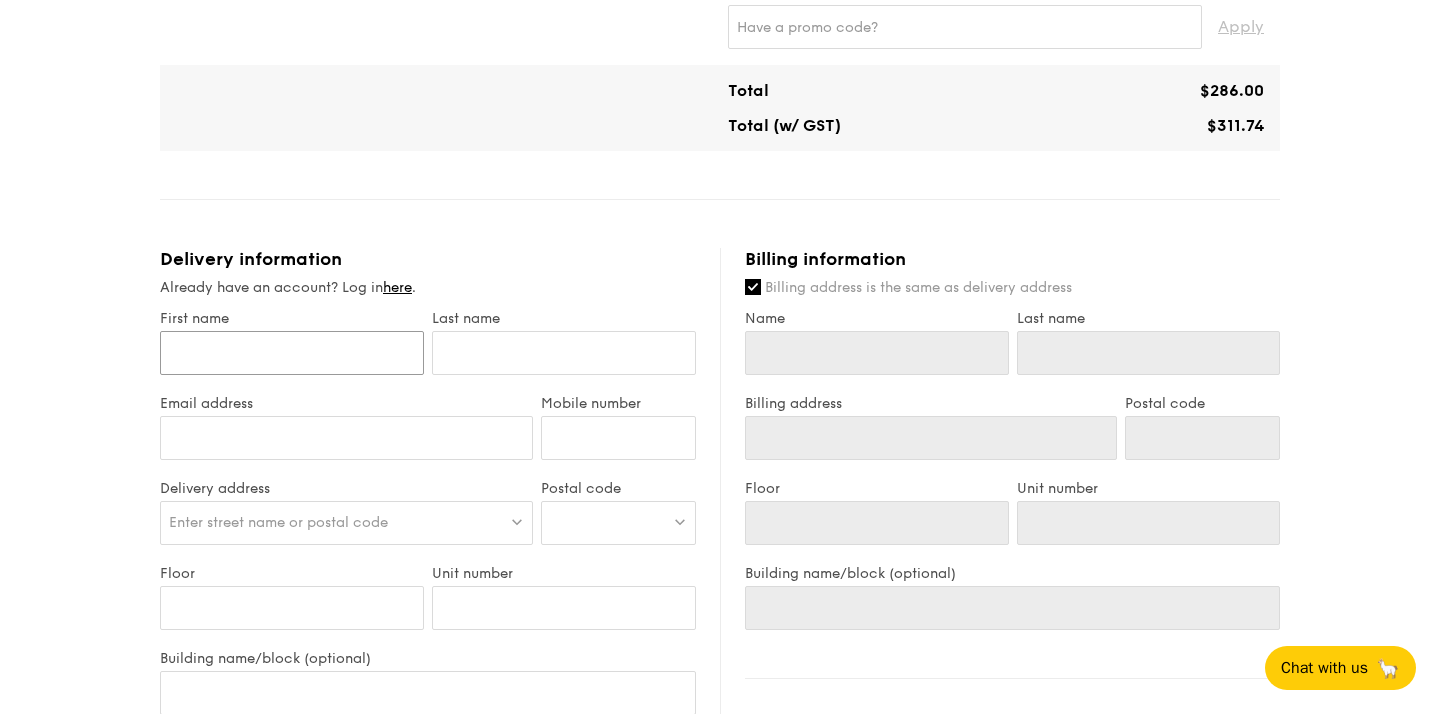 click on "First name" at bounding box center (292, 353) 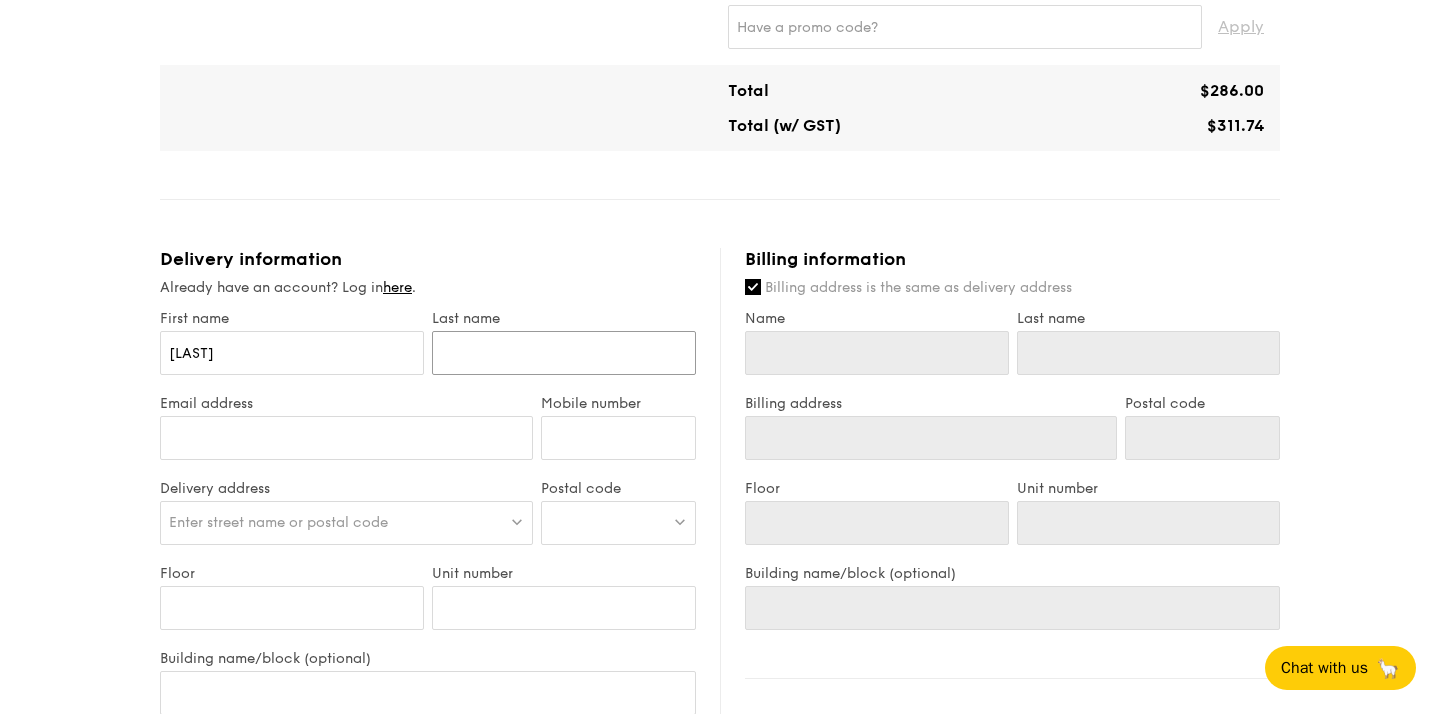 type on "[LAST]" 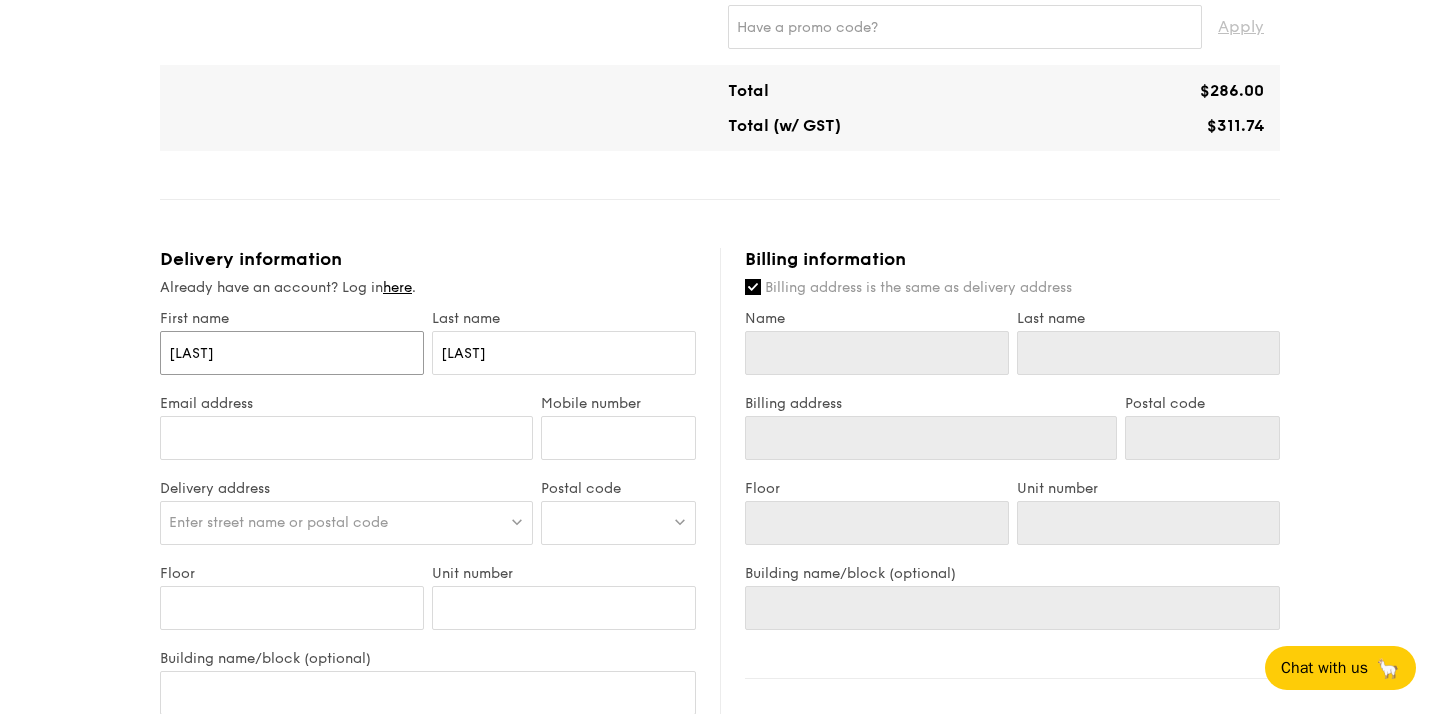 type on "[LAST]" 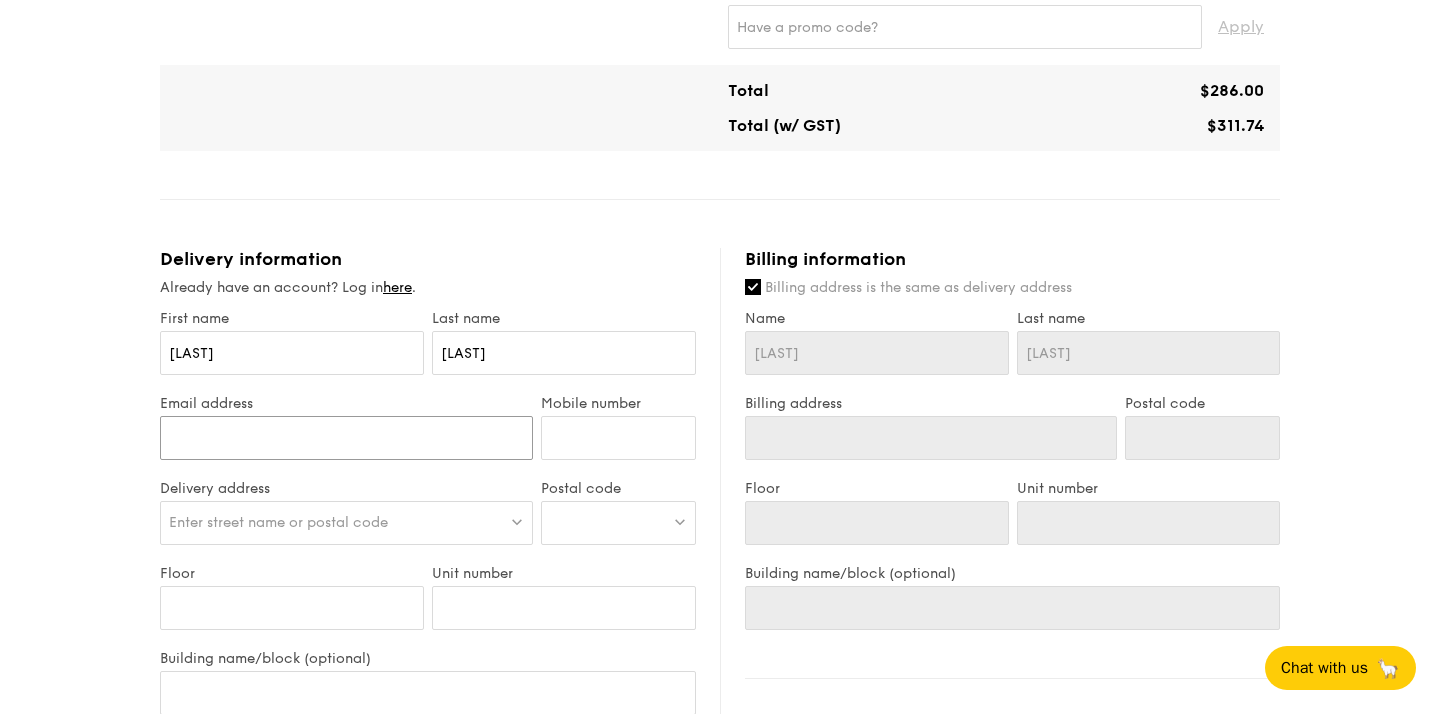 click on "Email address" at bounding box center [346, 438] 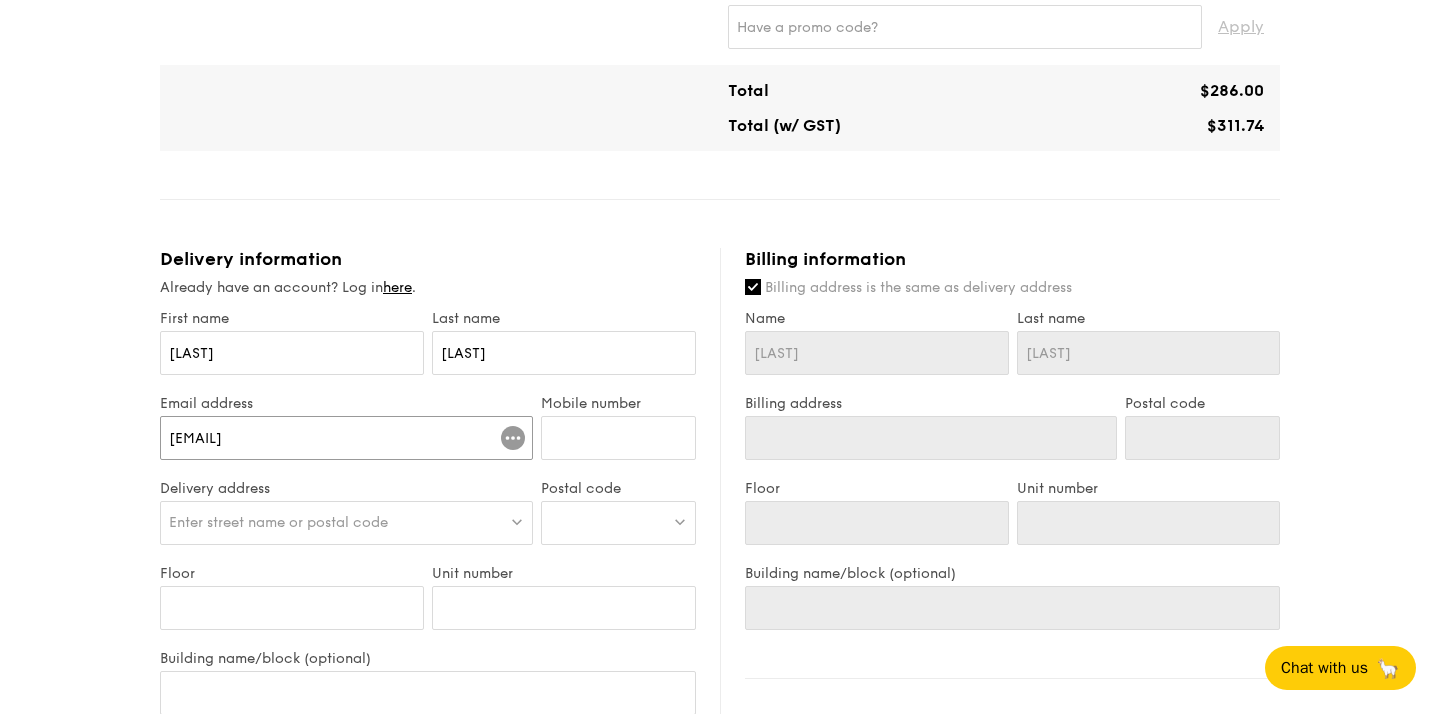 type on "[EMAIL]" 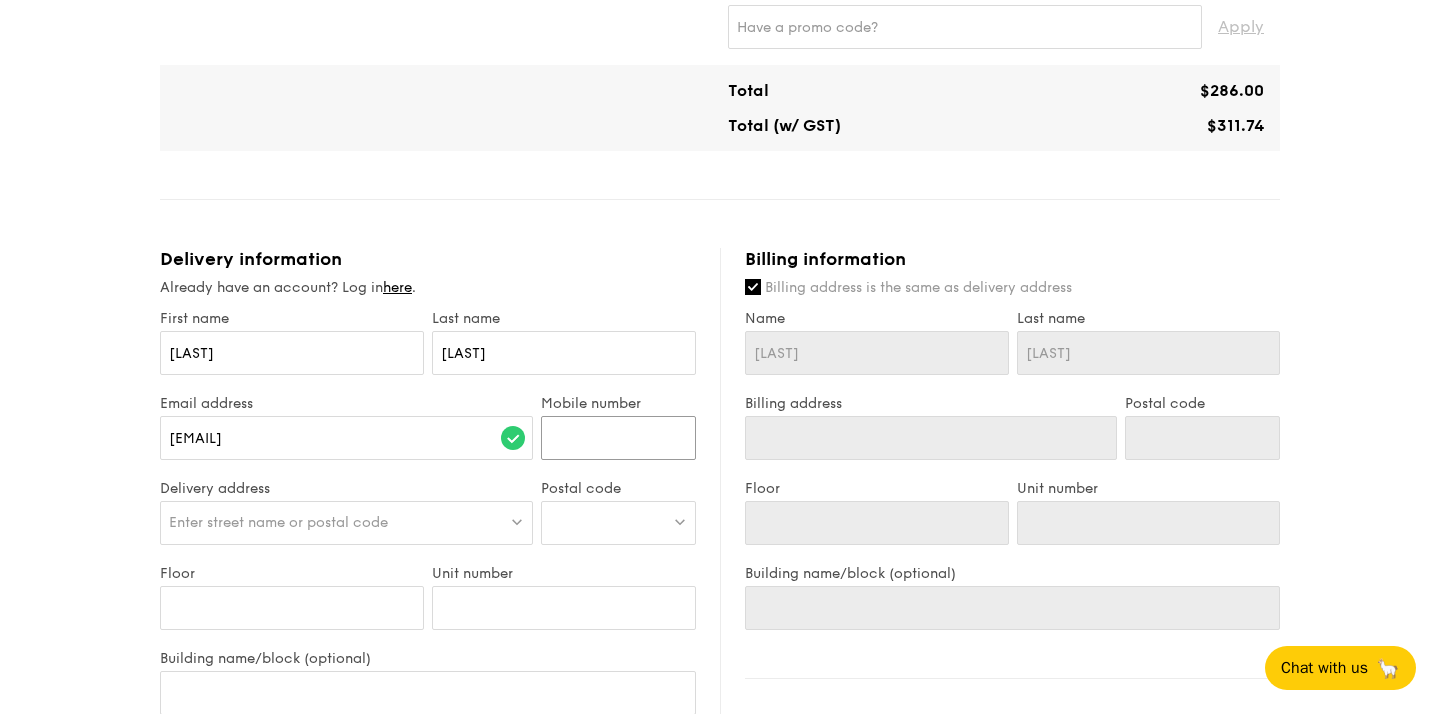 type on "[PHONE]" 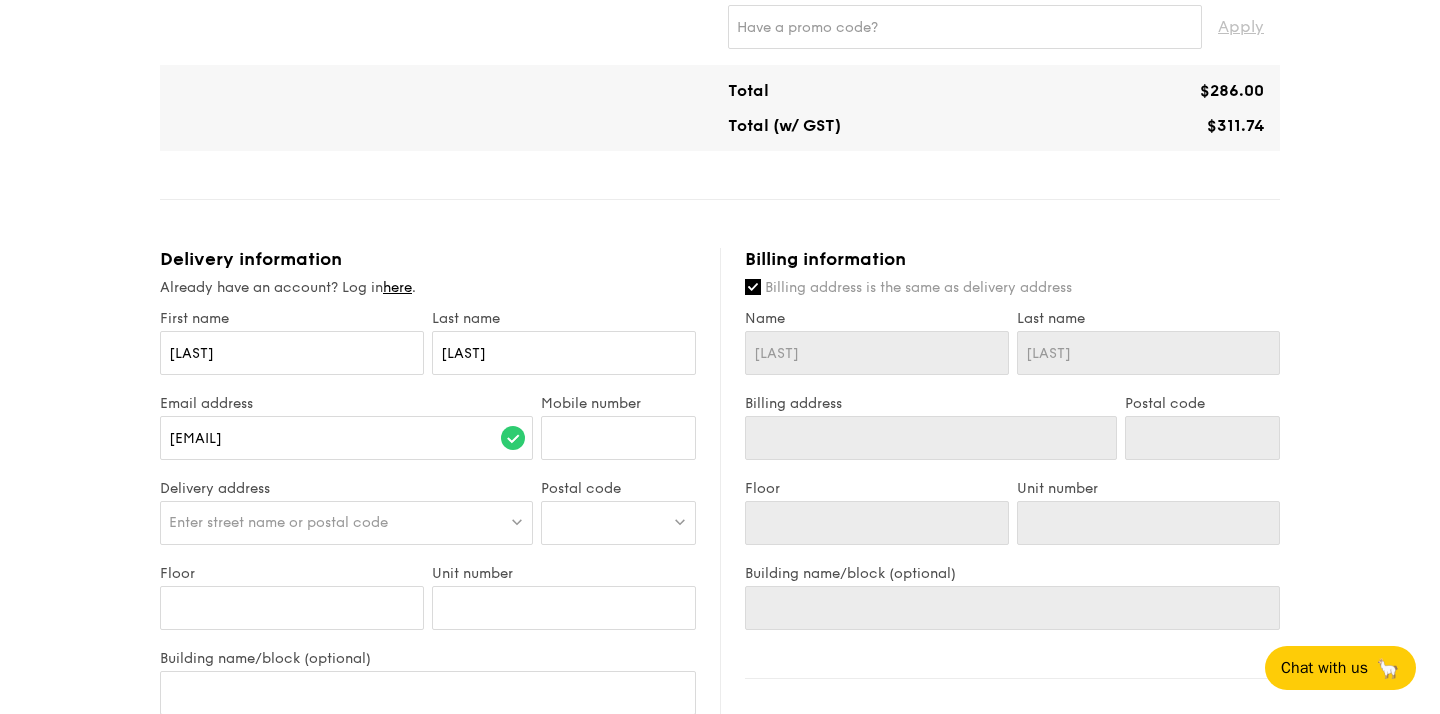 click on "Enter street name or postal code" at bounding box center [346, 523] 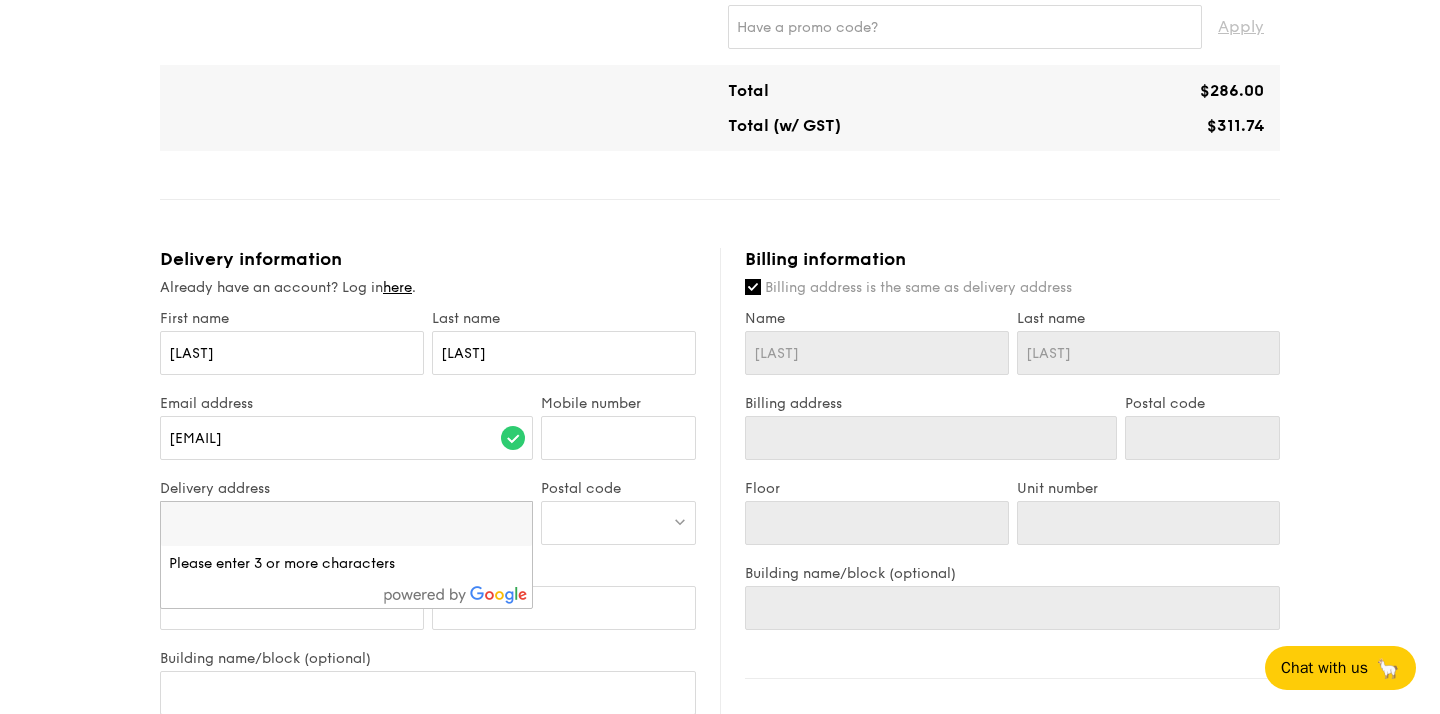 paste on "[PHONE]" 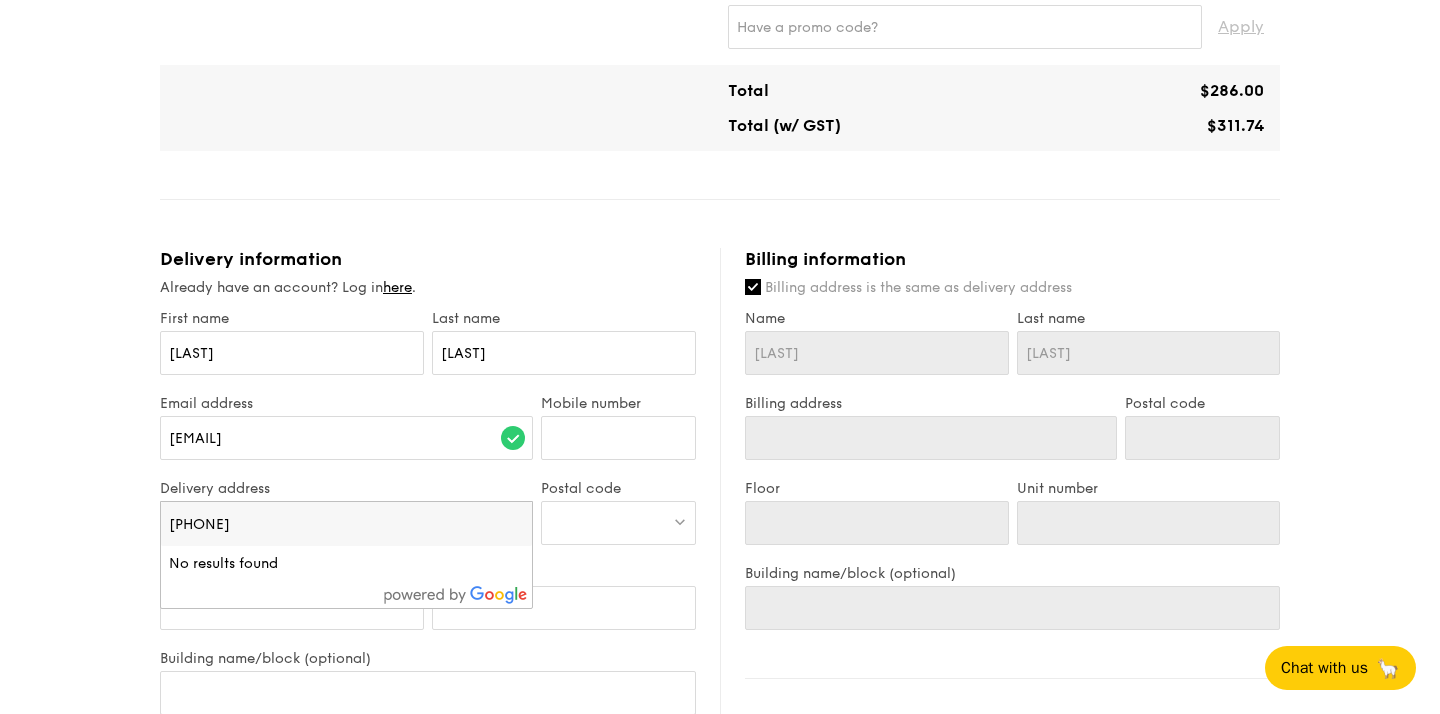 type on "[PHONE]" 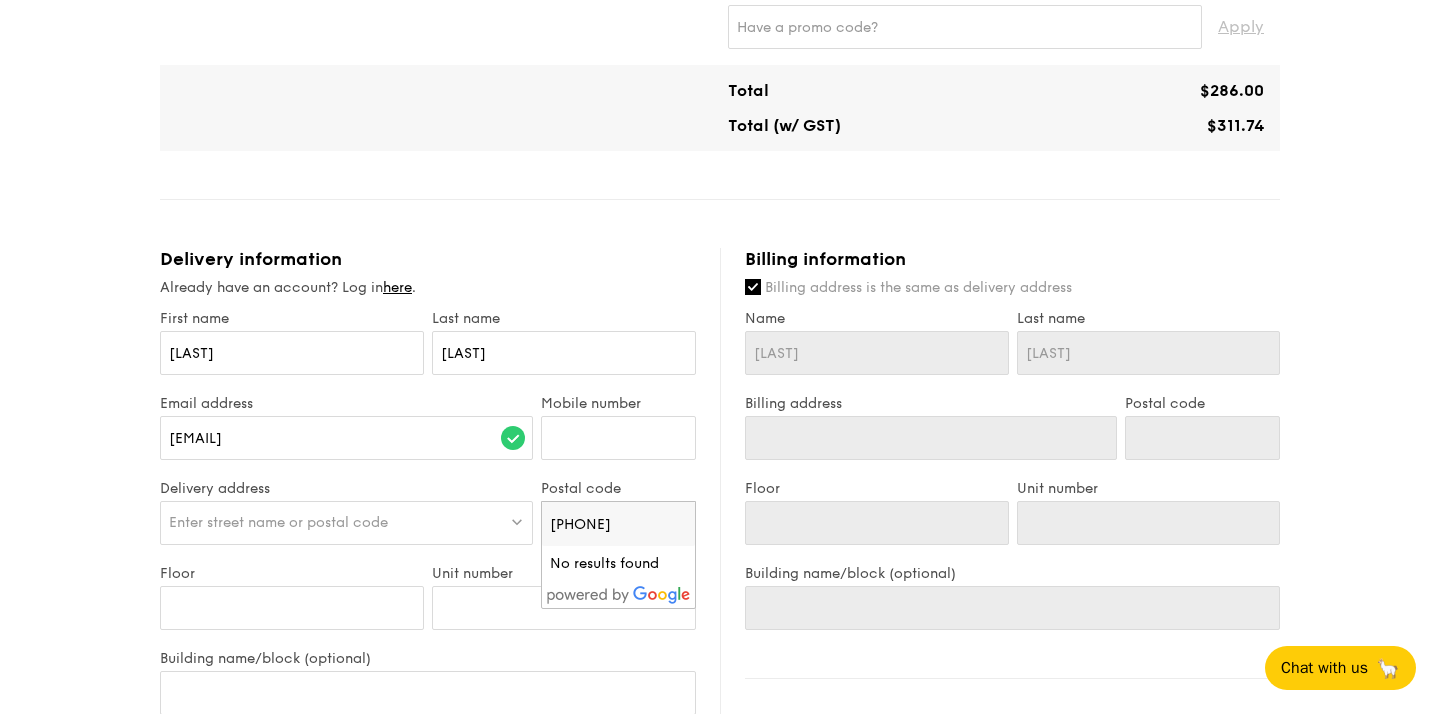 type on "[PHONE]" 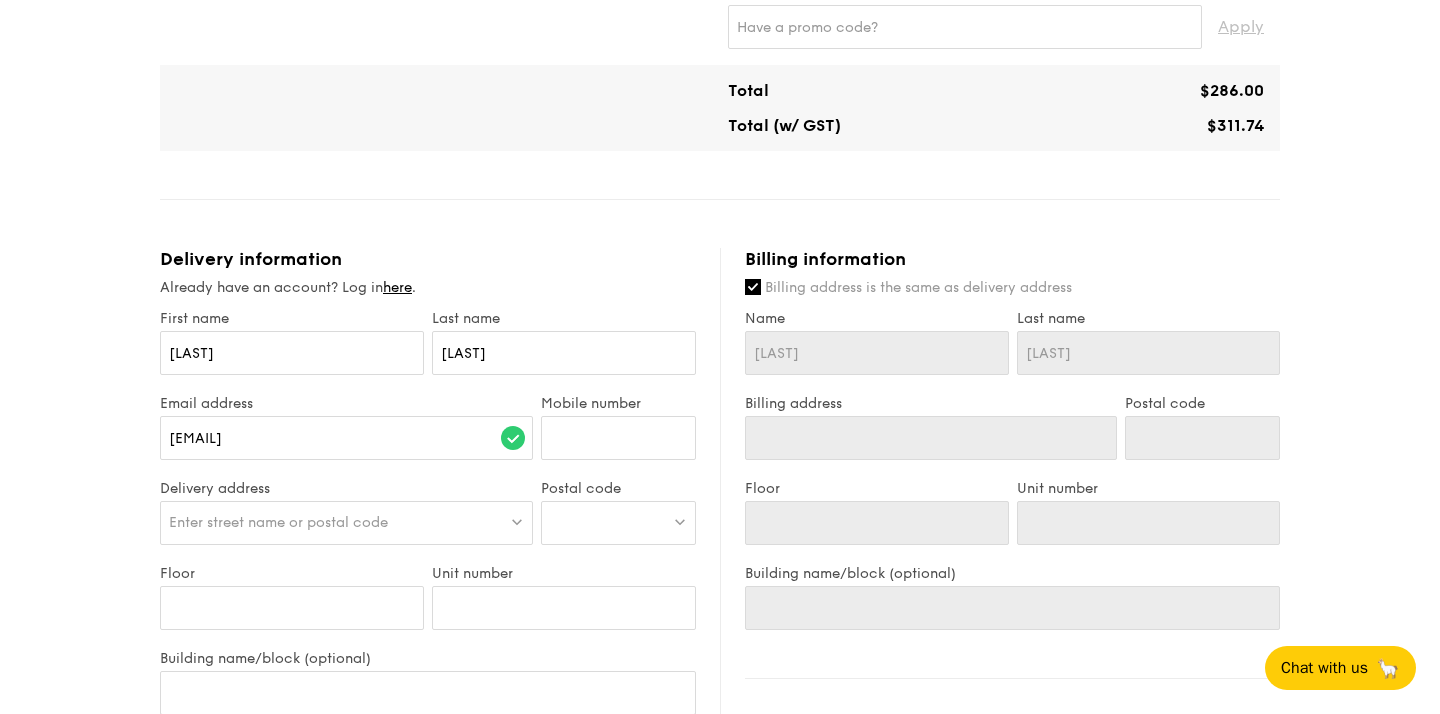 click at bounding box center [618, 523] 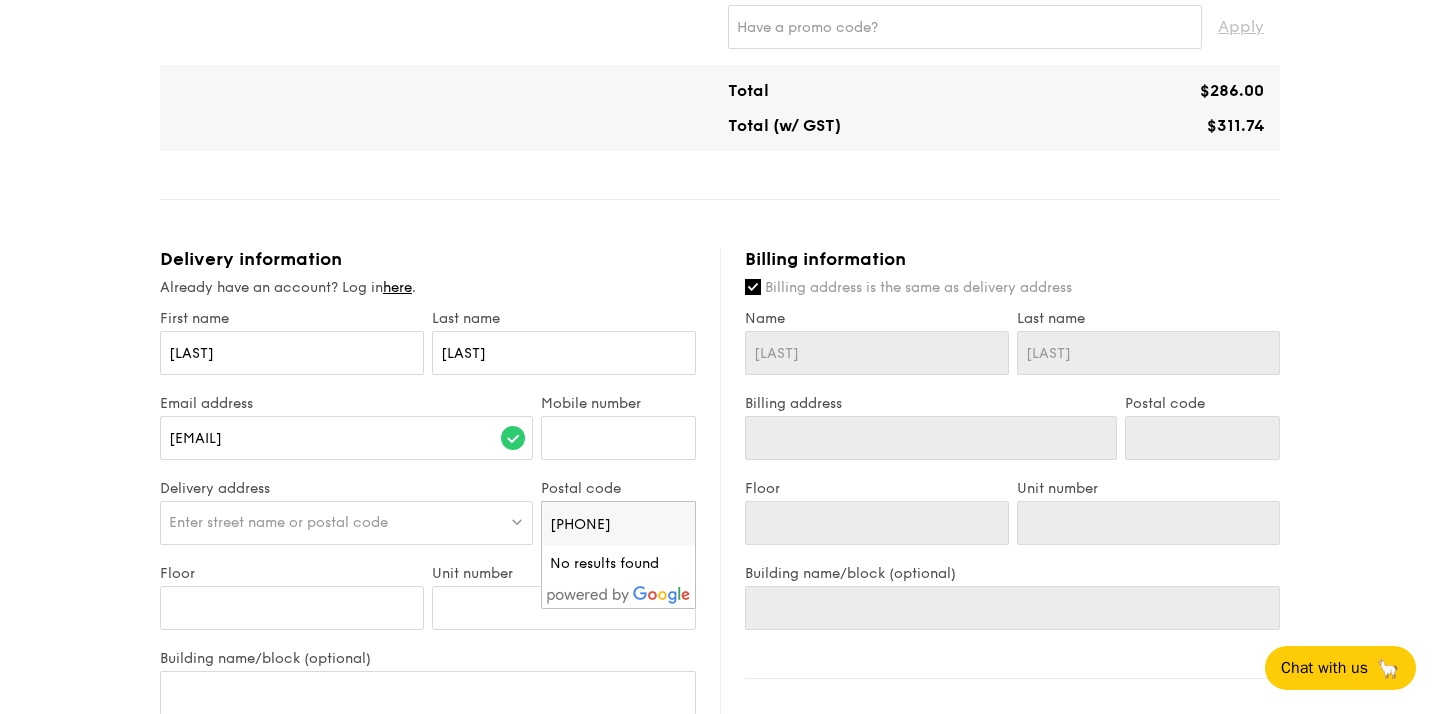 click on "Enter street name or postal code" at bounding box center [278, 522] 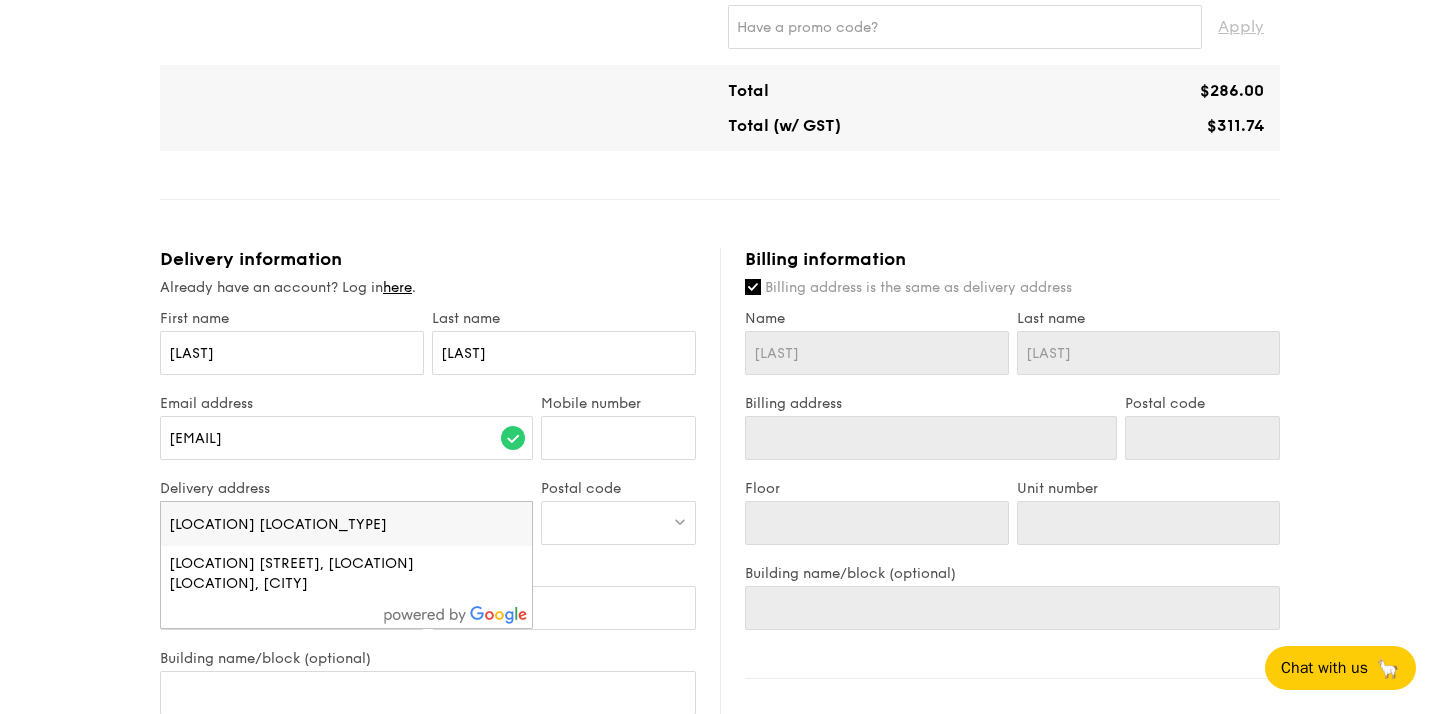 type on "[LOCATION] [LOCATION_TYPE]" 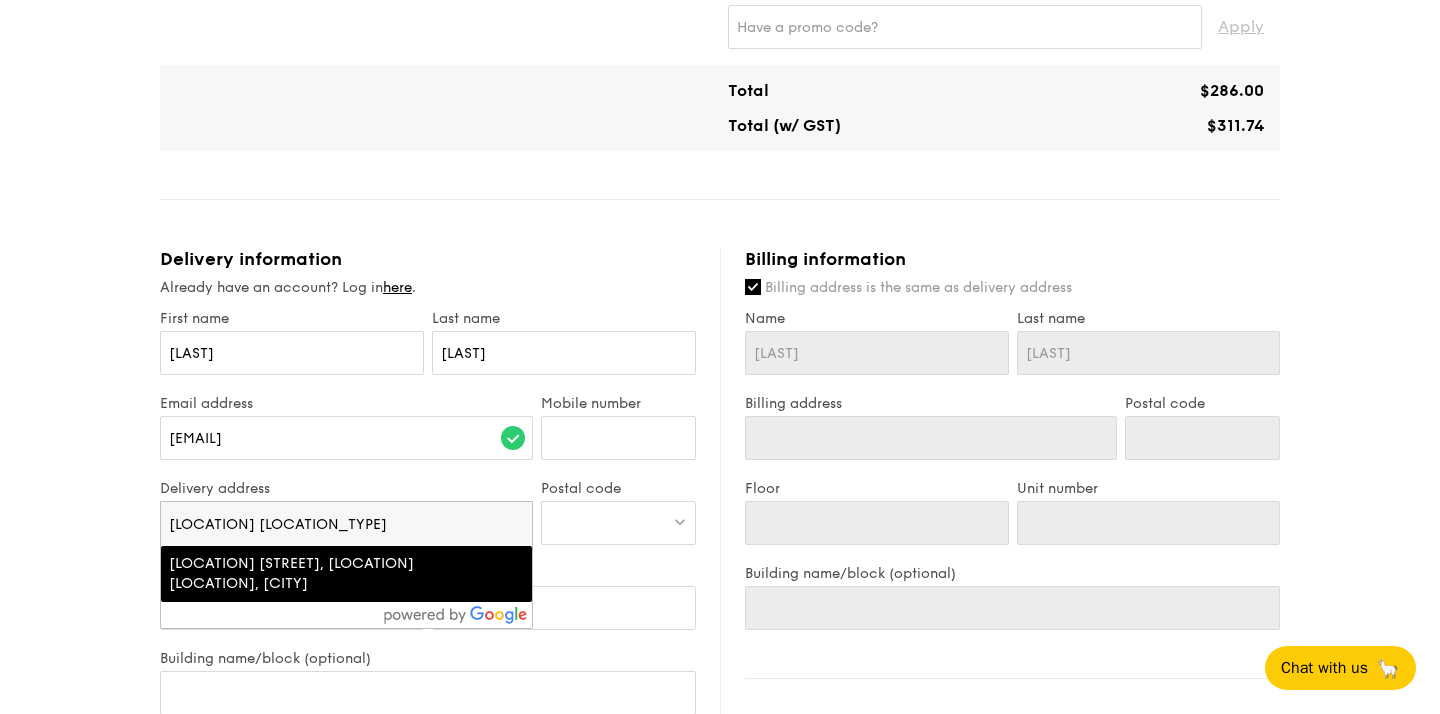 type on "[NUMBER] [LOCATION] [STREET]" 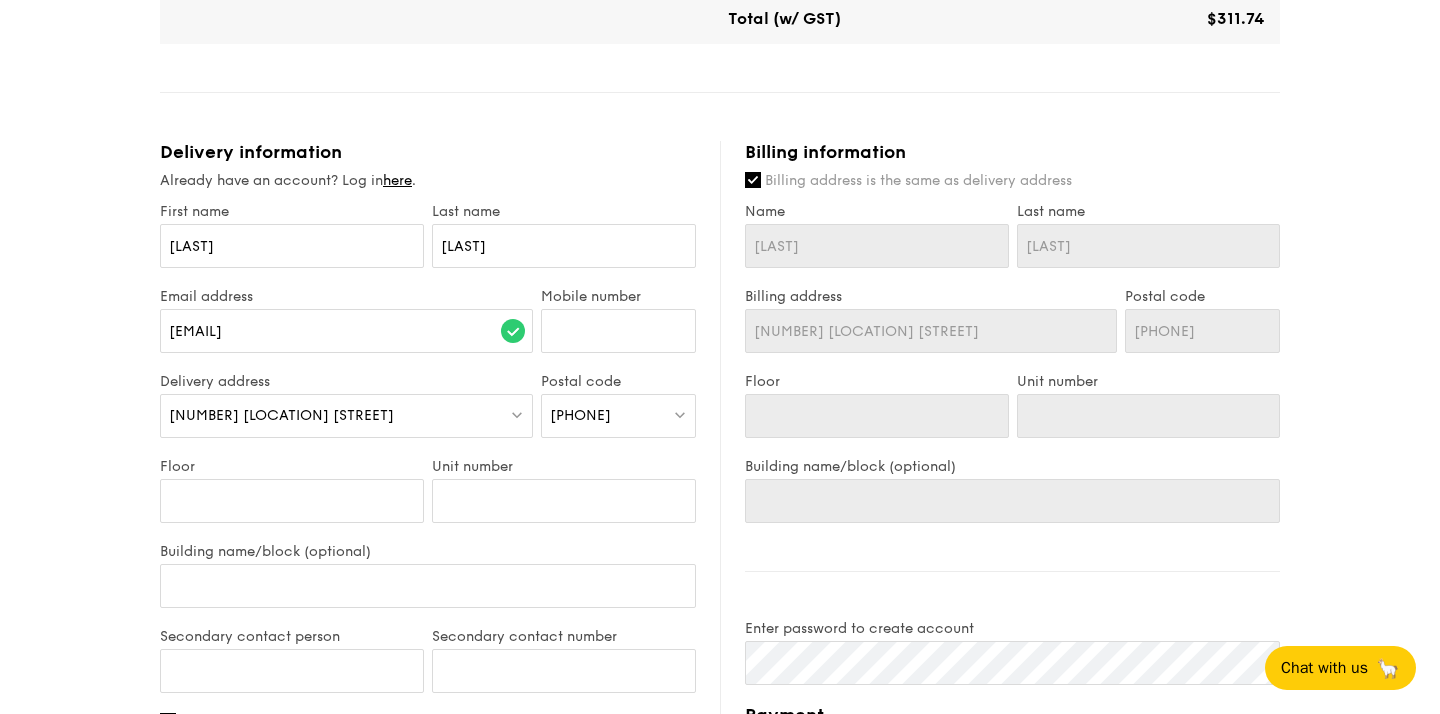 scroll, scrollTop: 841, scrollLeft: 0, axis: vertical 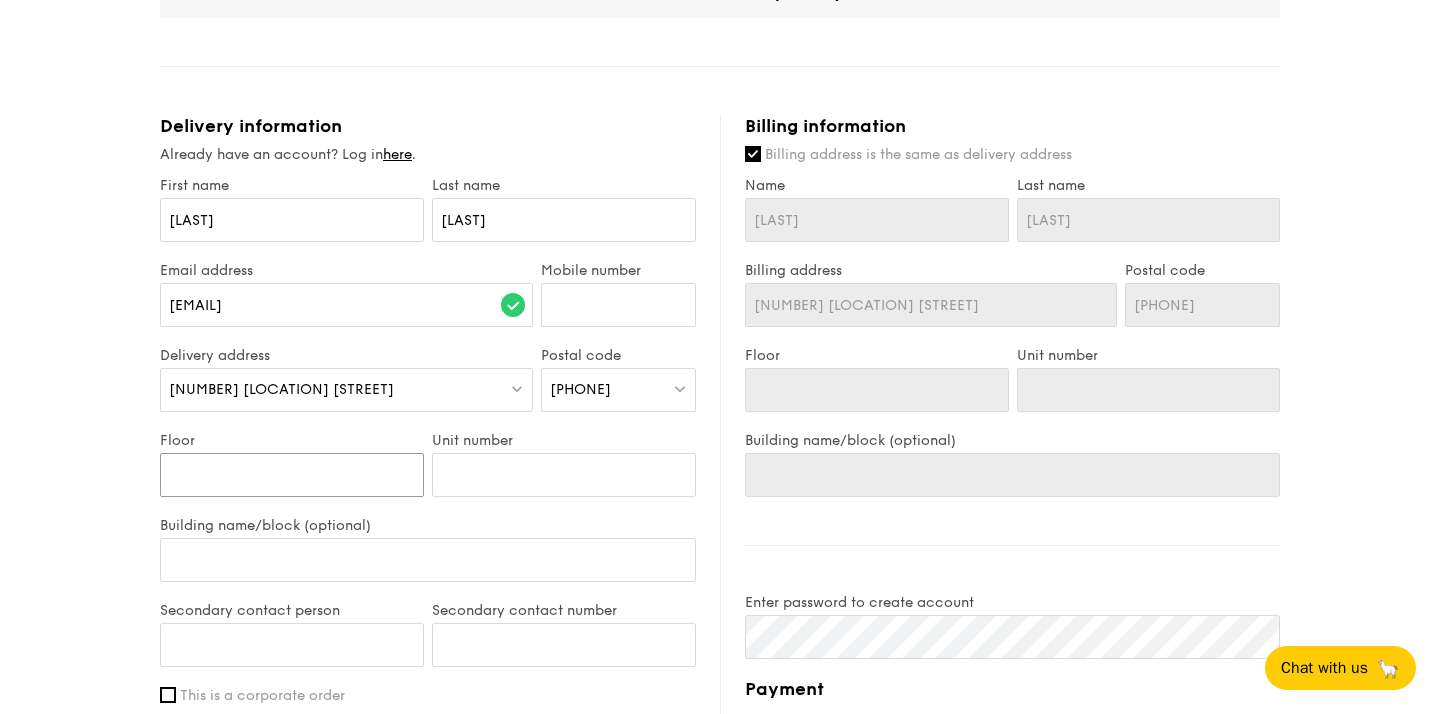 click on "Floor" at bounding box center (292, 475) 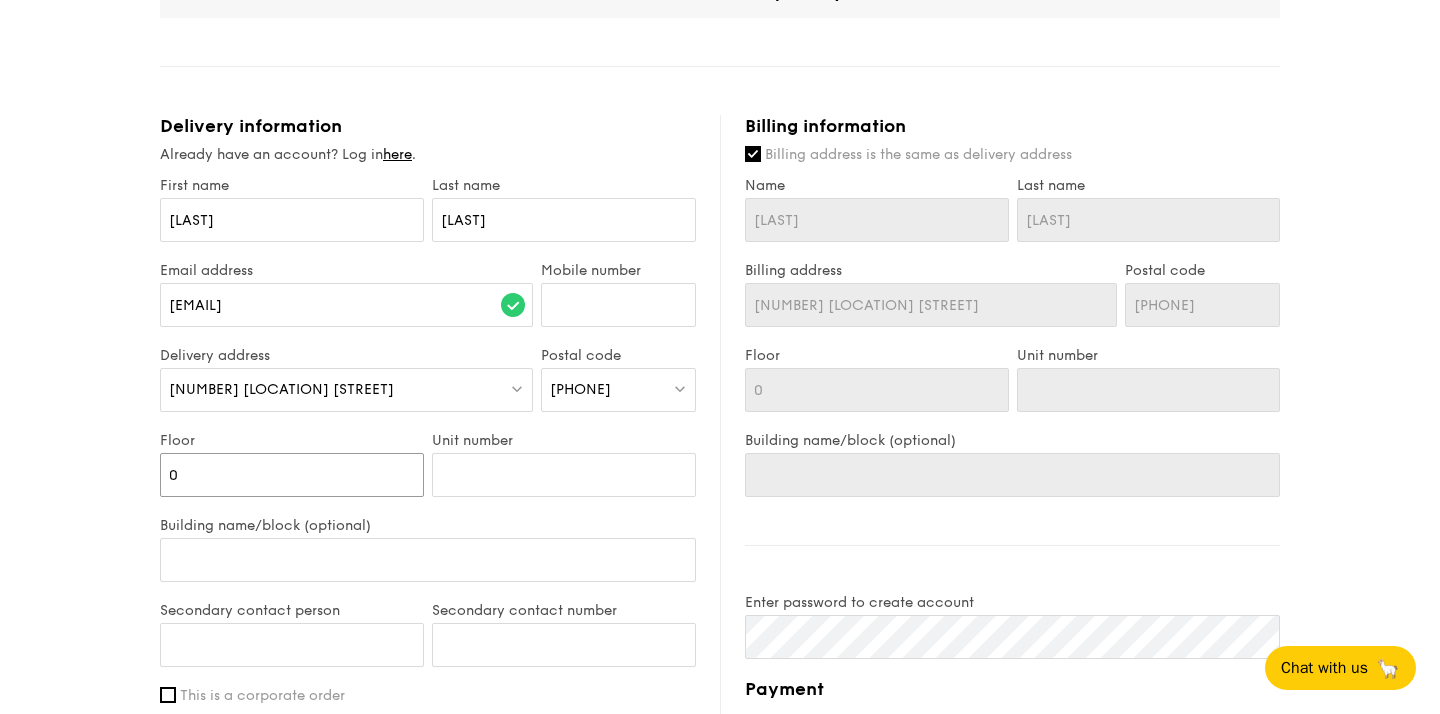 type on "01" 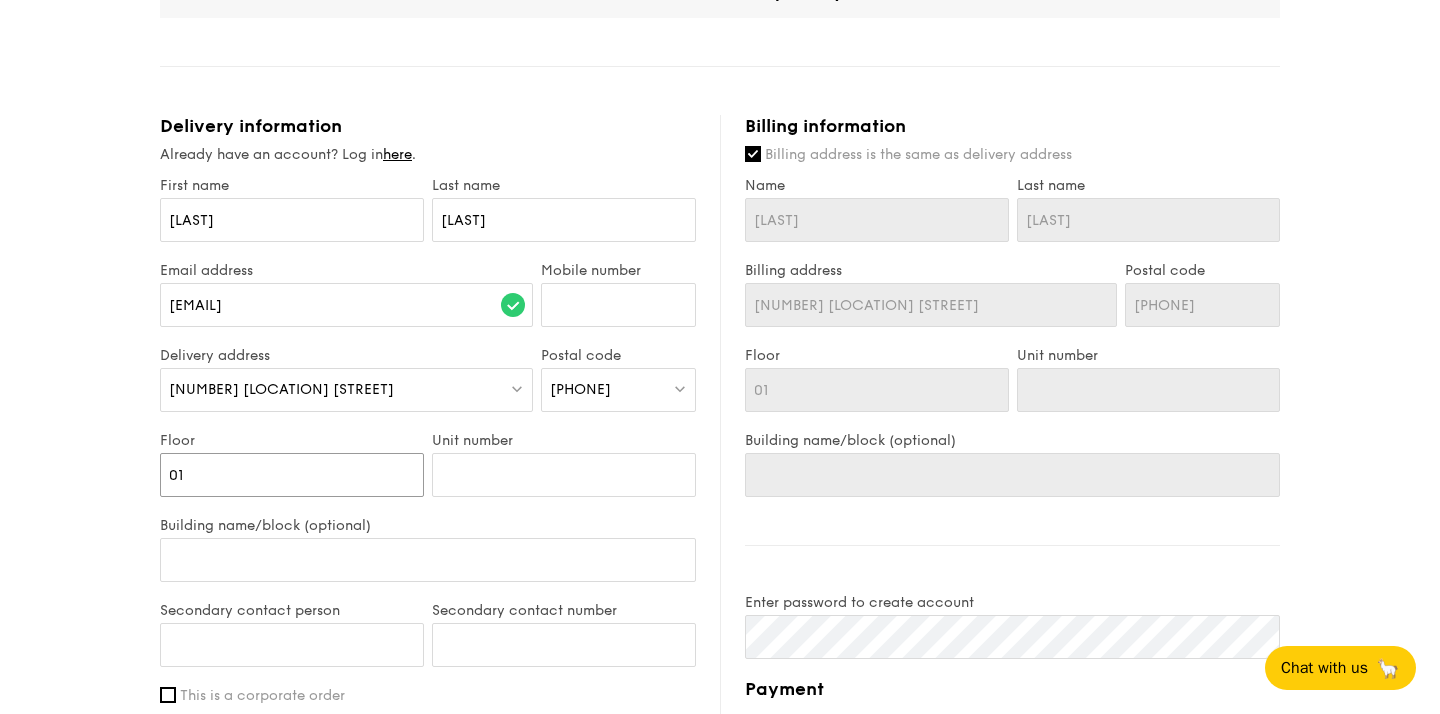 type on "01" 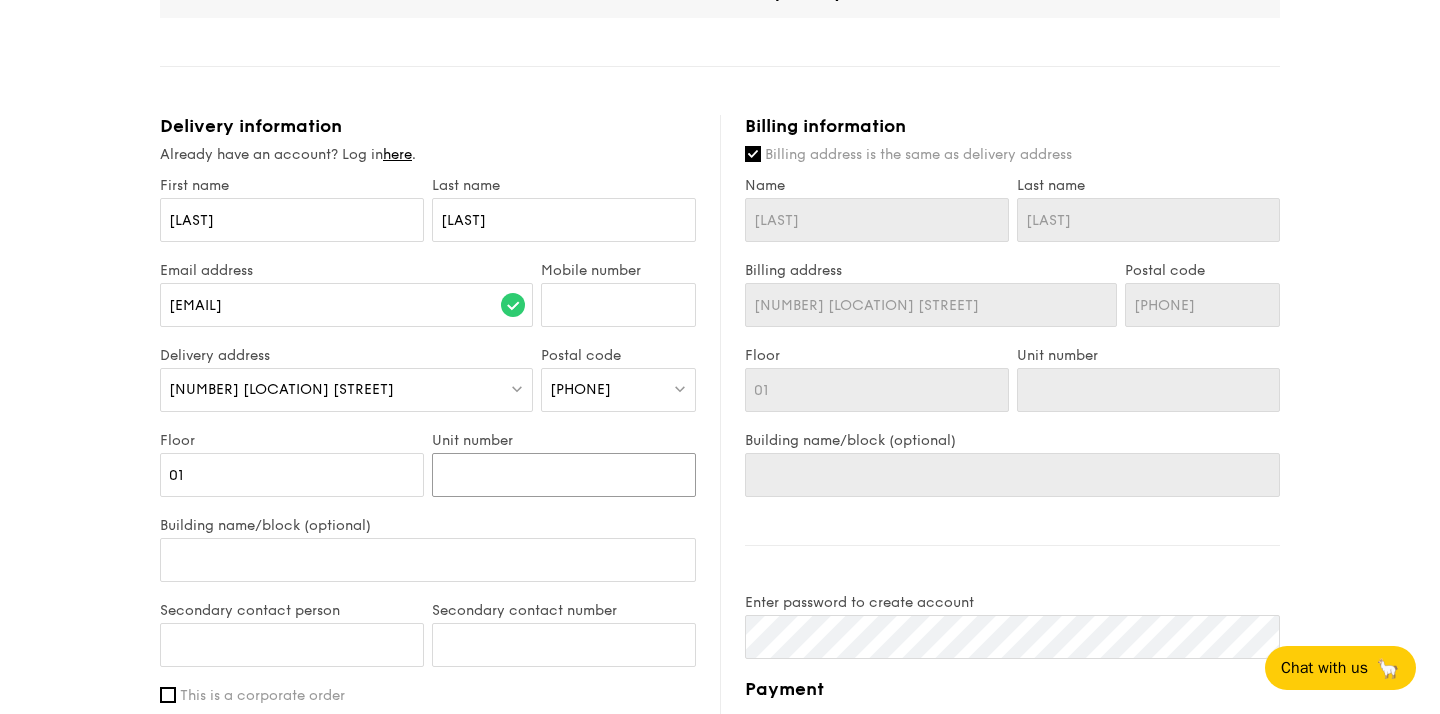 type on "0" 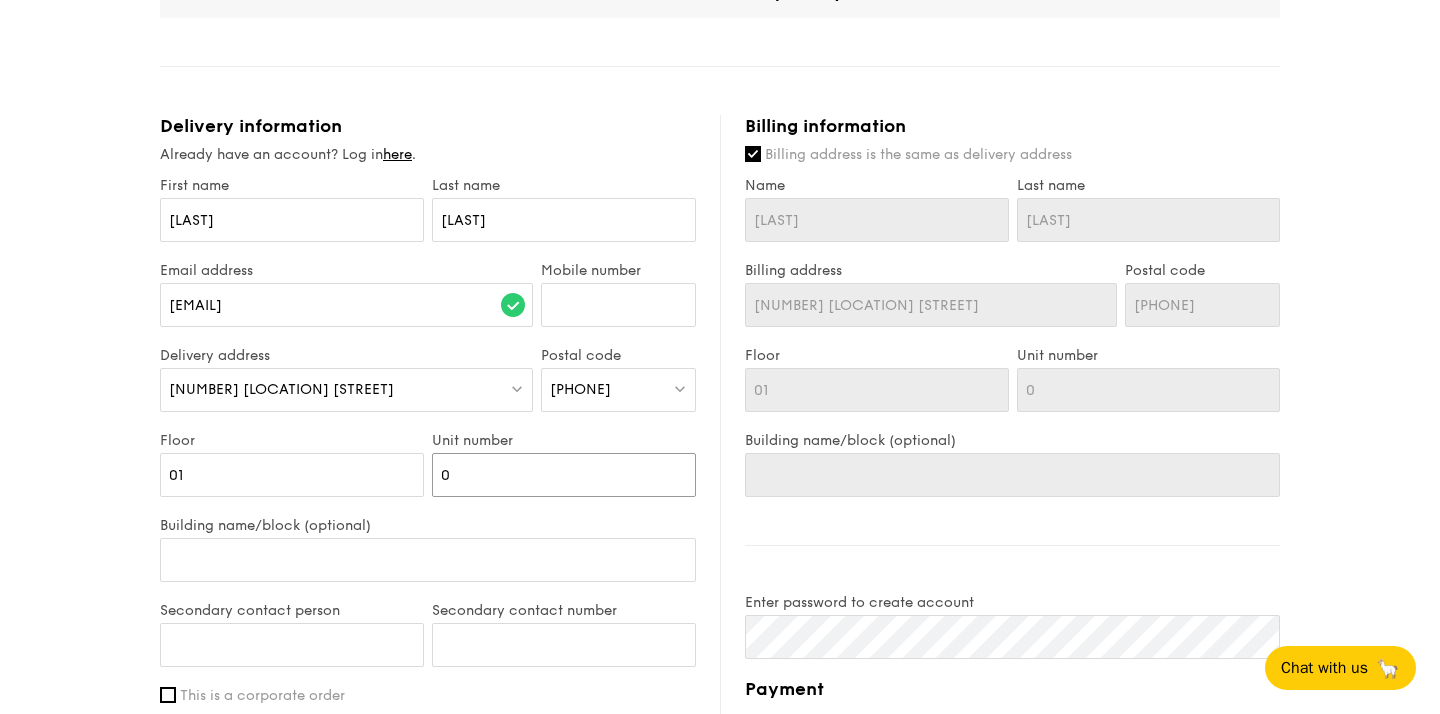 type on "01" 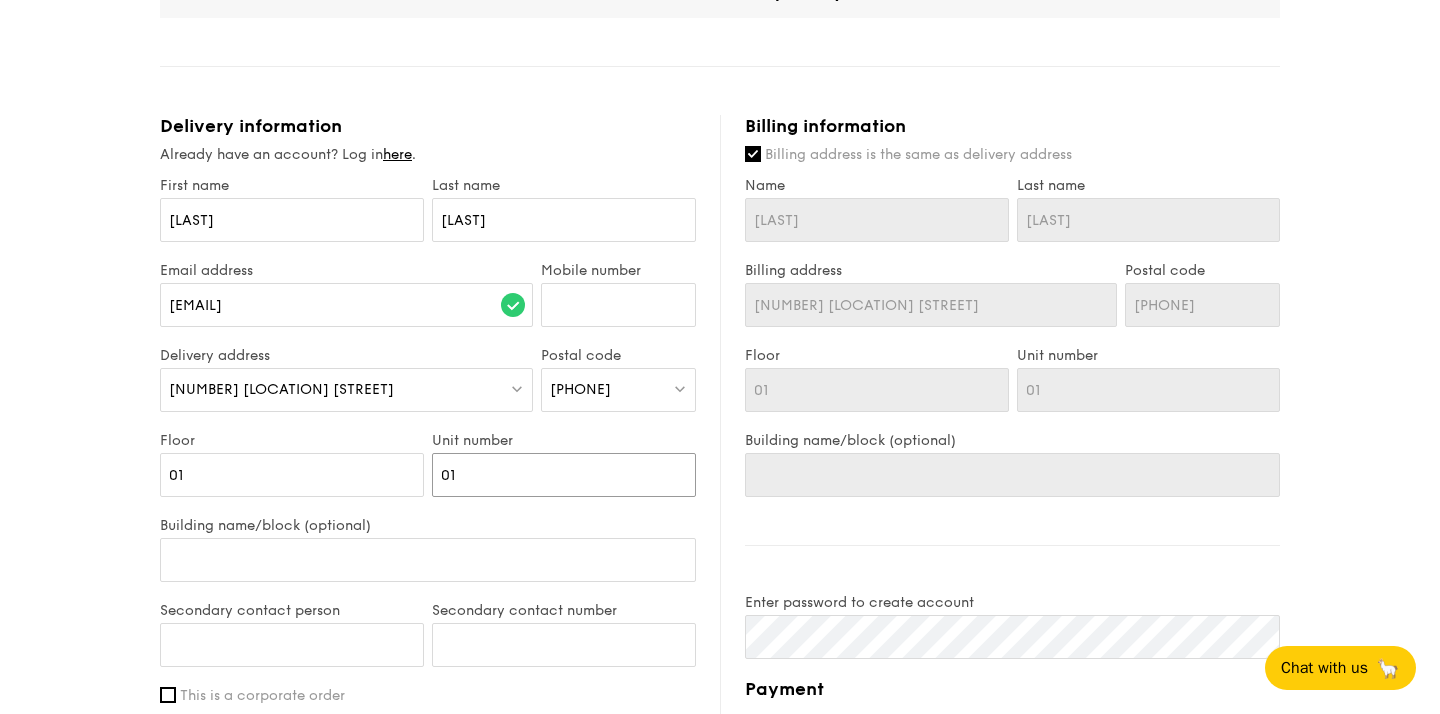 type on "01" 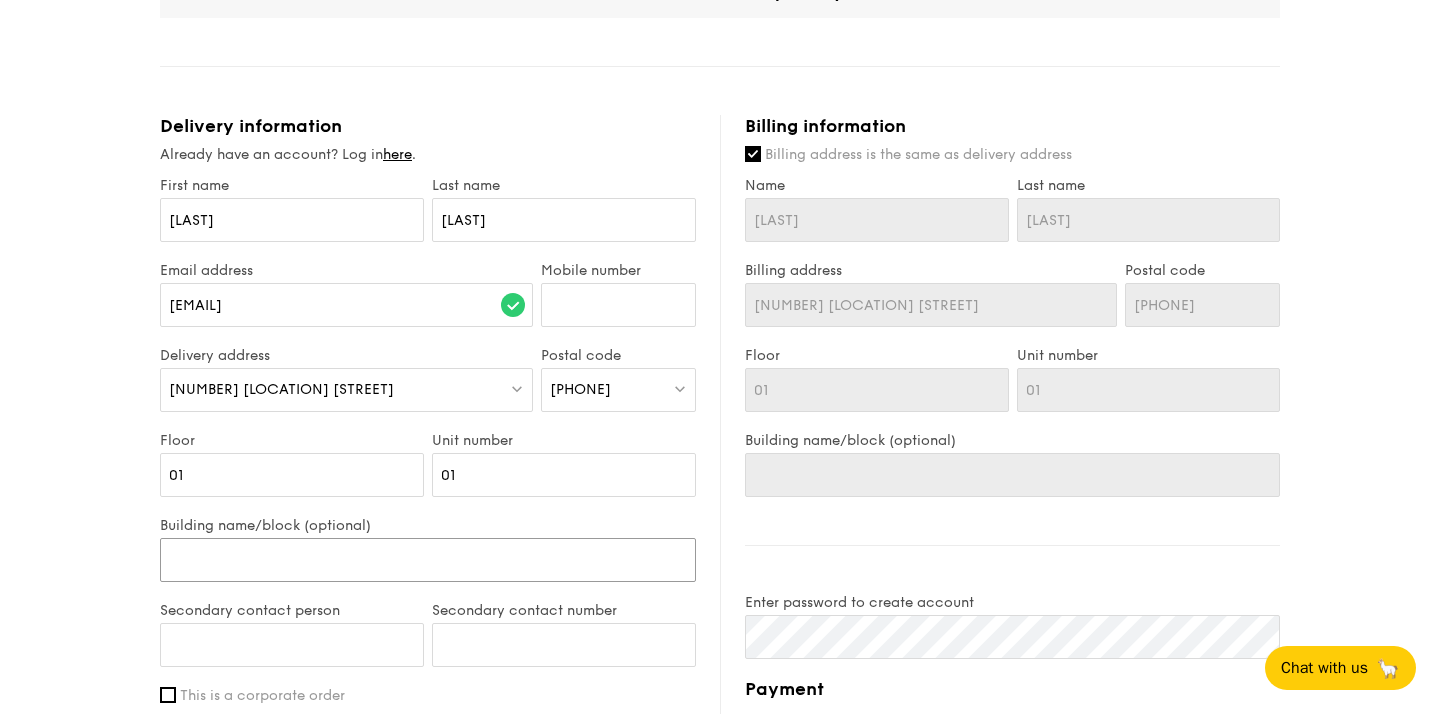 click on "Building name/block (optional)" at bounding box center (428, 560) 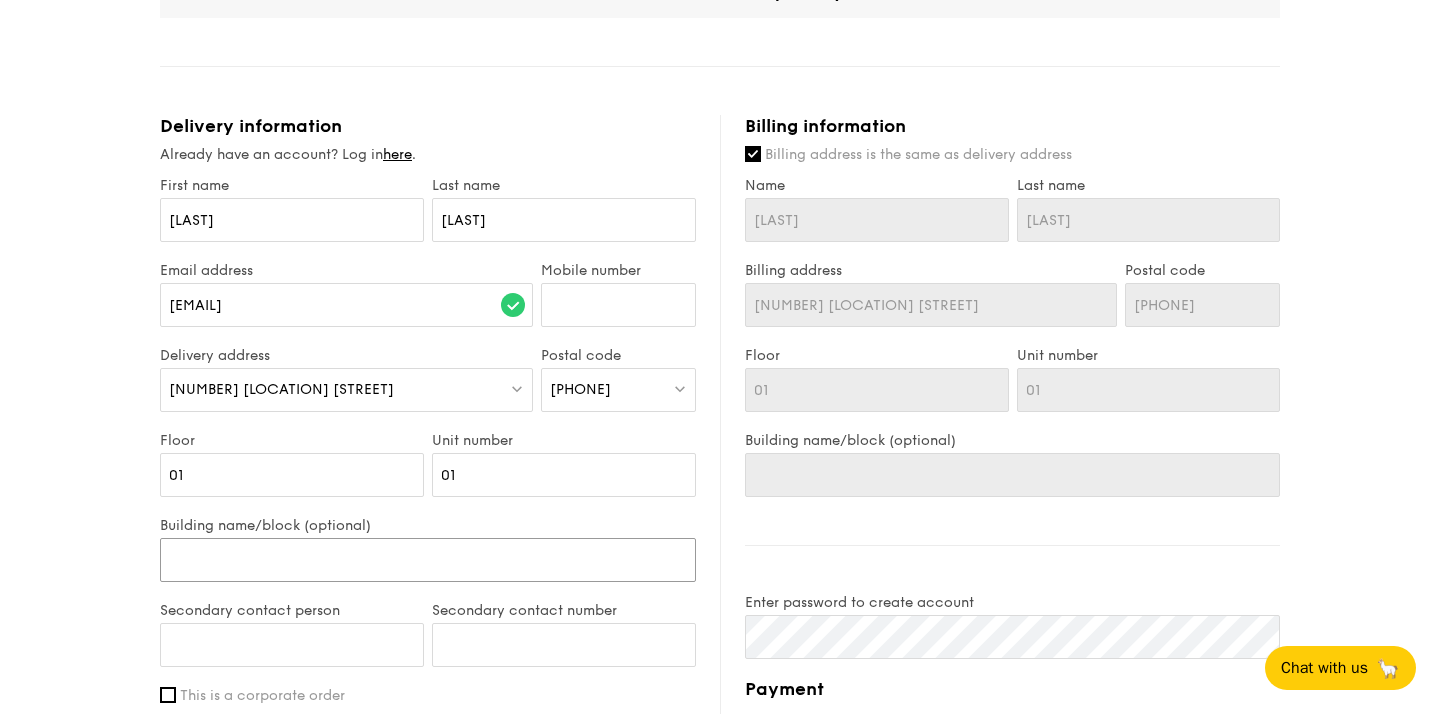 type on "F" 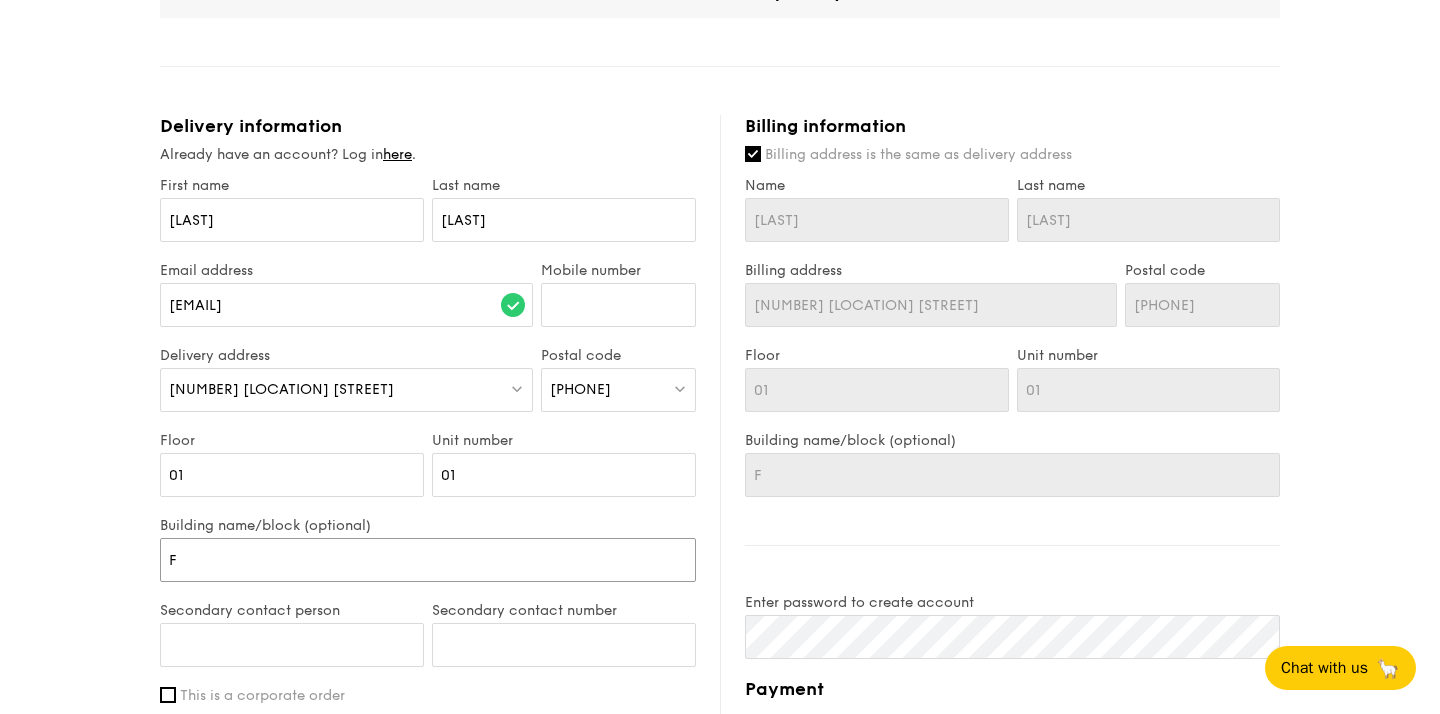 type on "Fu" 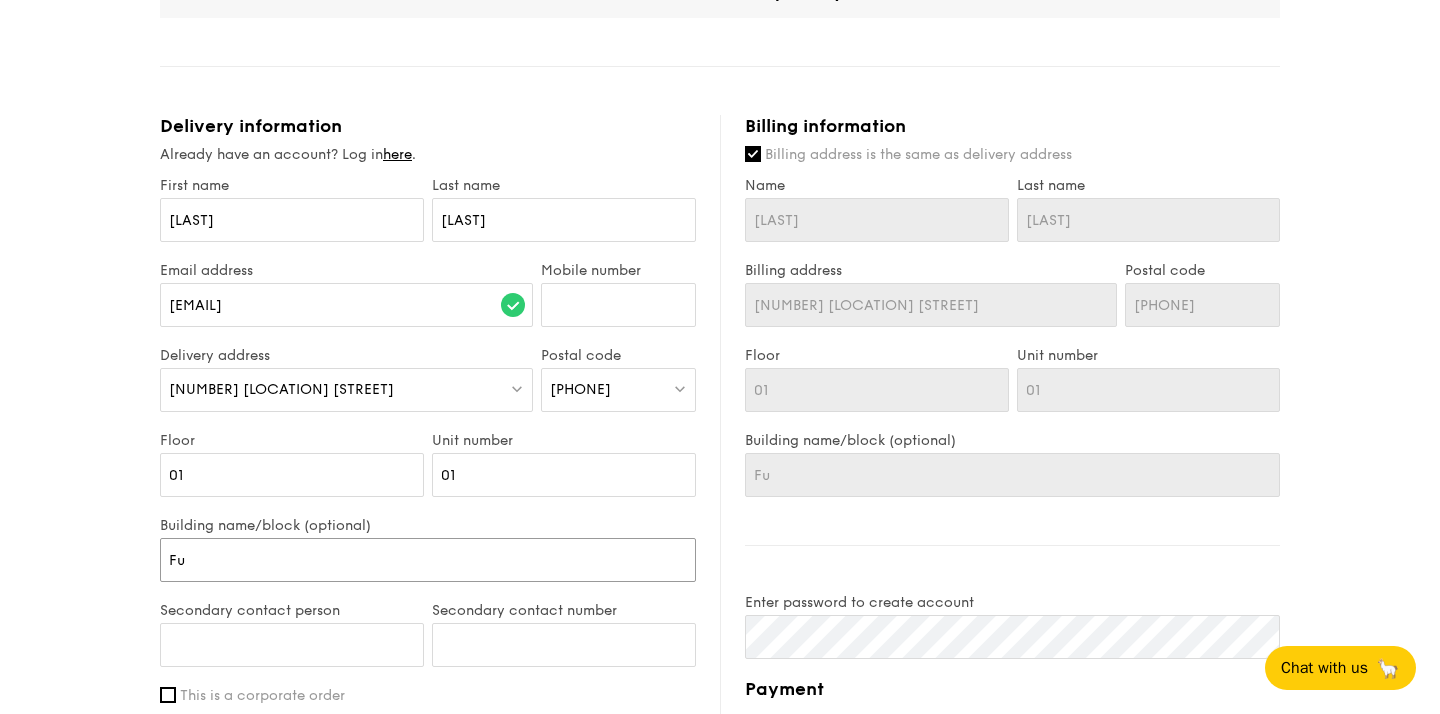 type on "Fun" 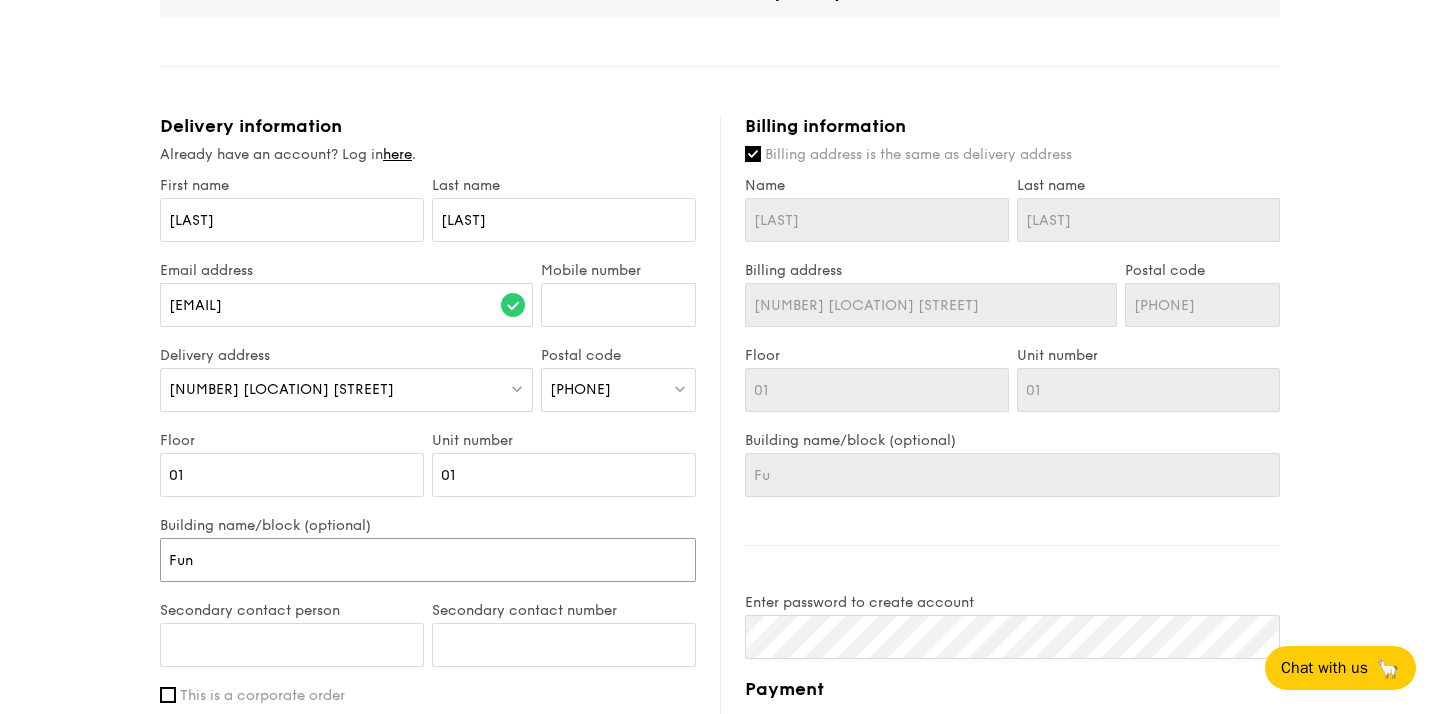 type on "Fun" 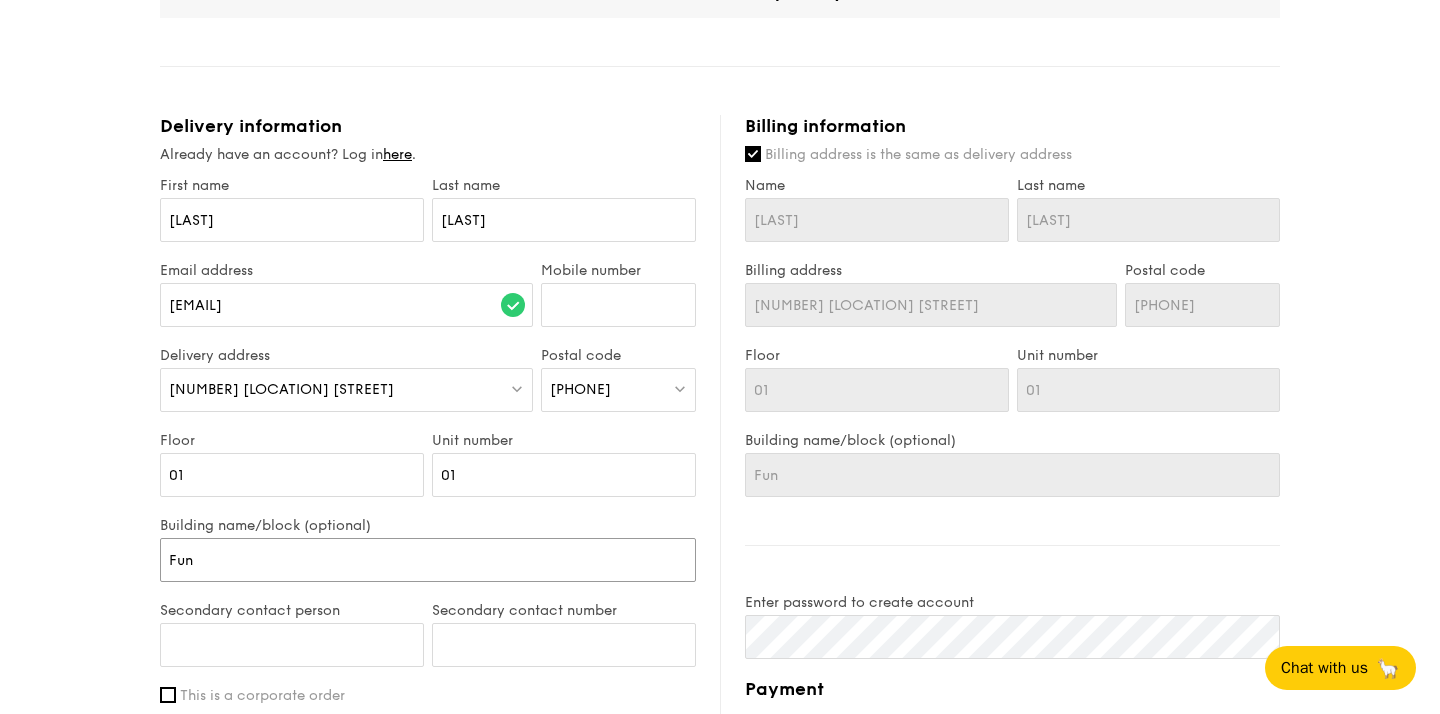 type on "Func" 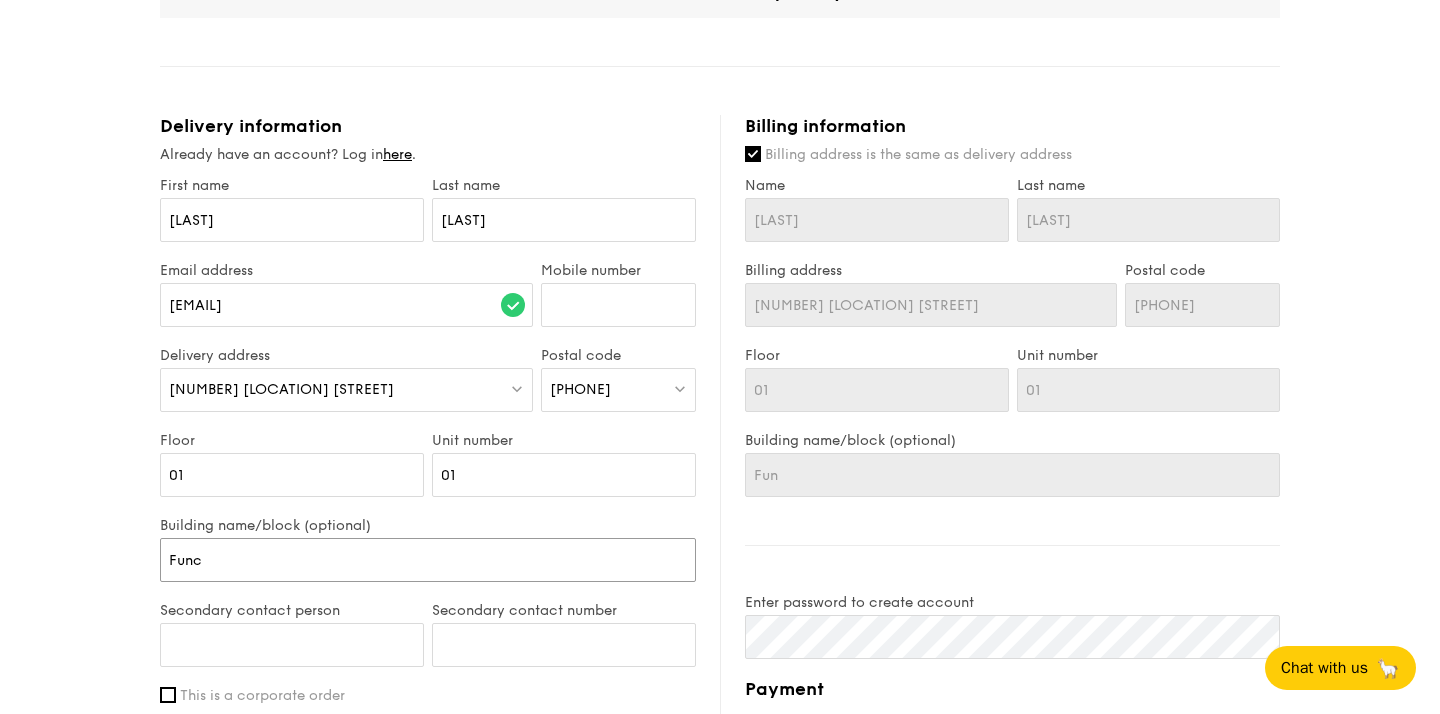 type on "Func" 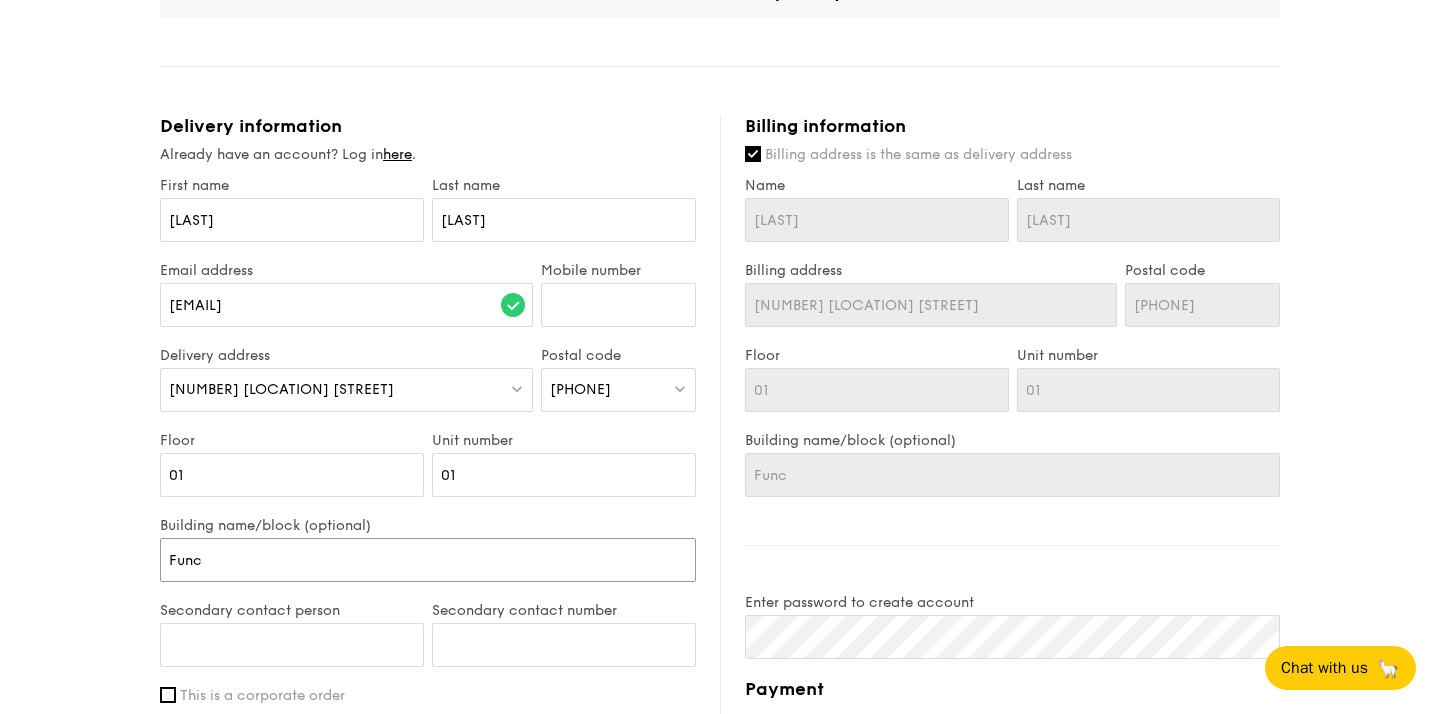 type on "Funct" 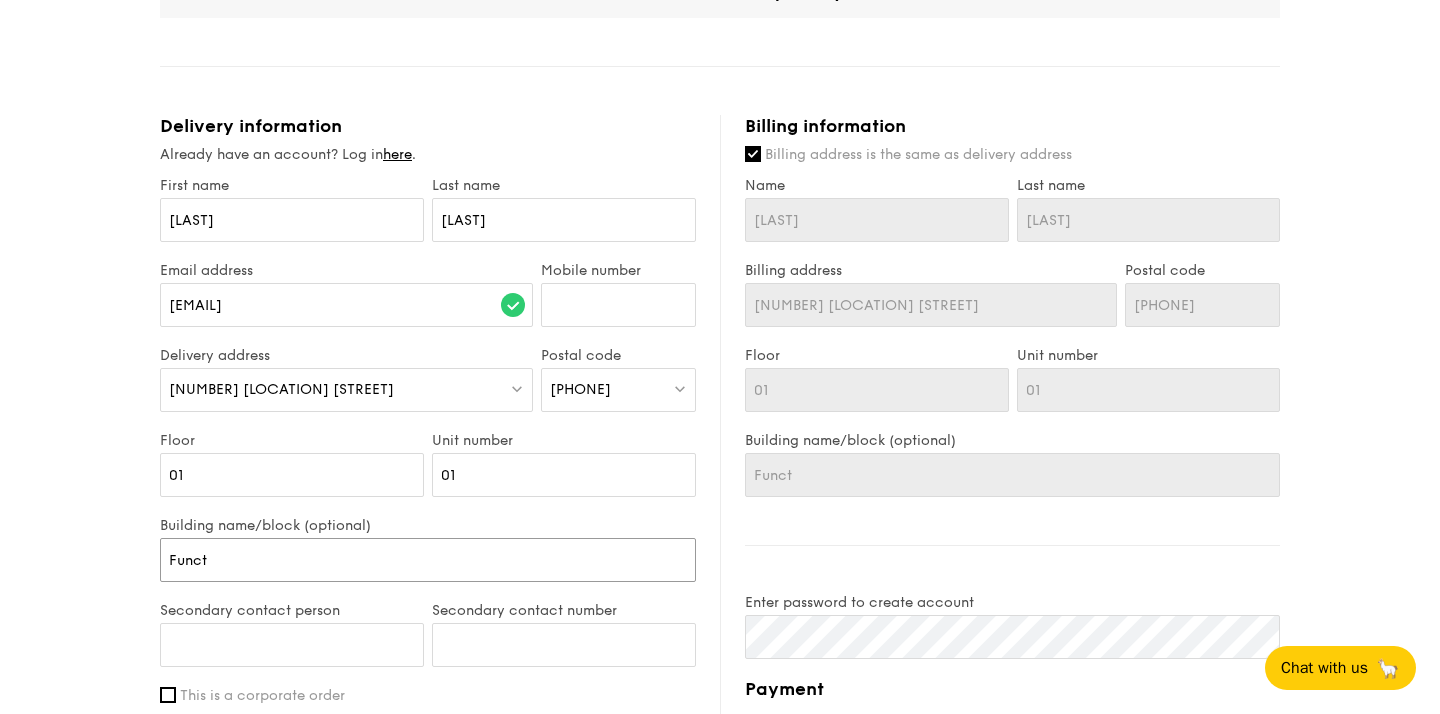 type on "[LOCATION_TYPE]" 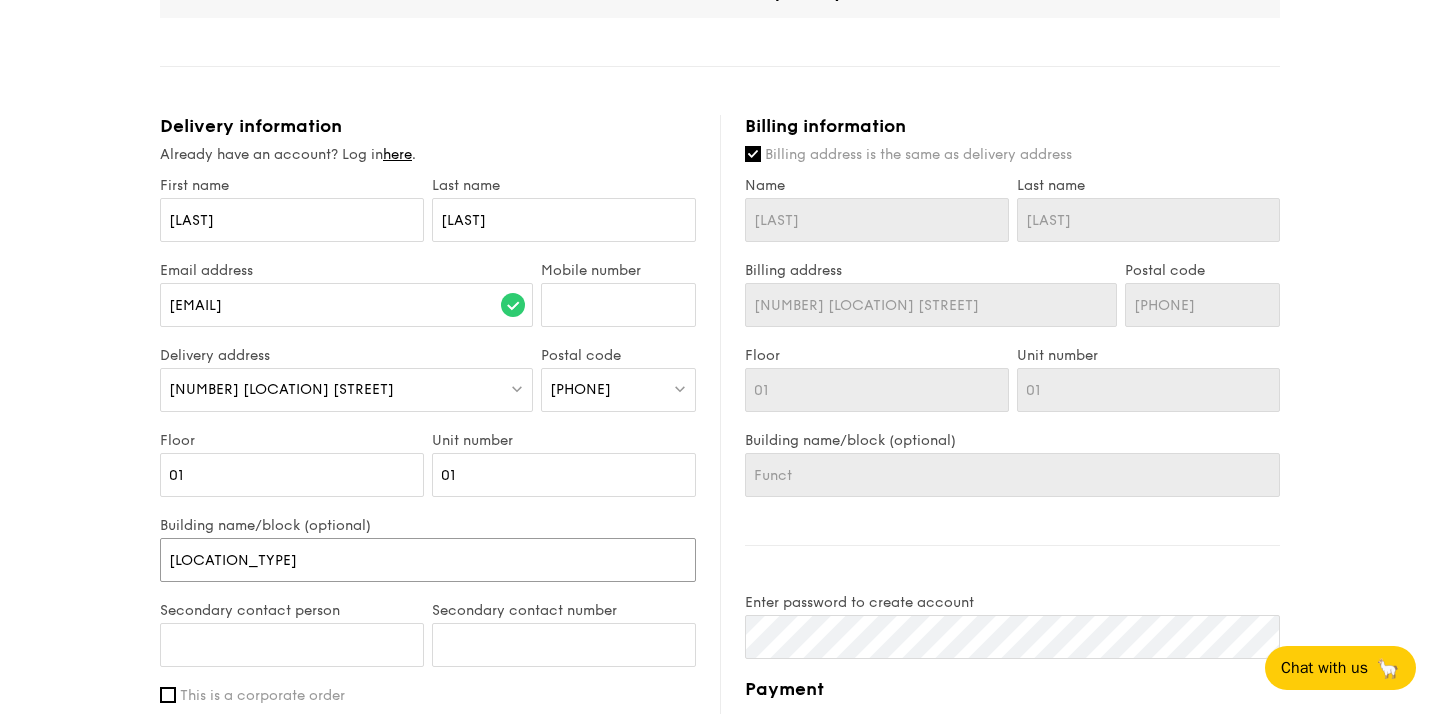 type on "[LOCATION_TYPE]" 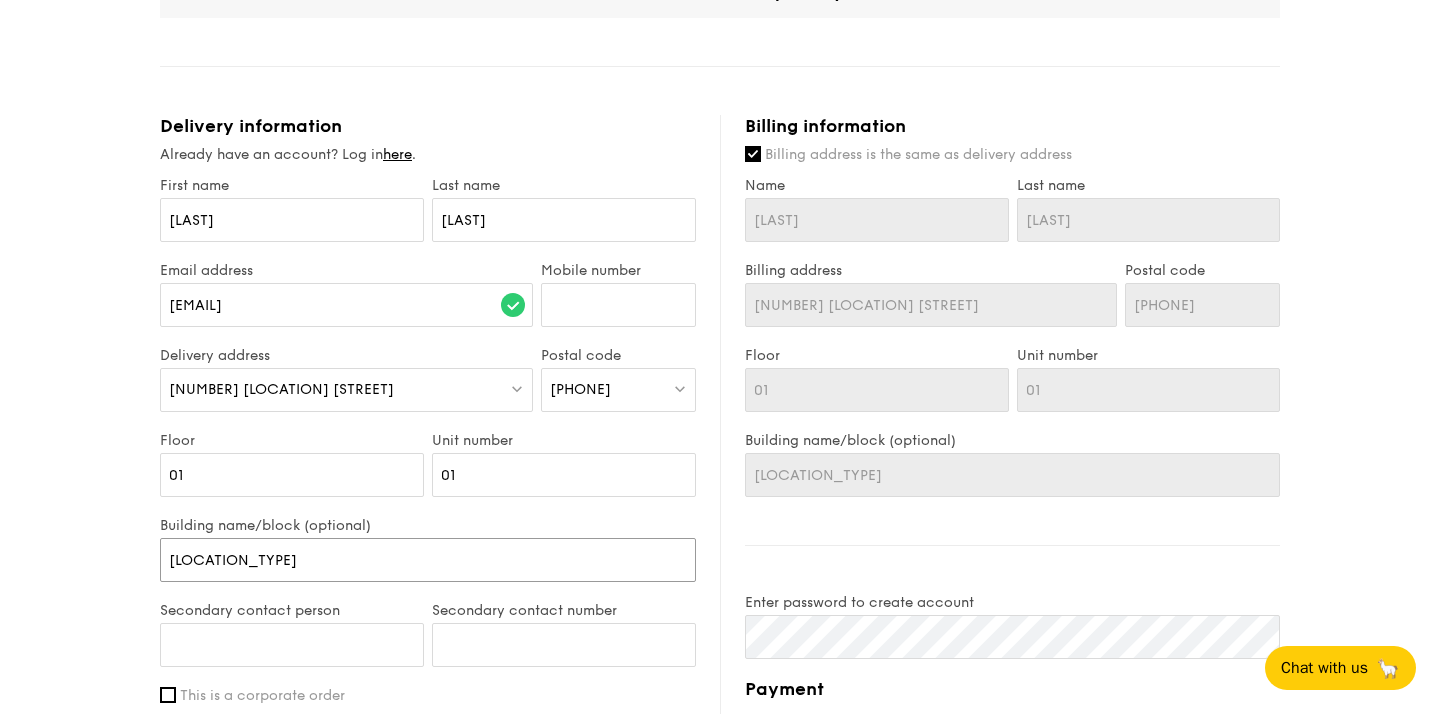 type on "[LOCATION_TYPE]" 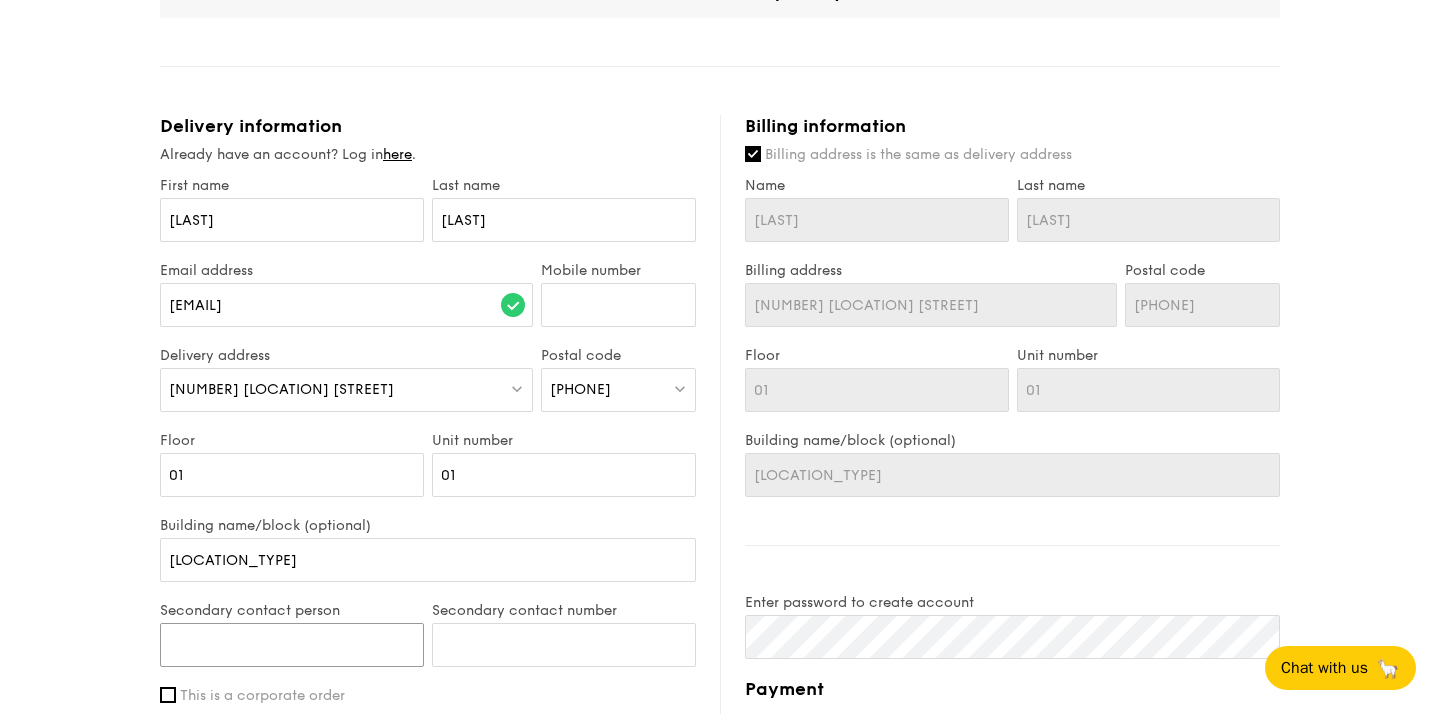 click on "Secondary contact person" at bounding box center [292, 645] 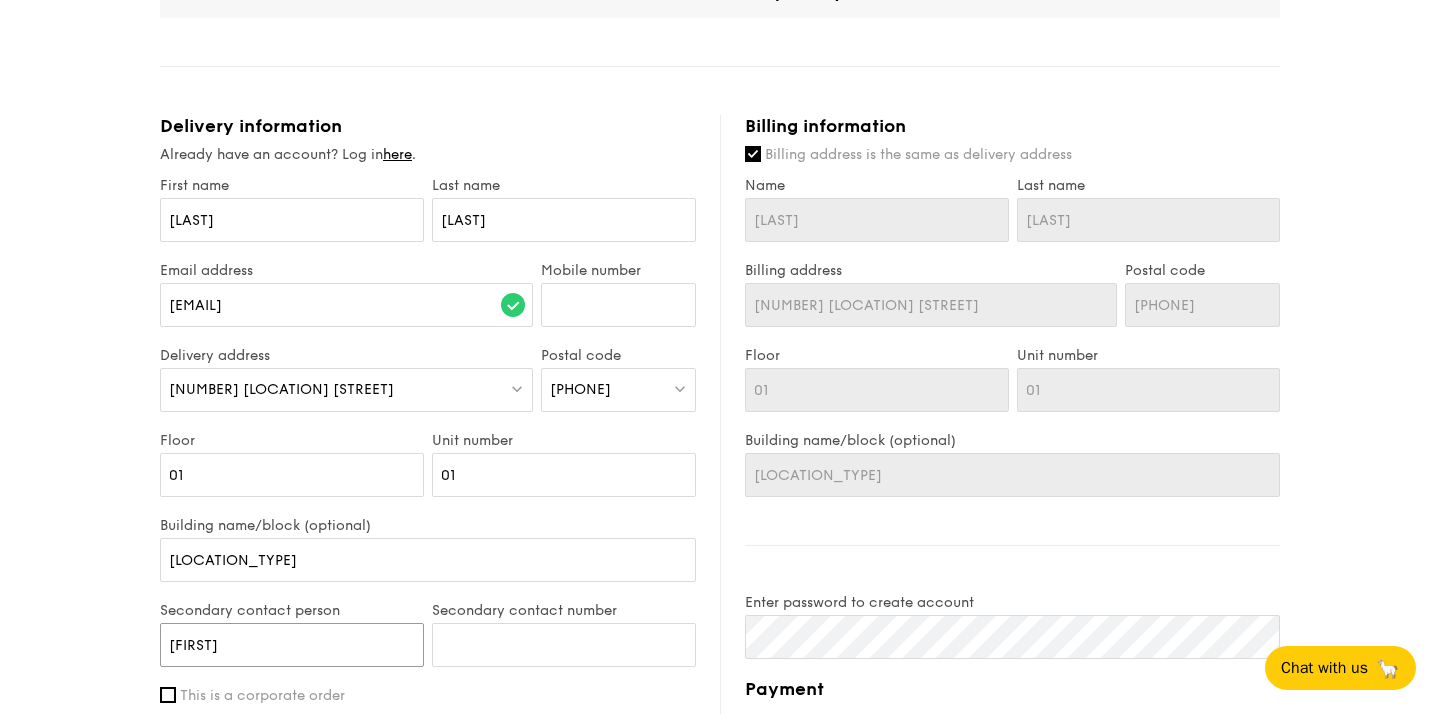 type on "[FIRST]" 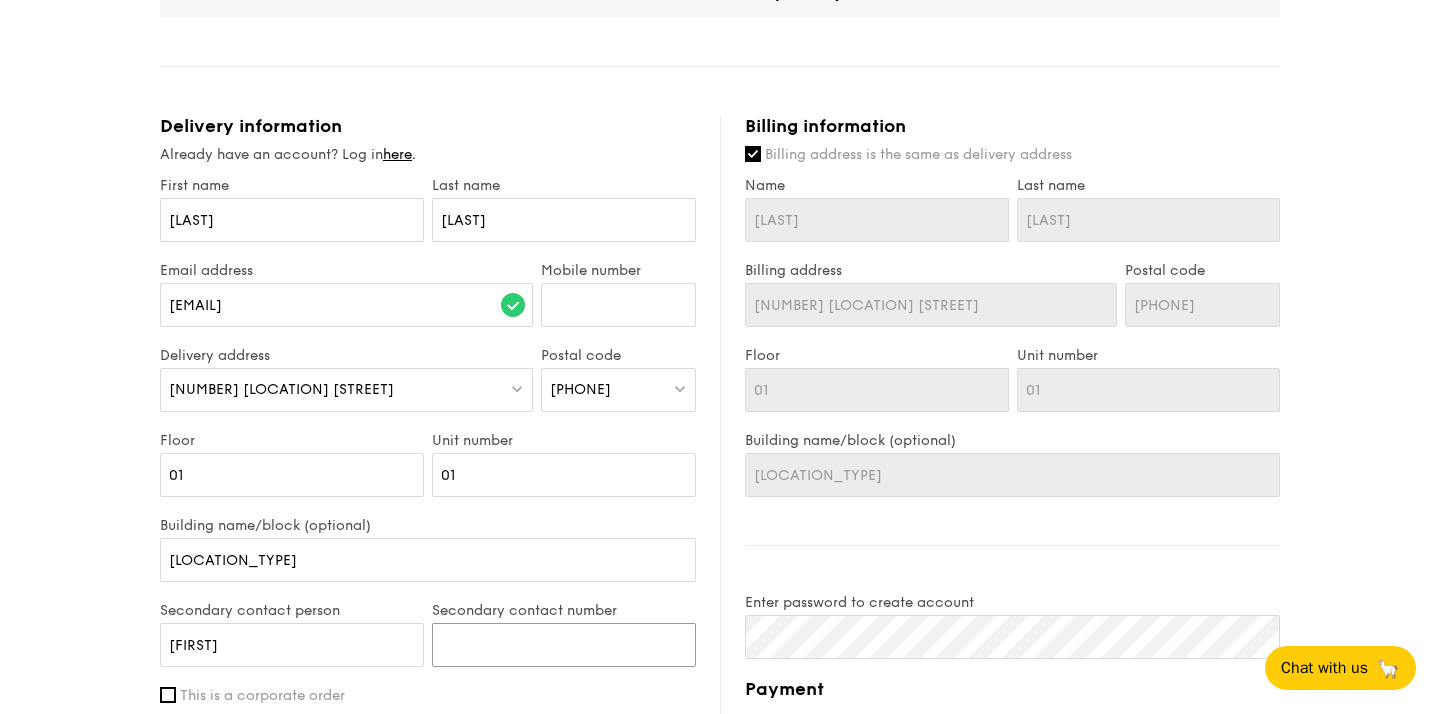 type on "6" 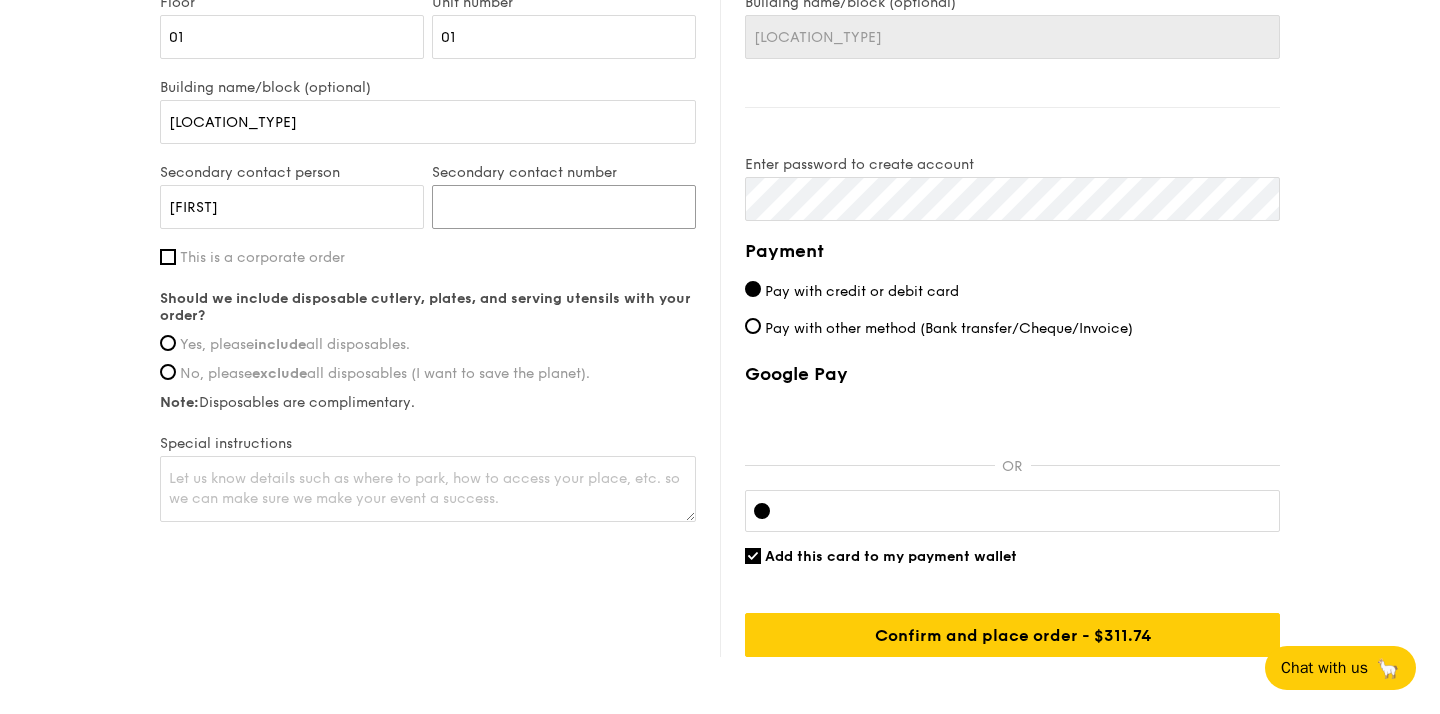 scroll, scrollTop: 1284, scrollLeft: 0, axis: vertical 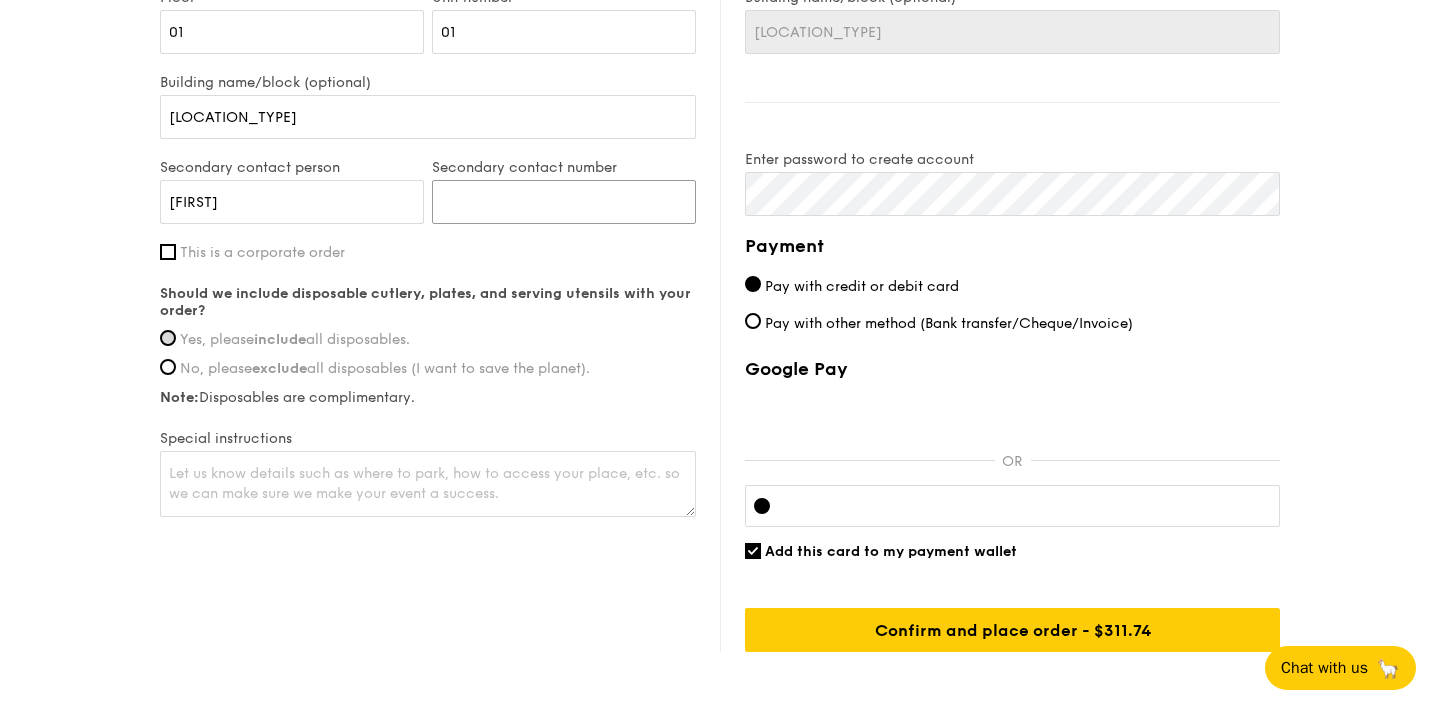 type on "[PHONE]" 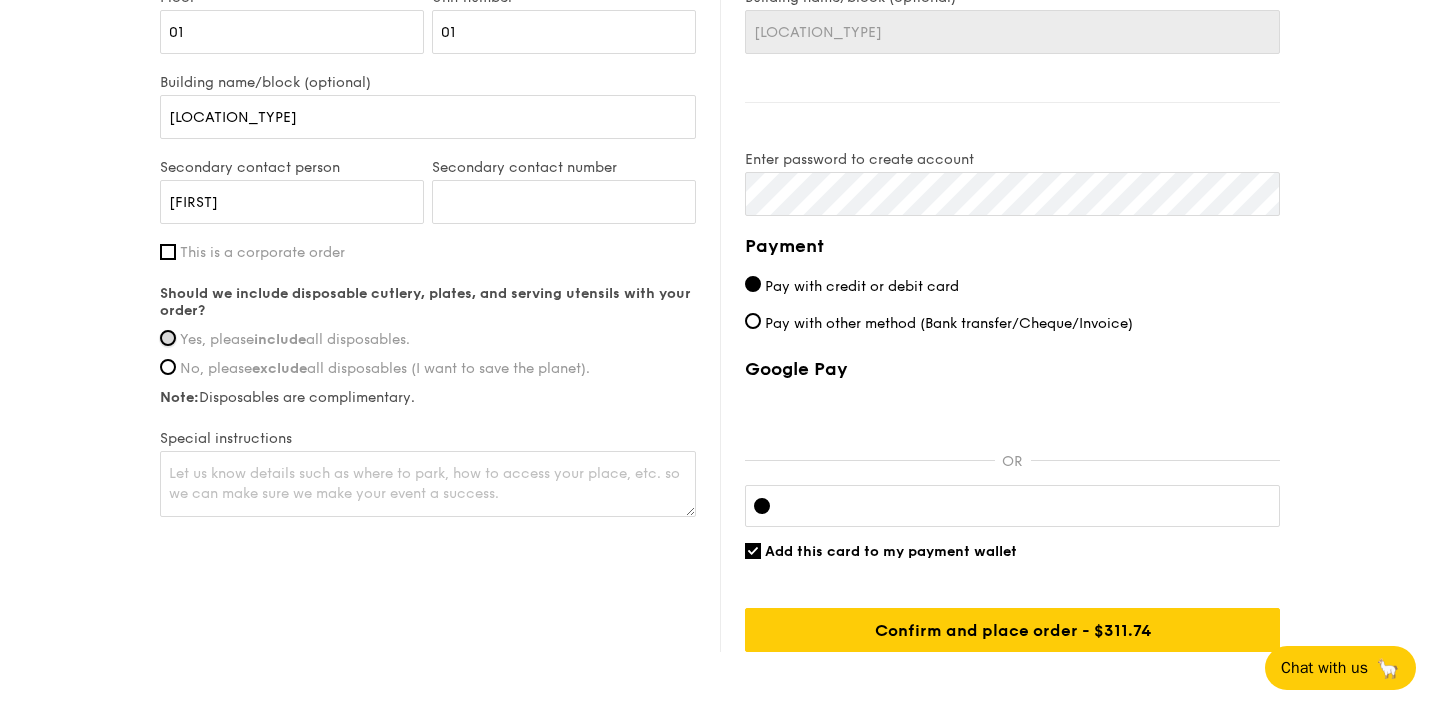 click on "Yes, please  include  all disposables." at bounding box center (168, 338) 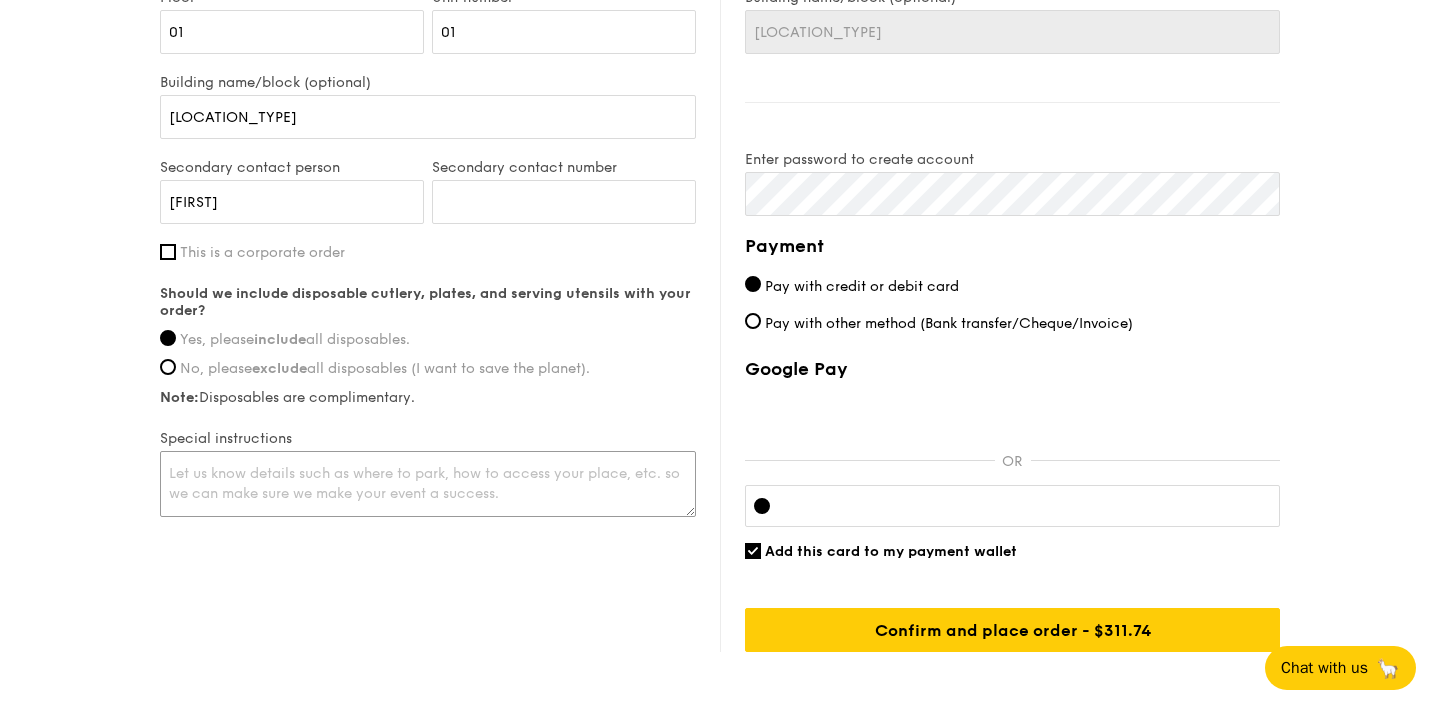 click at bounding box center [428, 484] 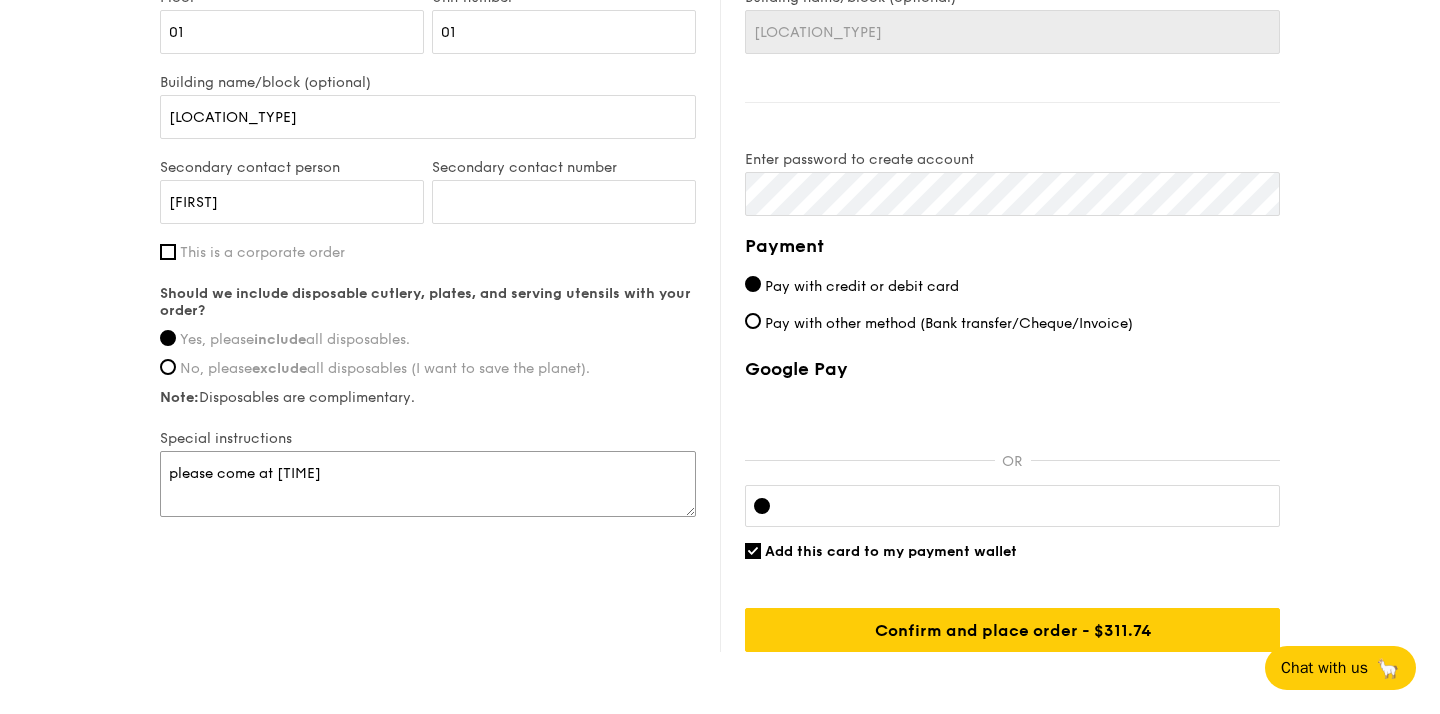 type on "please come at [TIME]" 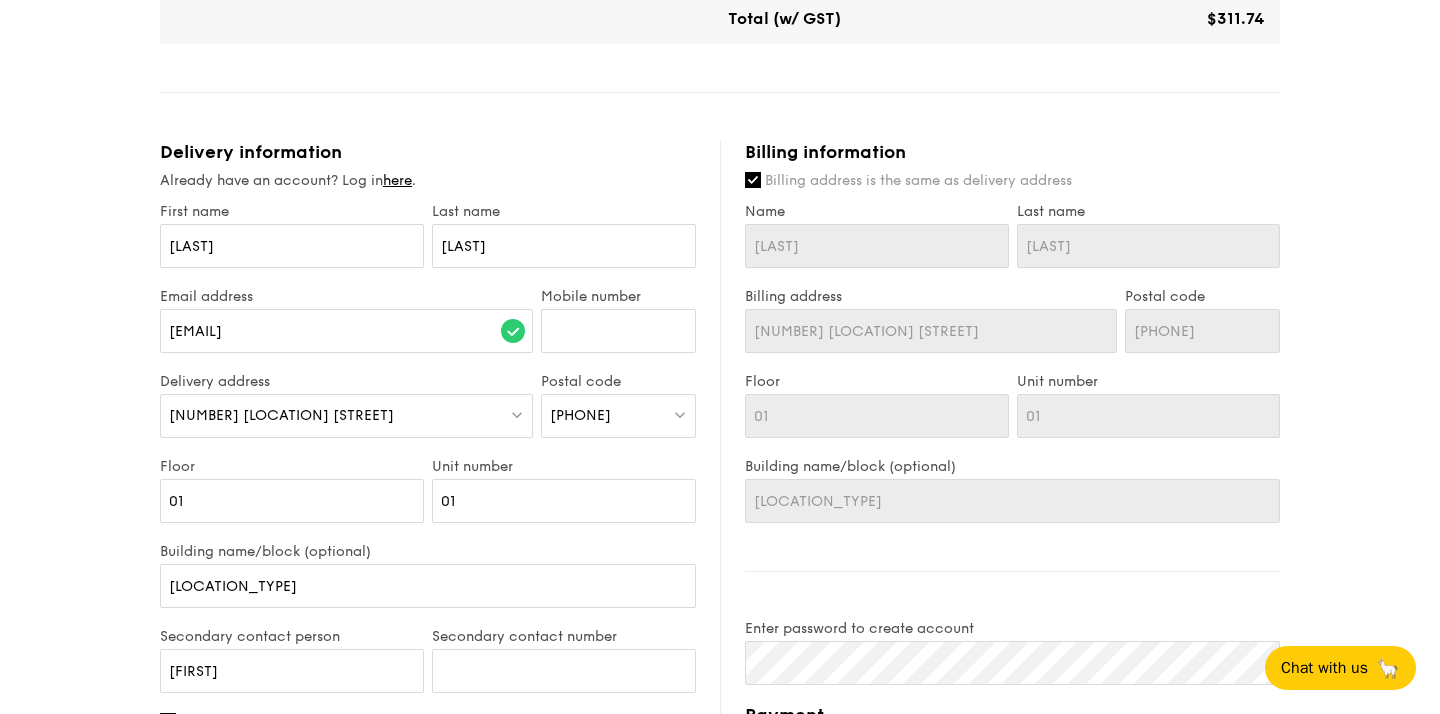 scroll, scrollTop: 766, scrollLeft: 0, axis: vertical 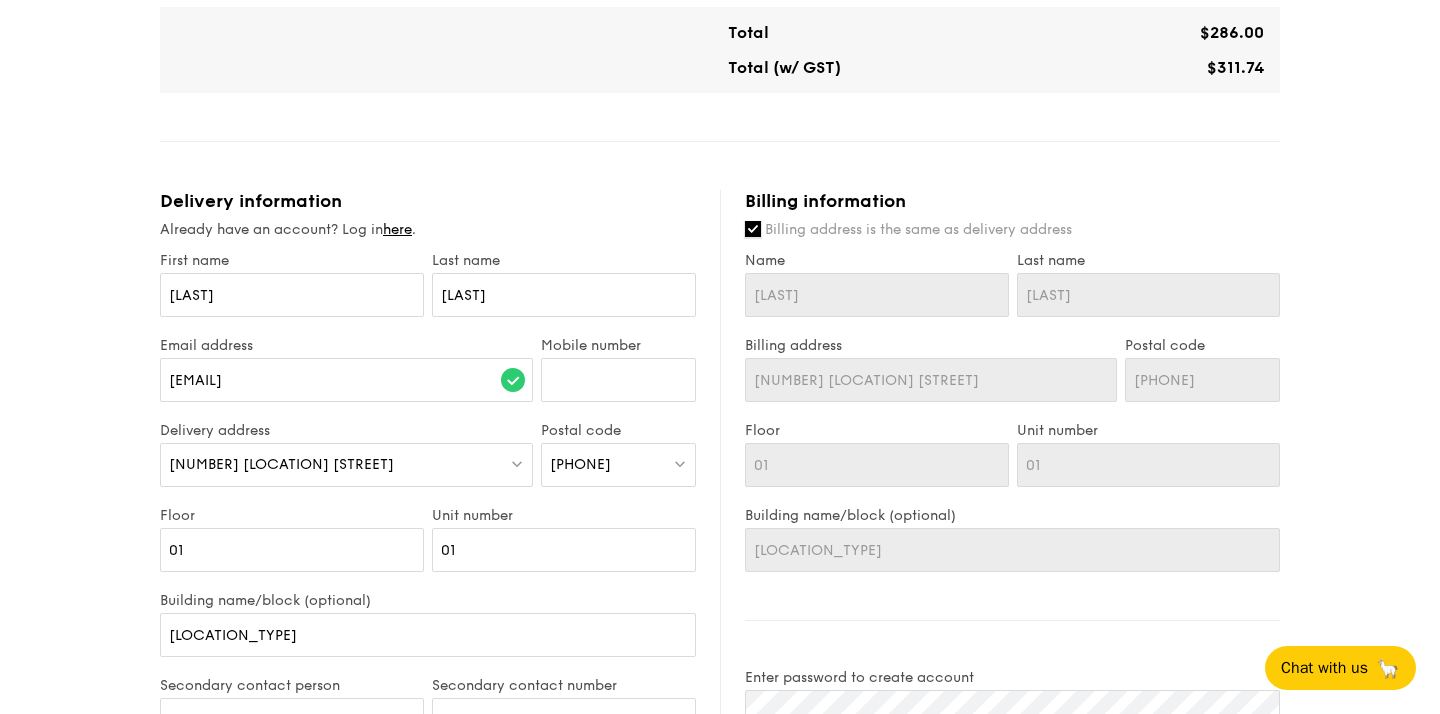 click on "Billing address is the same as delivery address" at bounding box center [753, 229] 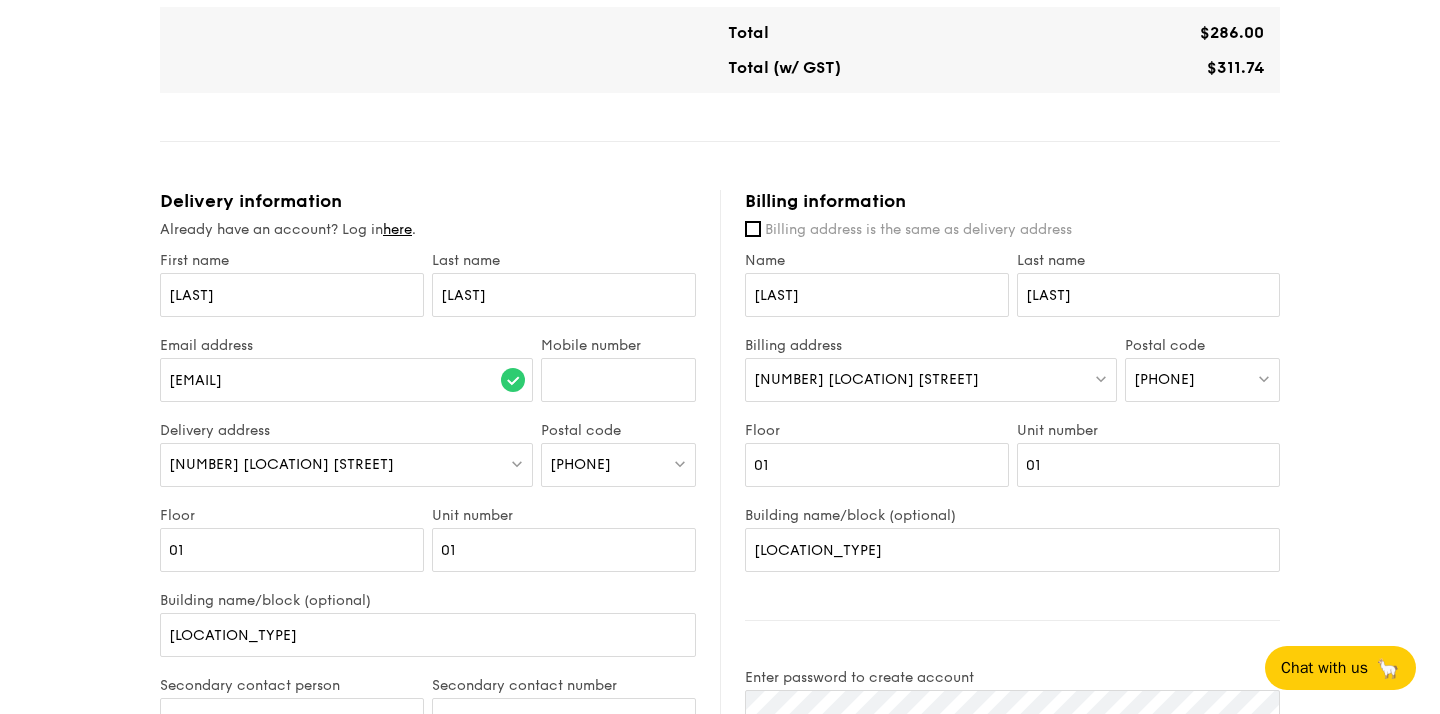 click on "[NUMBER] [LOCATION] [STREET]" at bounding box center (866, 379) 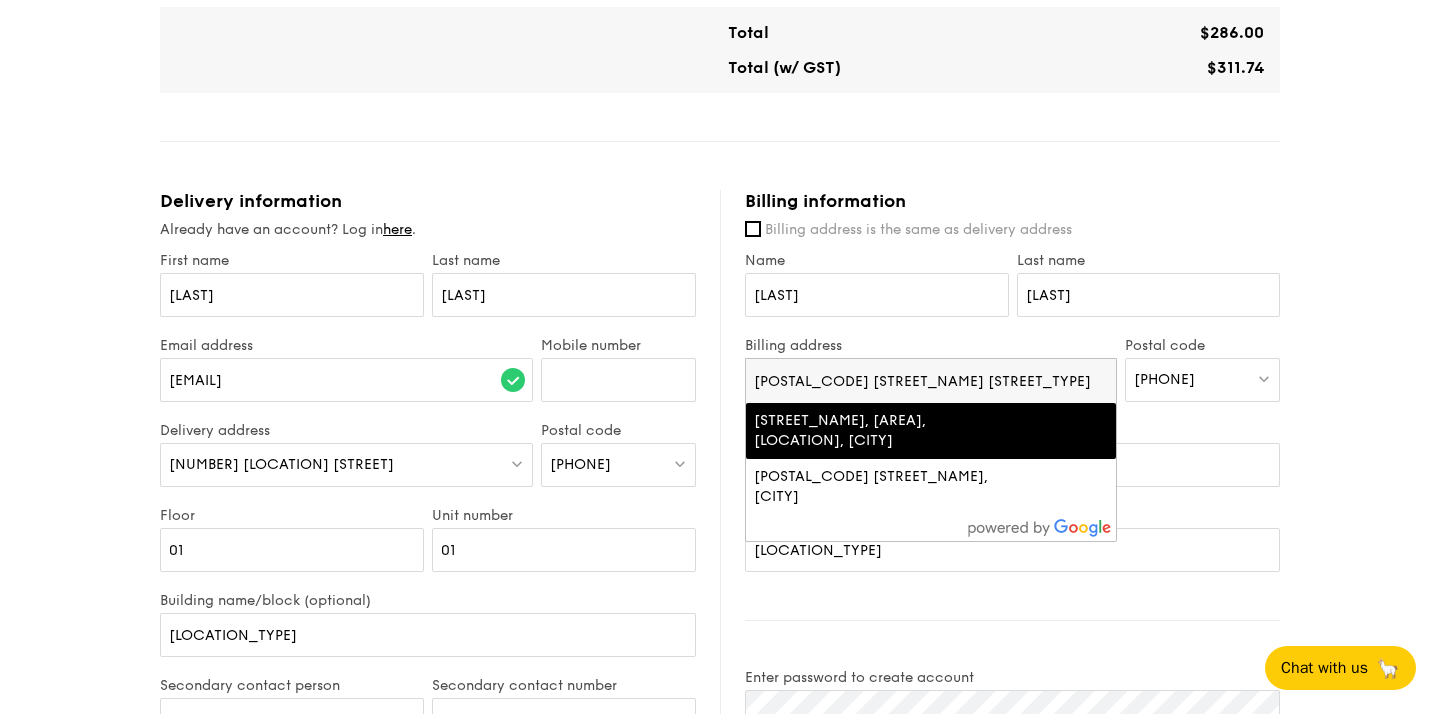 type on "[POSTAL_CODE] [STREET_NAME] [STREET_TYPE]" 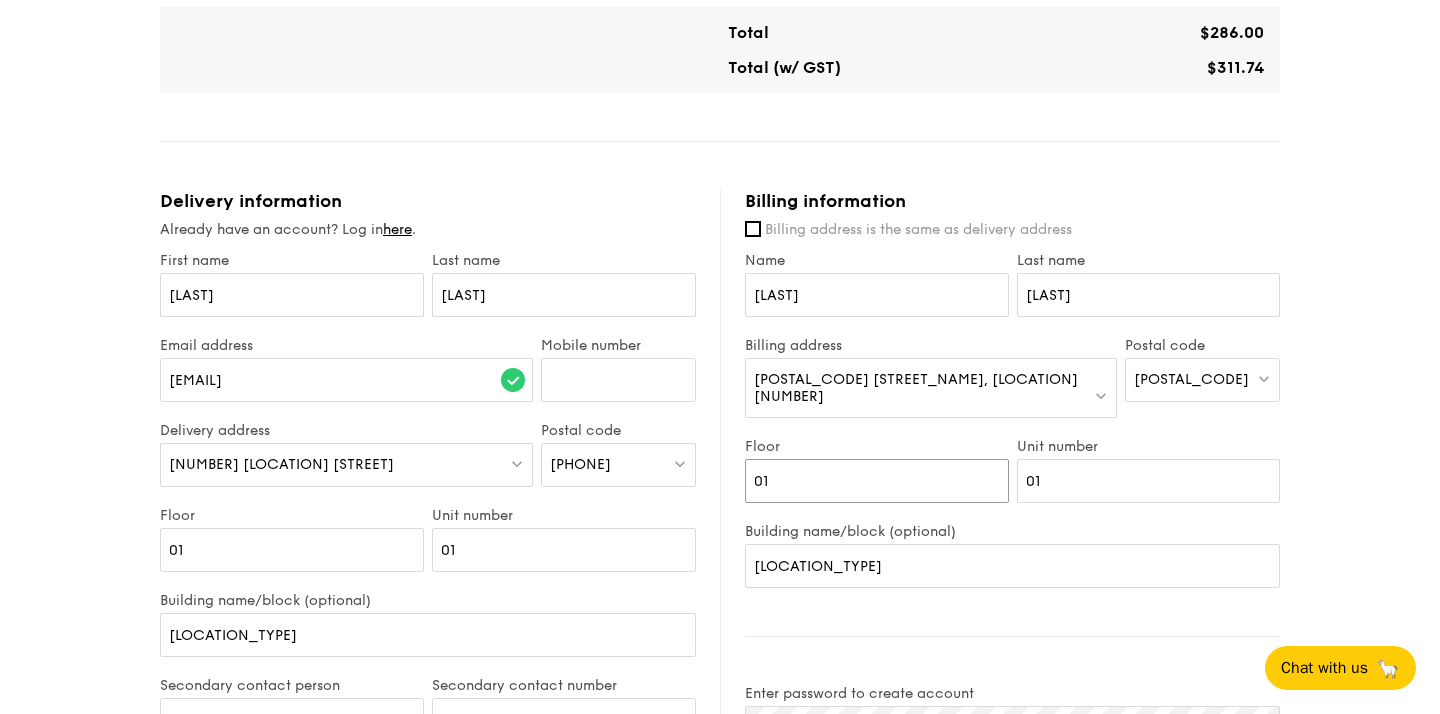 click on "01" at bounding box center [877, 481] 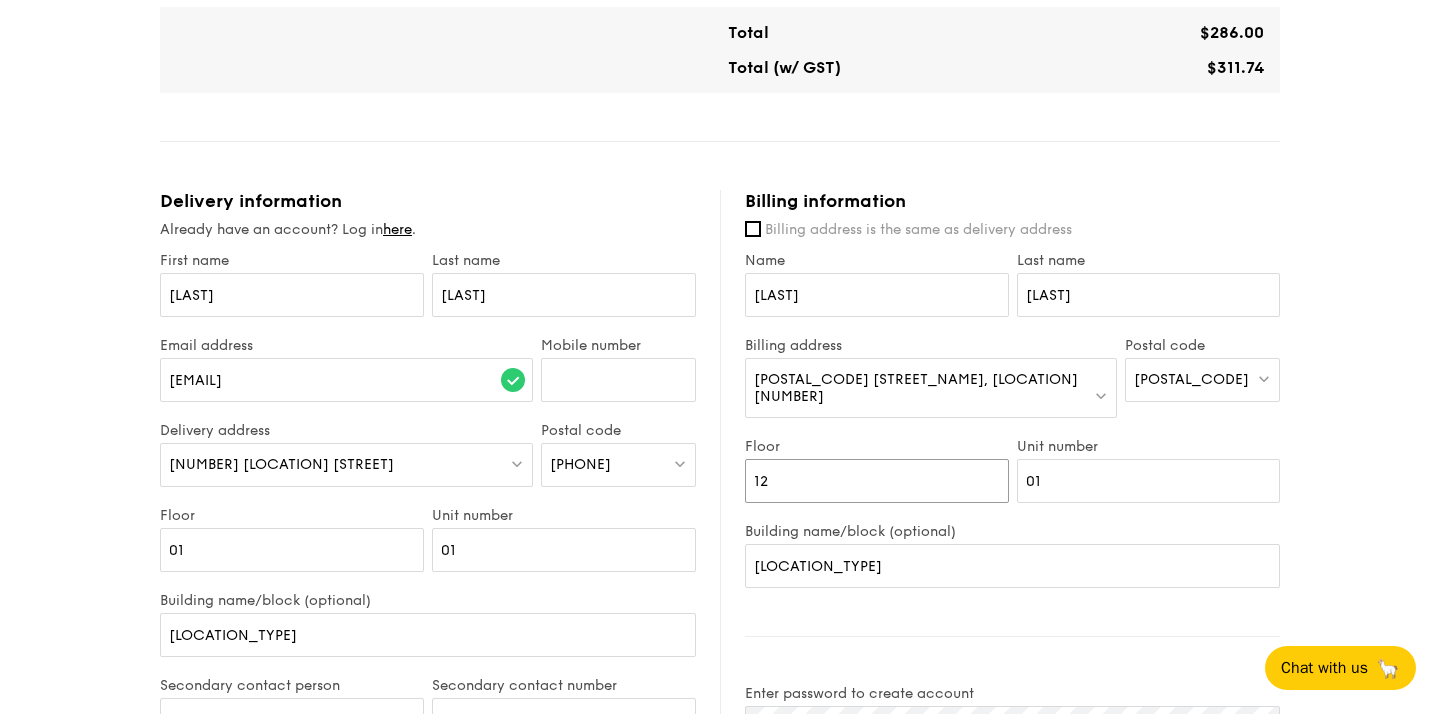 type on "12" 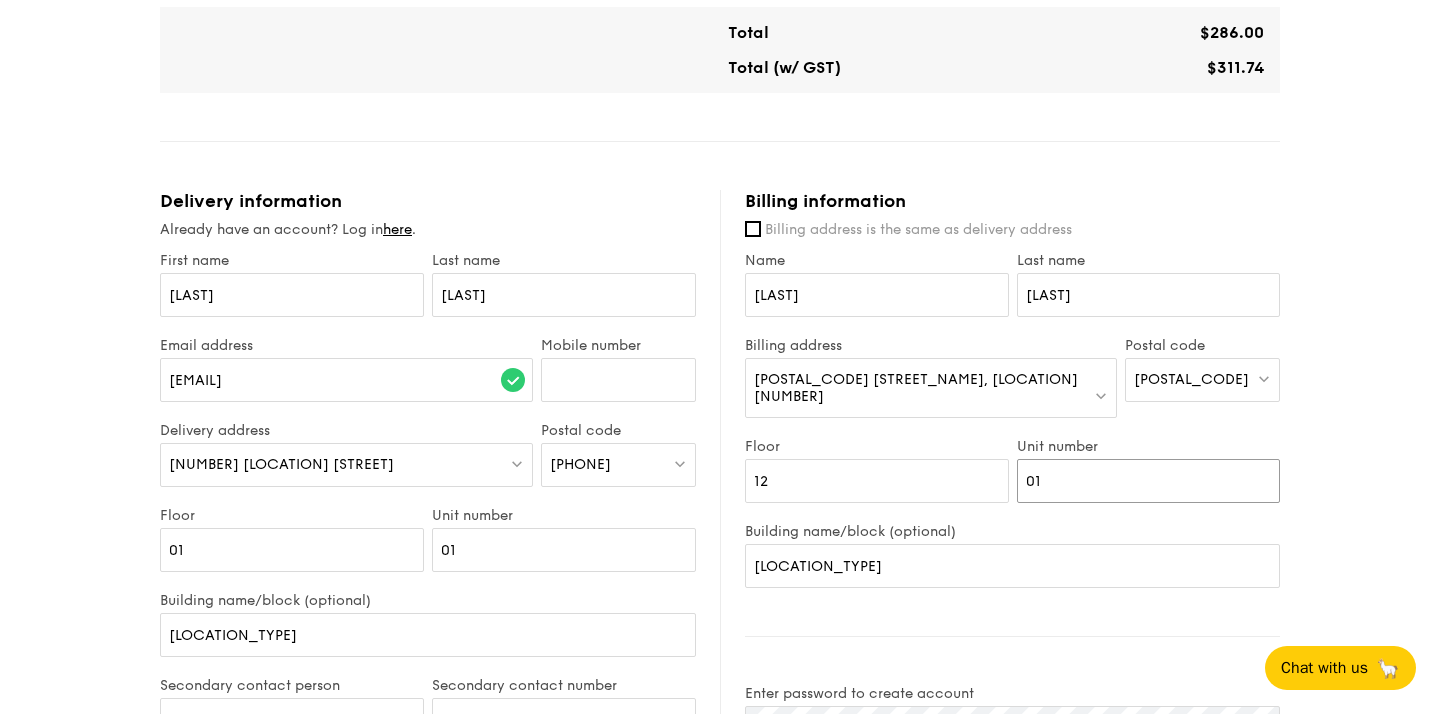 click on "01" at bounding box center (1149, 481) 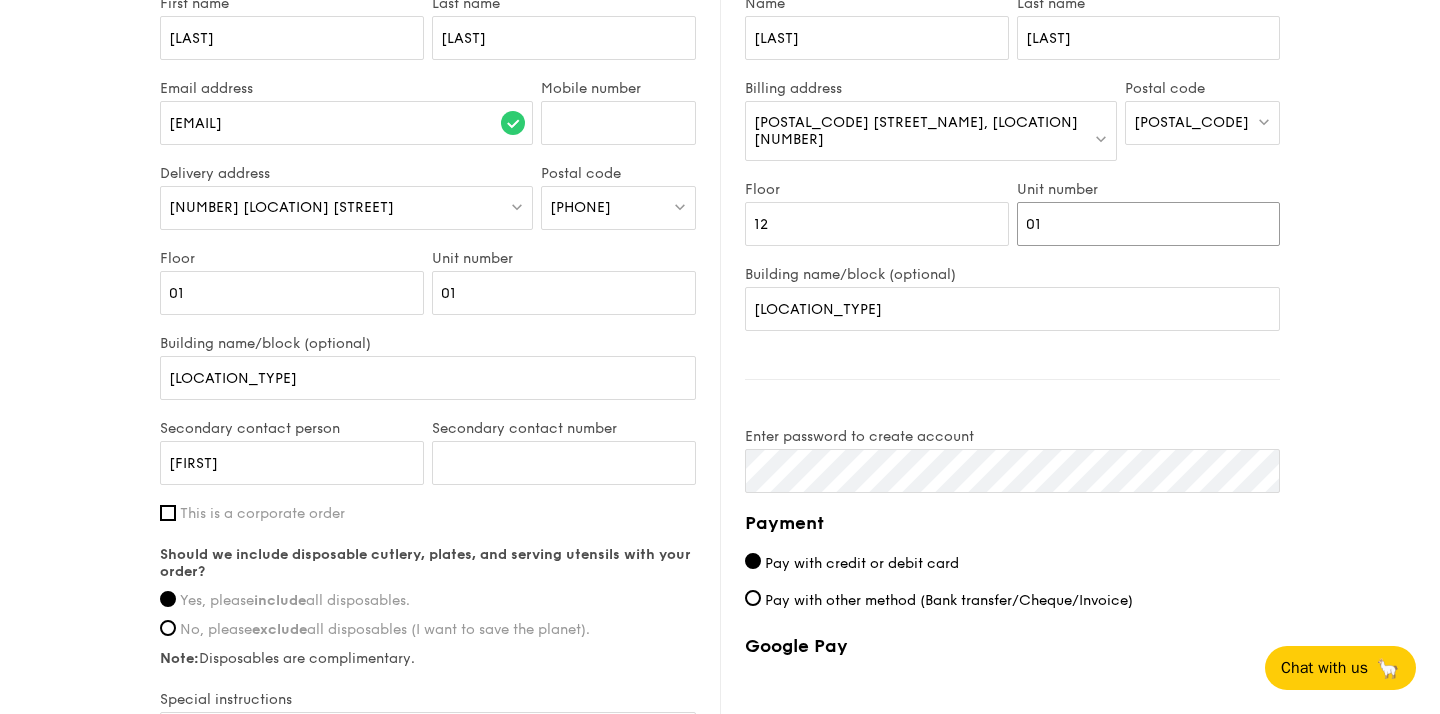 scroll, scrollTop: 1047, scrollLeft: 0, axis: vertical 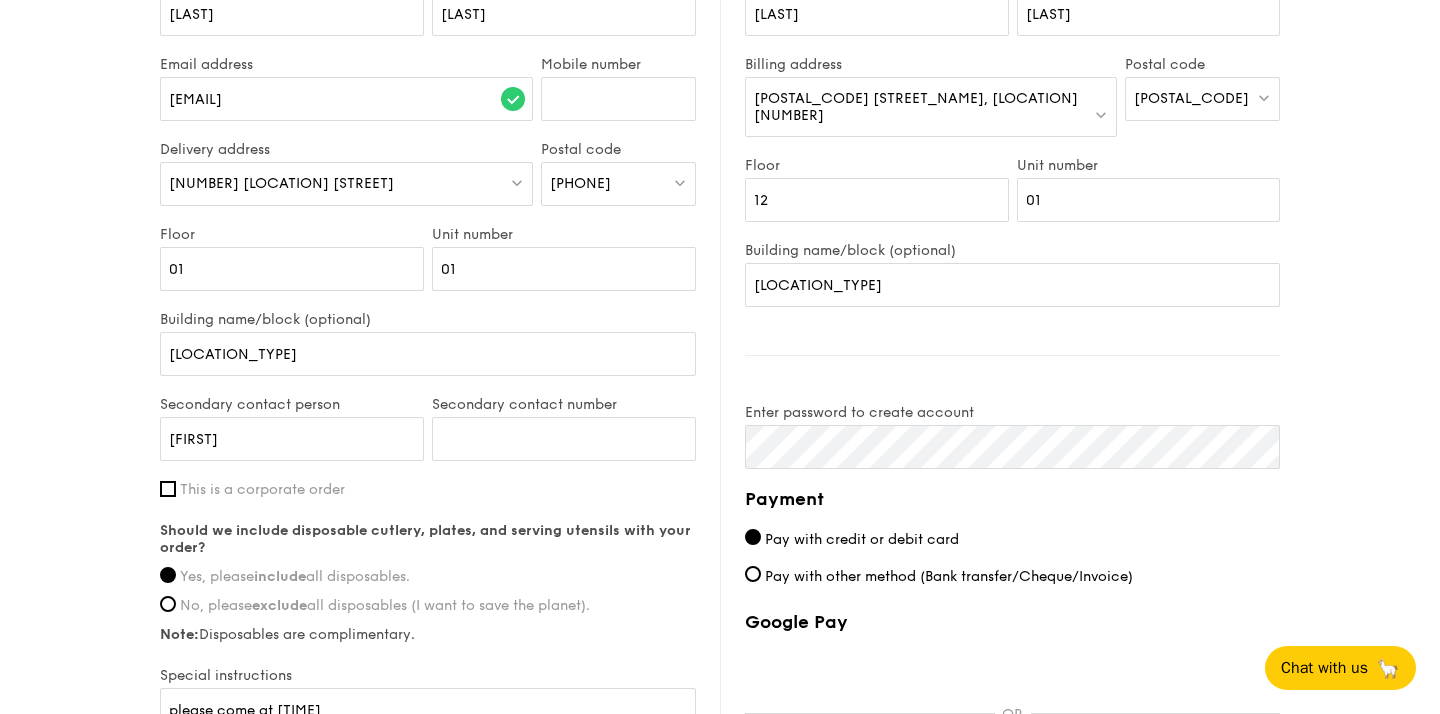 click on "[POSTAL_CODE] [STREET_NAME], [LOCATION] [NUMBER]" at bounding box center [916, 107] 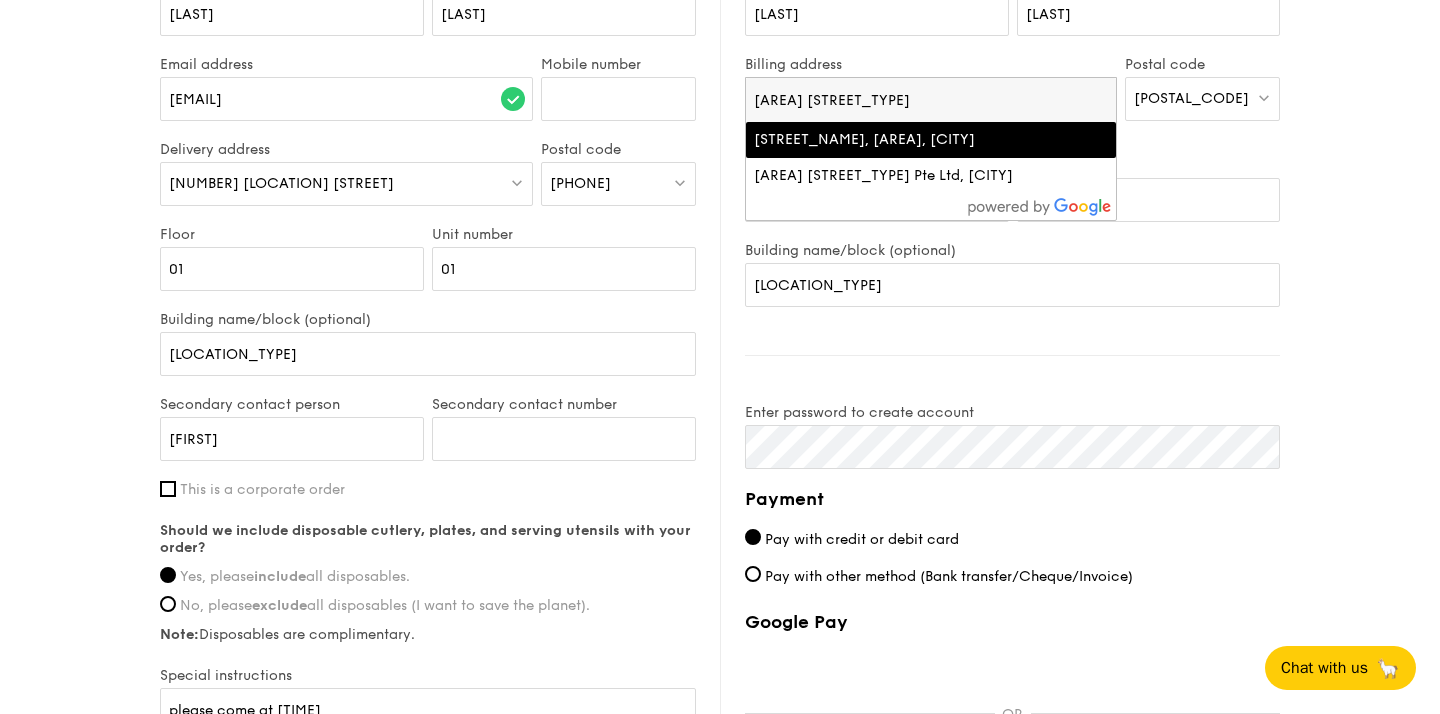 type on "[AREA] [STREET_TYPE]" 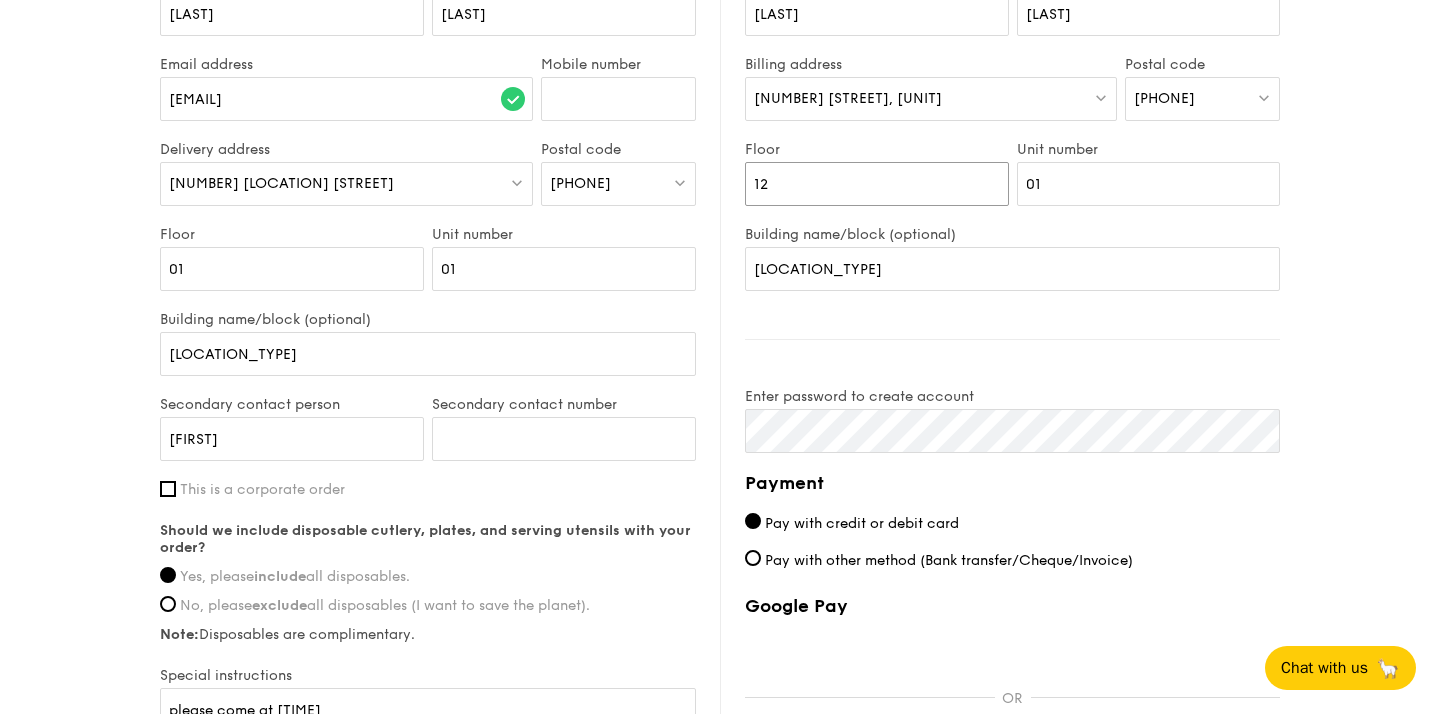 click on "12" at bounding box center [877, 184] 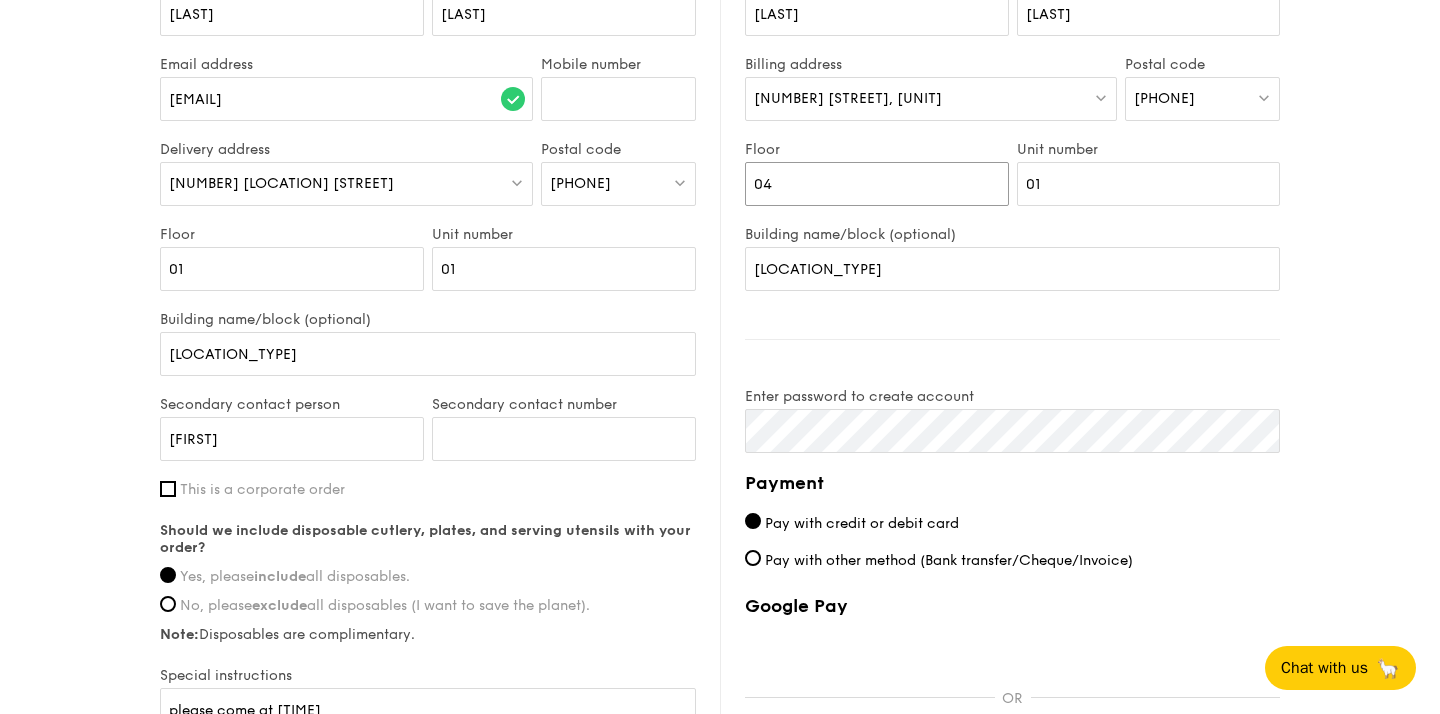 type on "04" 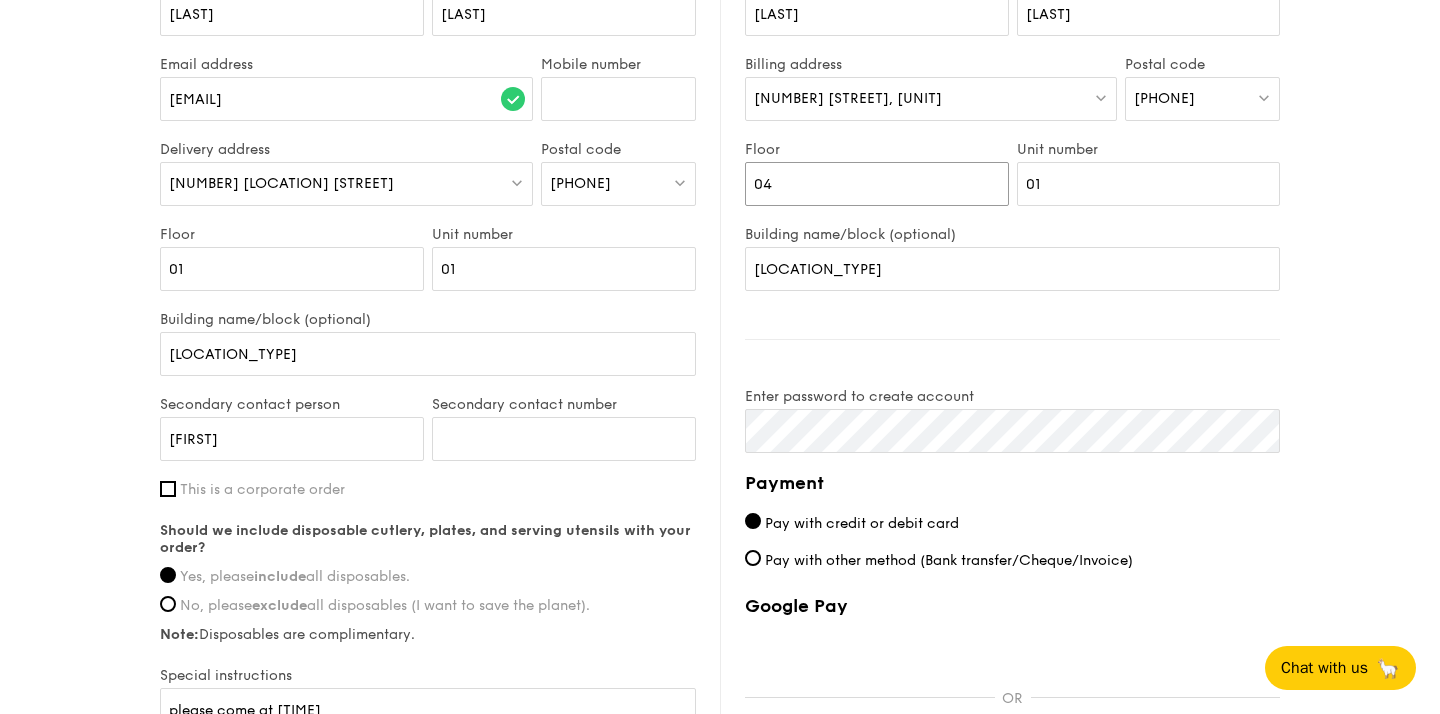 click on "04" at bounding box center (877, 184) 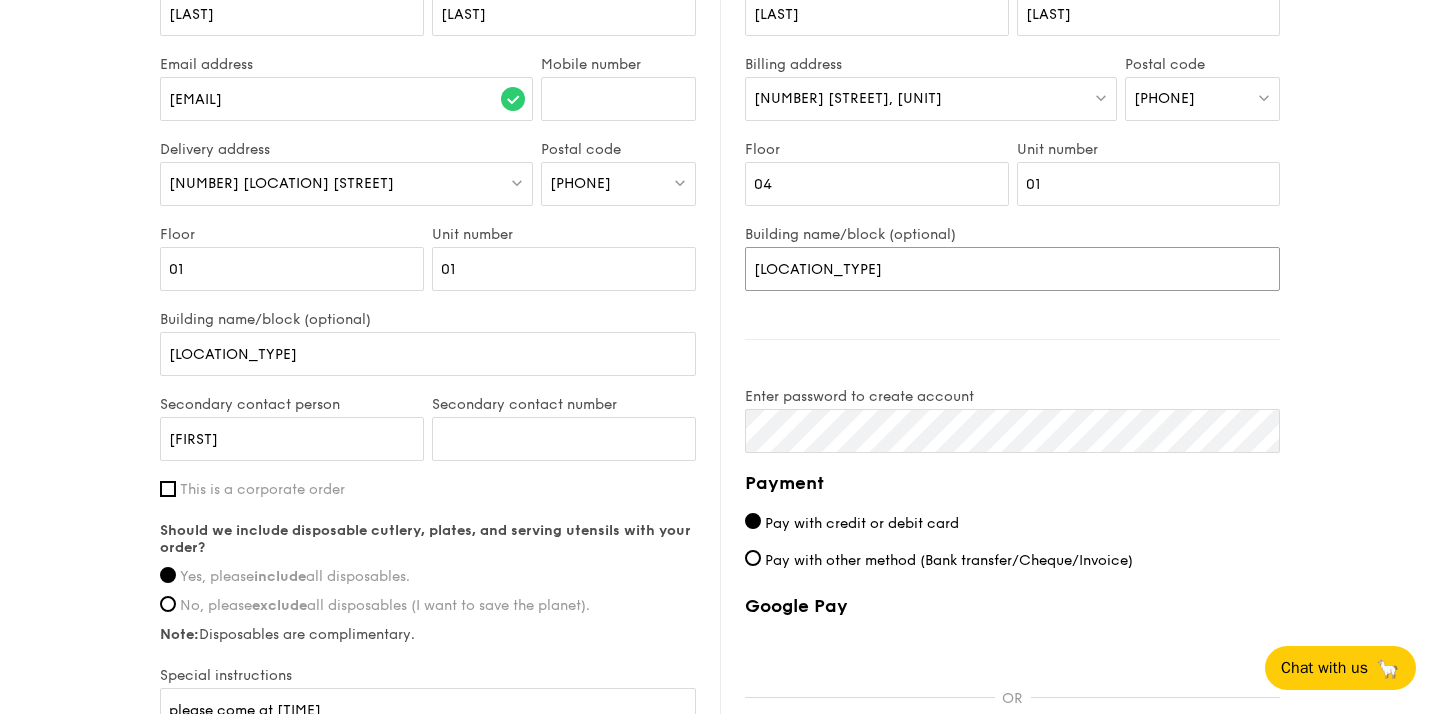 click on "[LOCATION_TYPE]" at bounding box center (1012, 269) 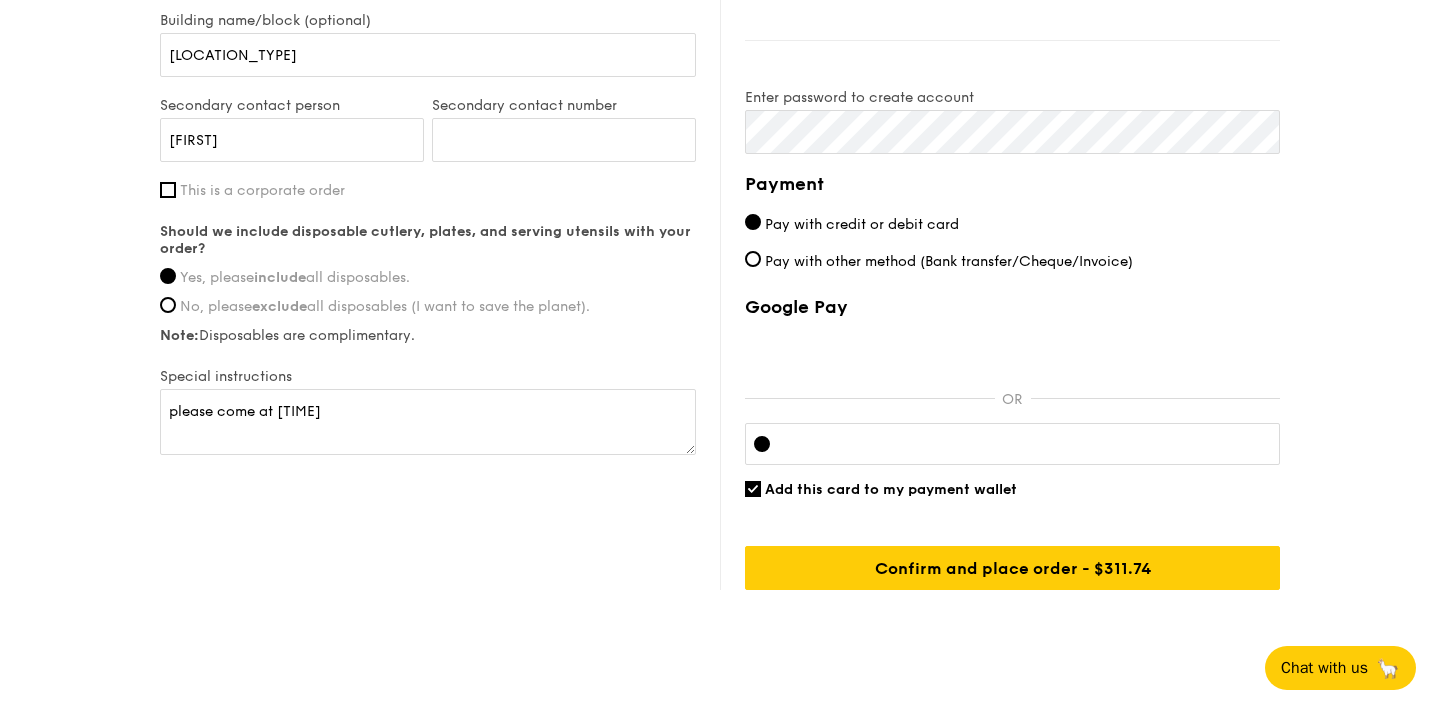 scroll, scrollTop: 1380, scrollLeft: 0, axis: vertical 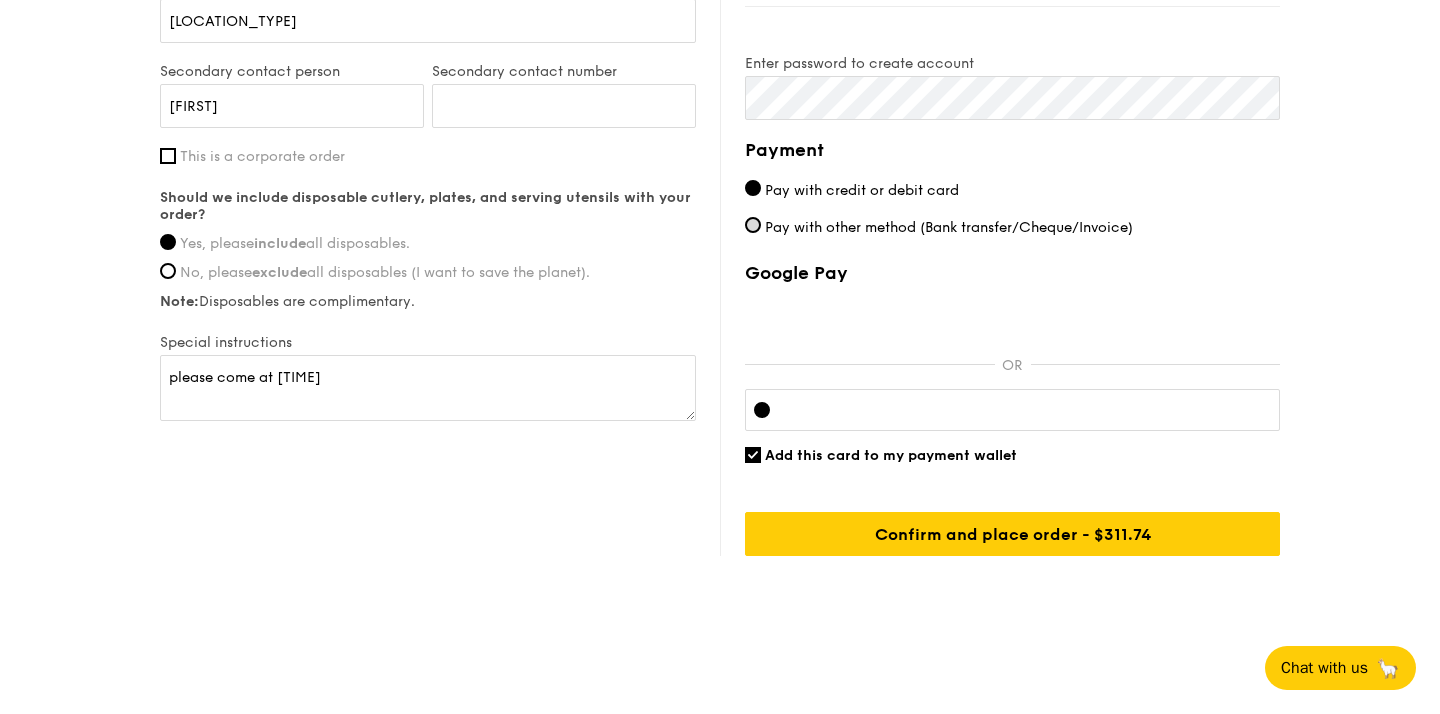 type 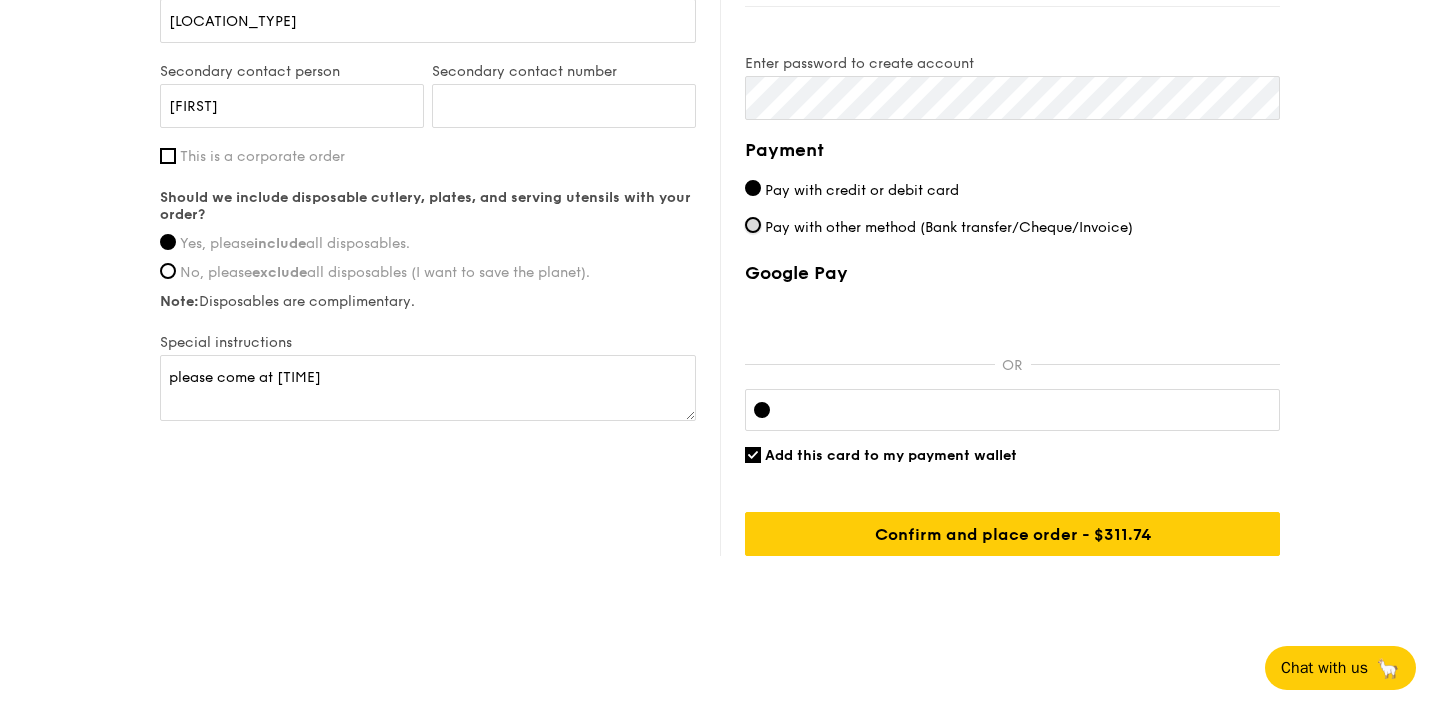 click on "Pay with other method (Bank transfer/Cheque/Invoice)" at bounding box center [753, 225] 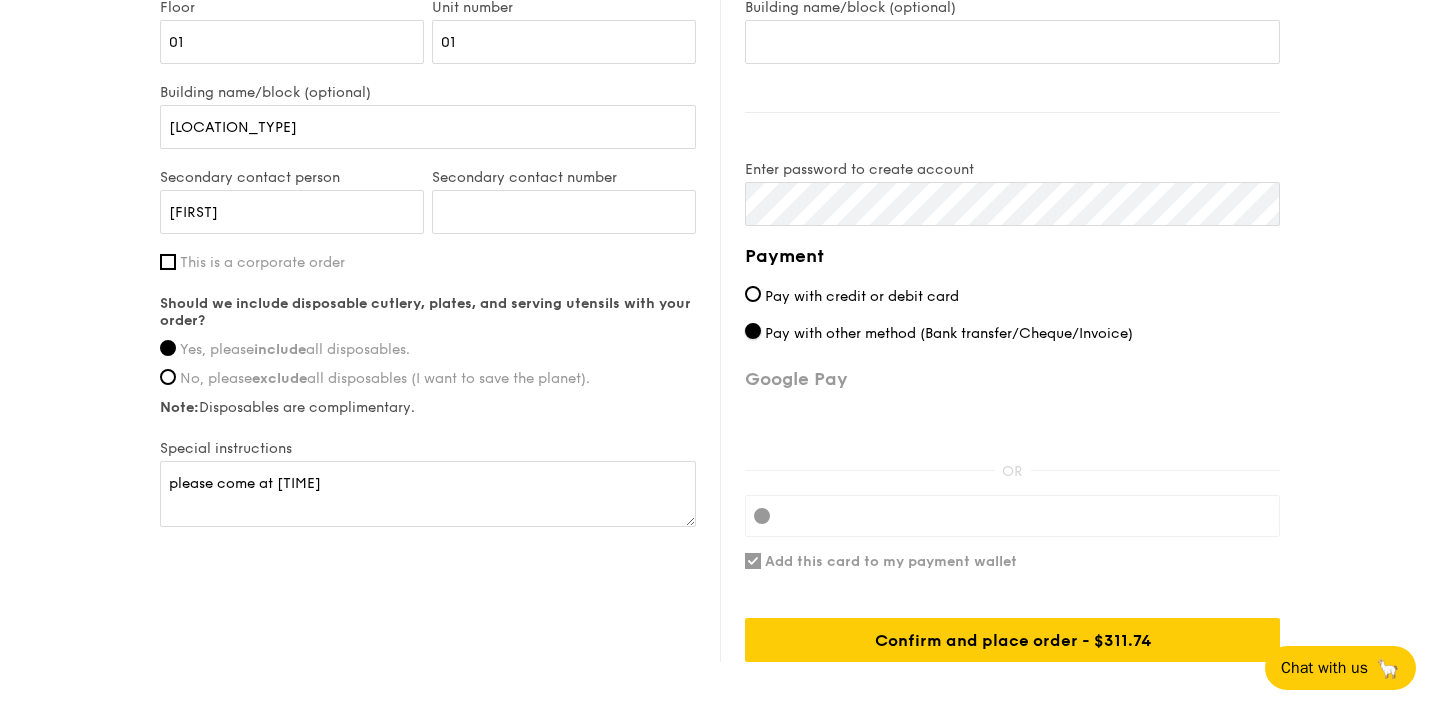 scroll, scrollTop: 1277, scrollLeft: 0, axis: vertical 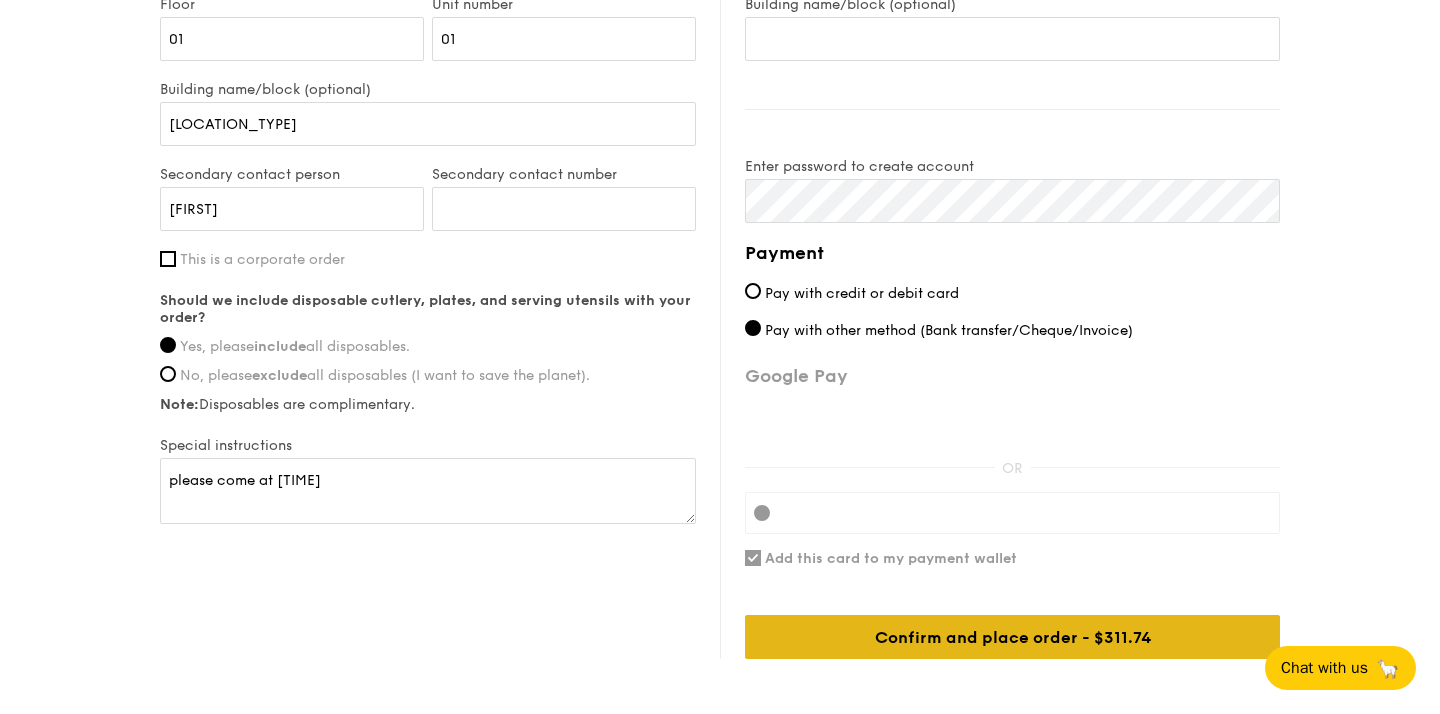 click on "Confirm and place order - $311.74" at bounding box center (1012, 637) 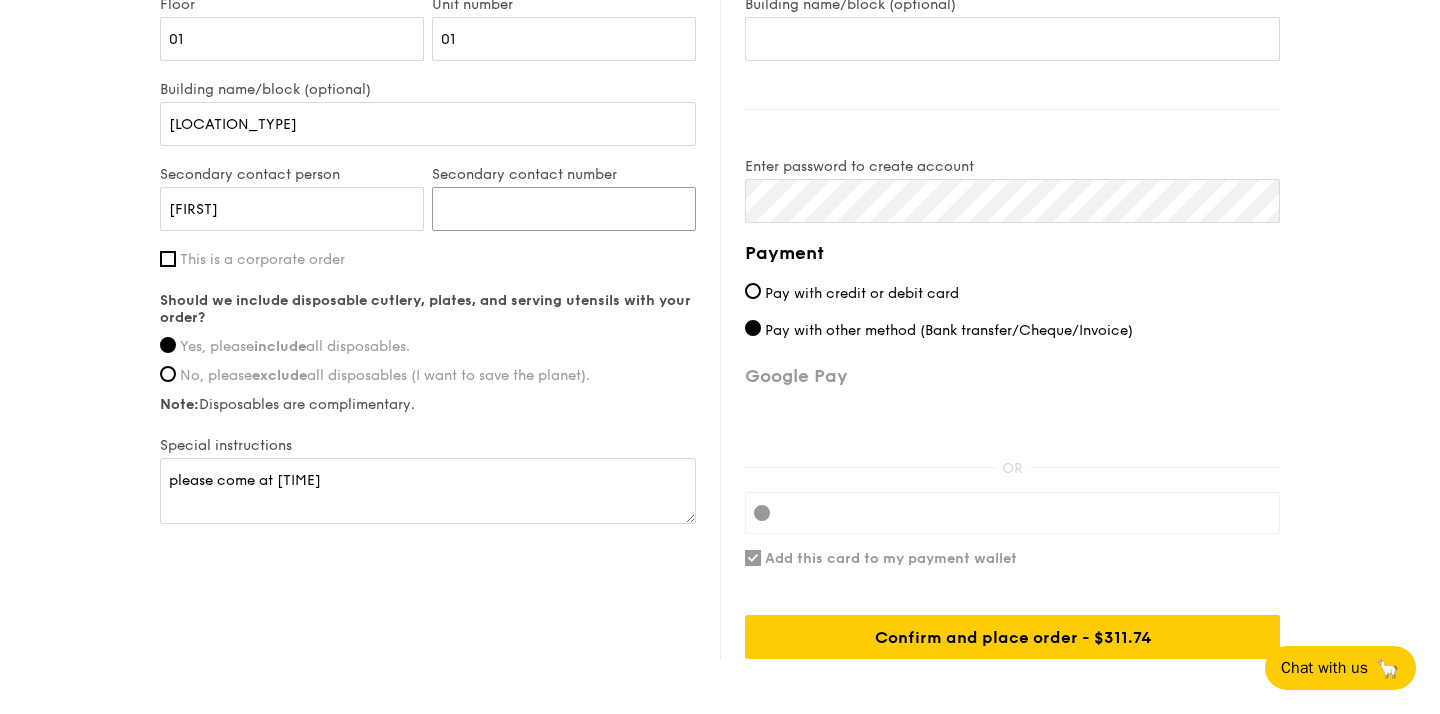 click on "[PHONE]" at bounding box center (564, 209) 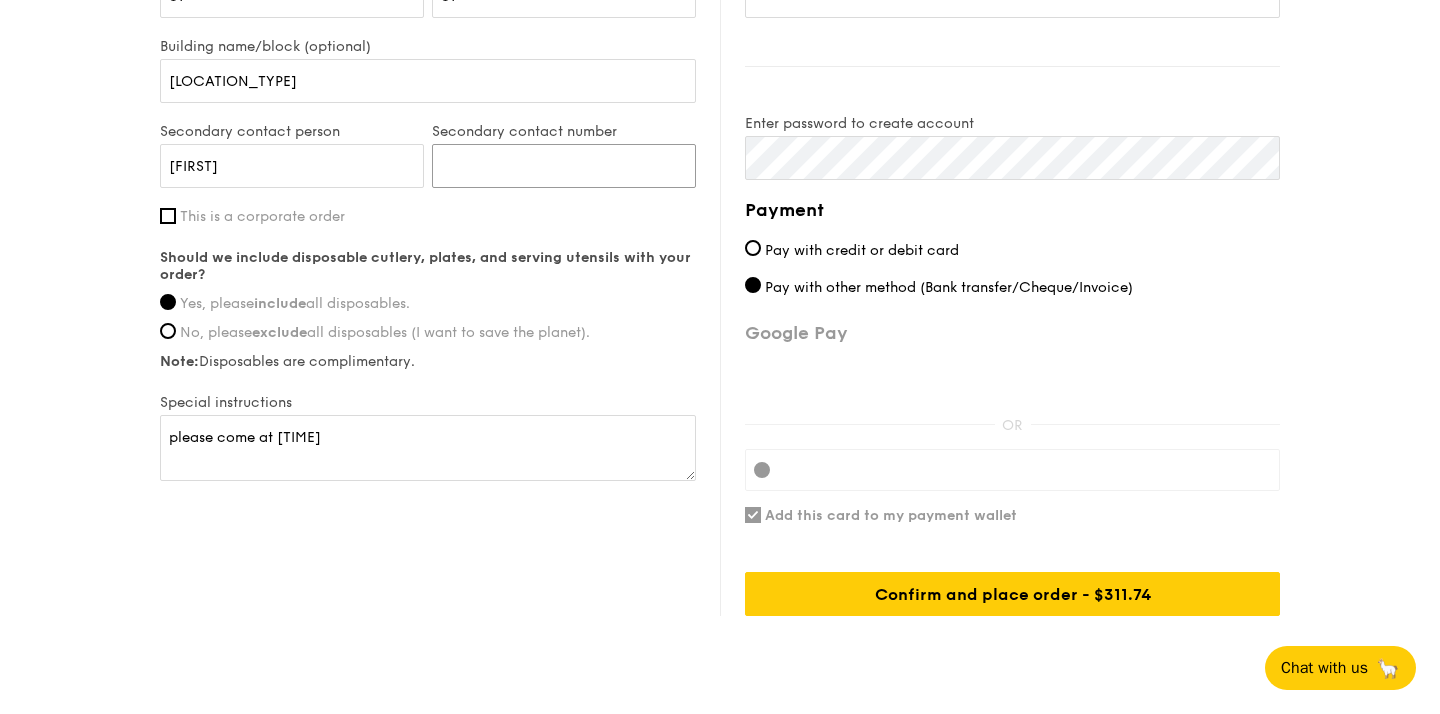 scroll, scrollTop: 1380, scrollLeft: 0, axis: vertical 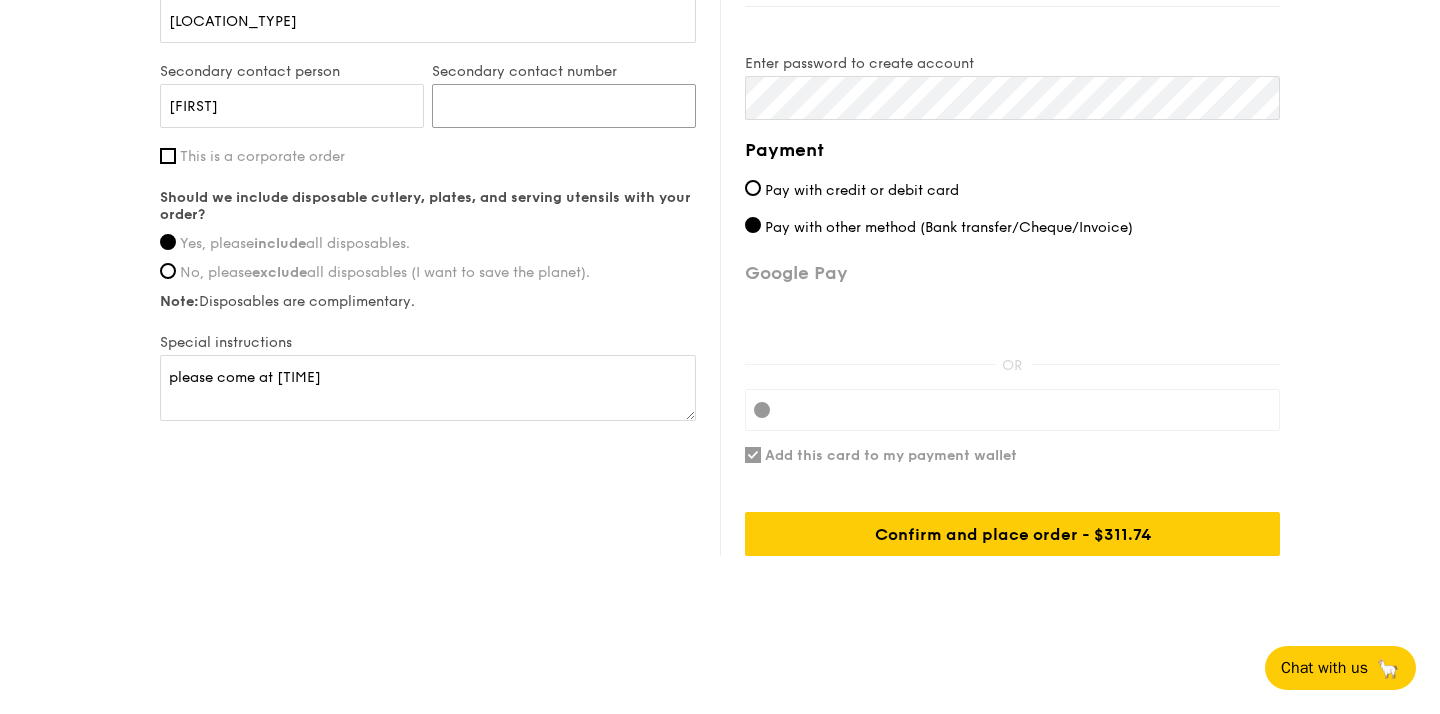 type on "[PHONE]" 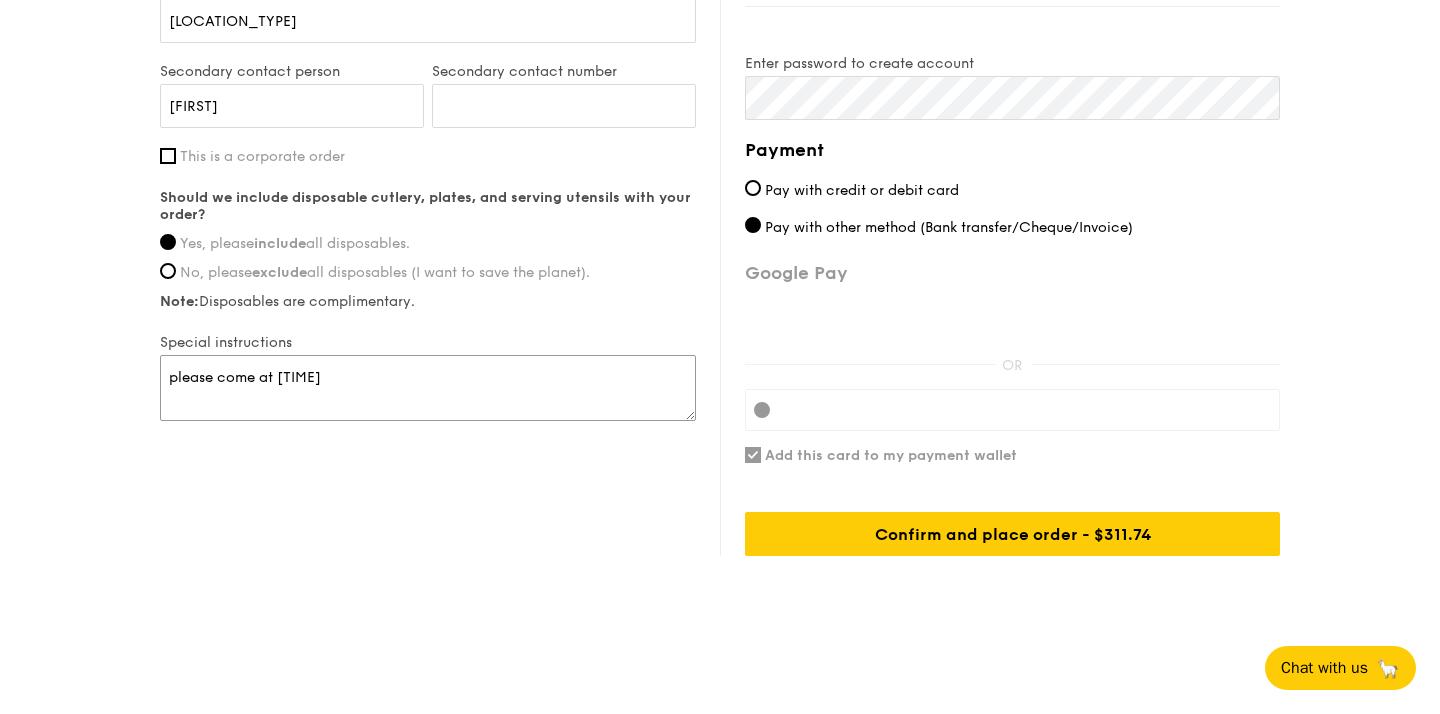 click on "please come at [TIME]" at bounding box center [428, 388] 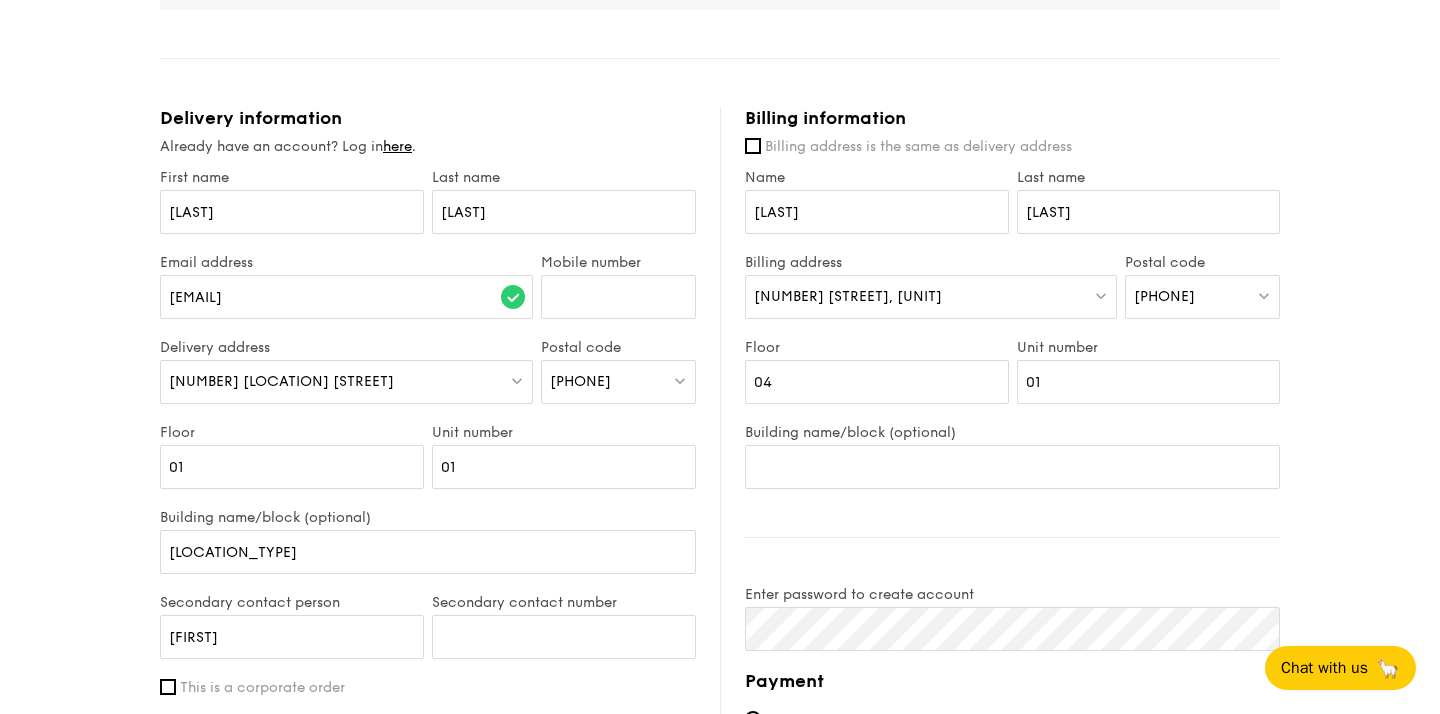 scroll, scrollTop: 841, scrollLeft: 0, axis: vertical 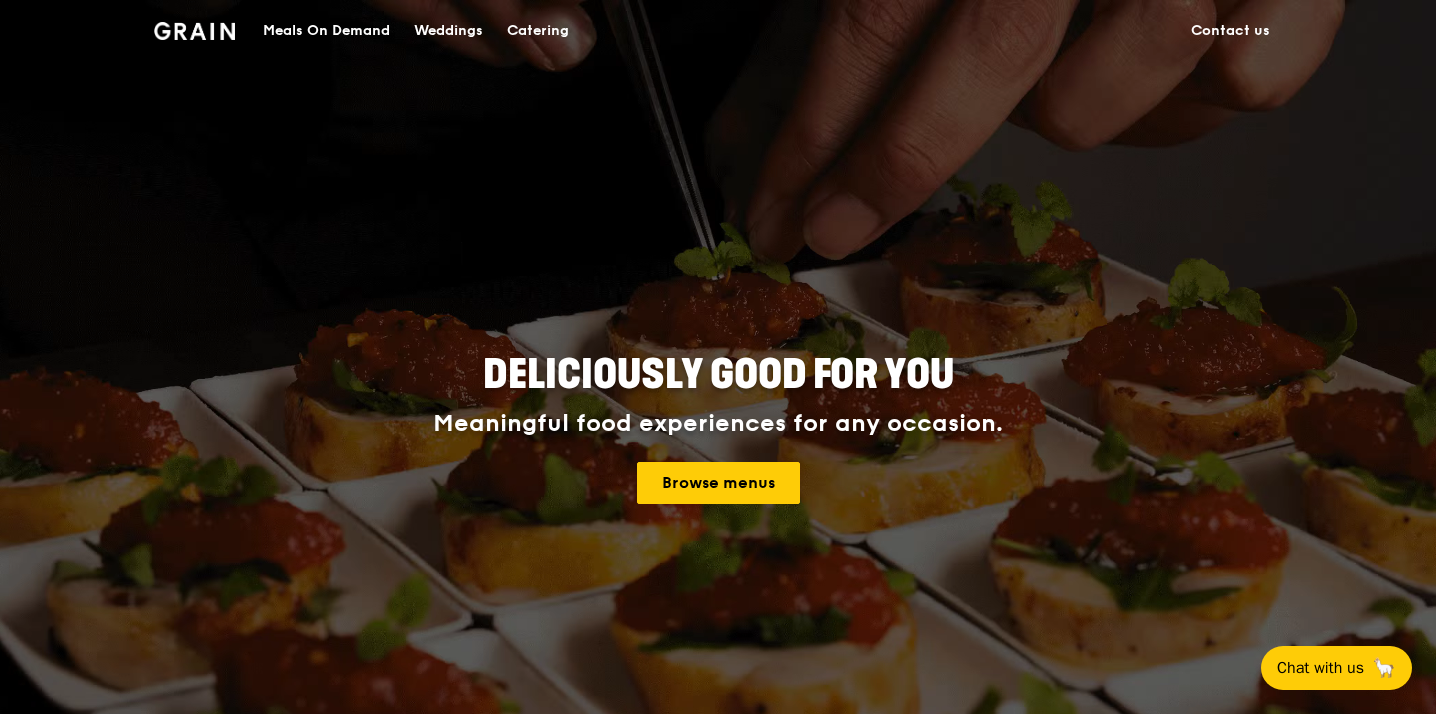 click on "Catering" at bounding box center (538, 31) 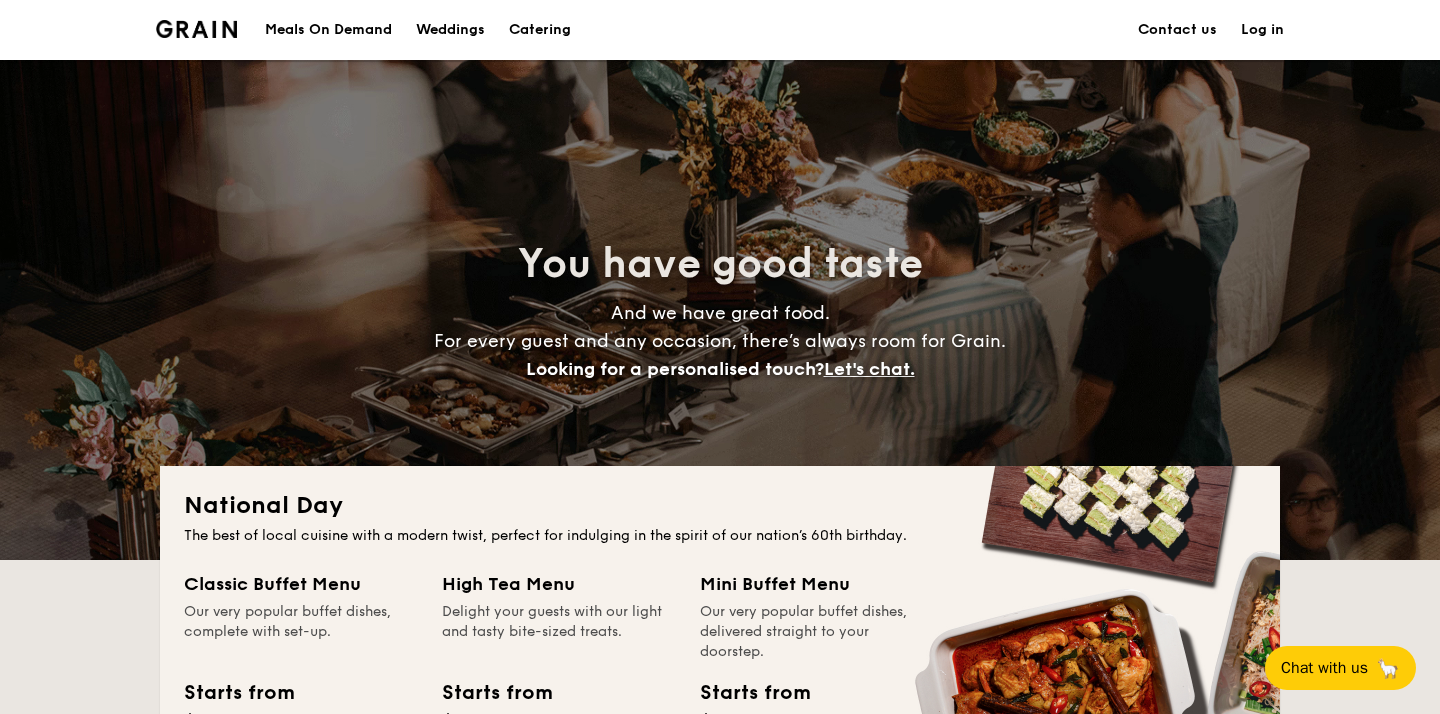 scroll, scrollTop: 0, scrollLeft: 0, axis: both 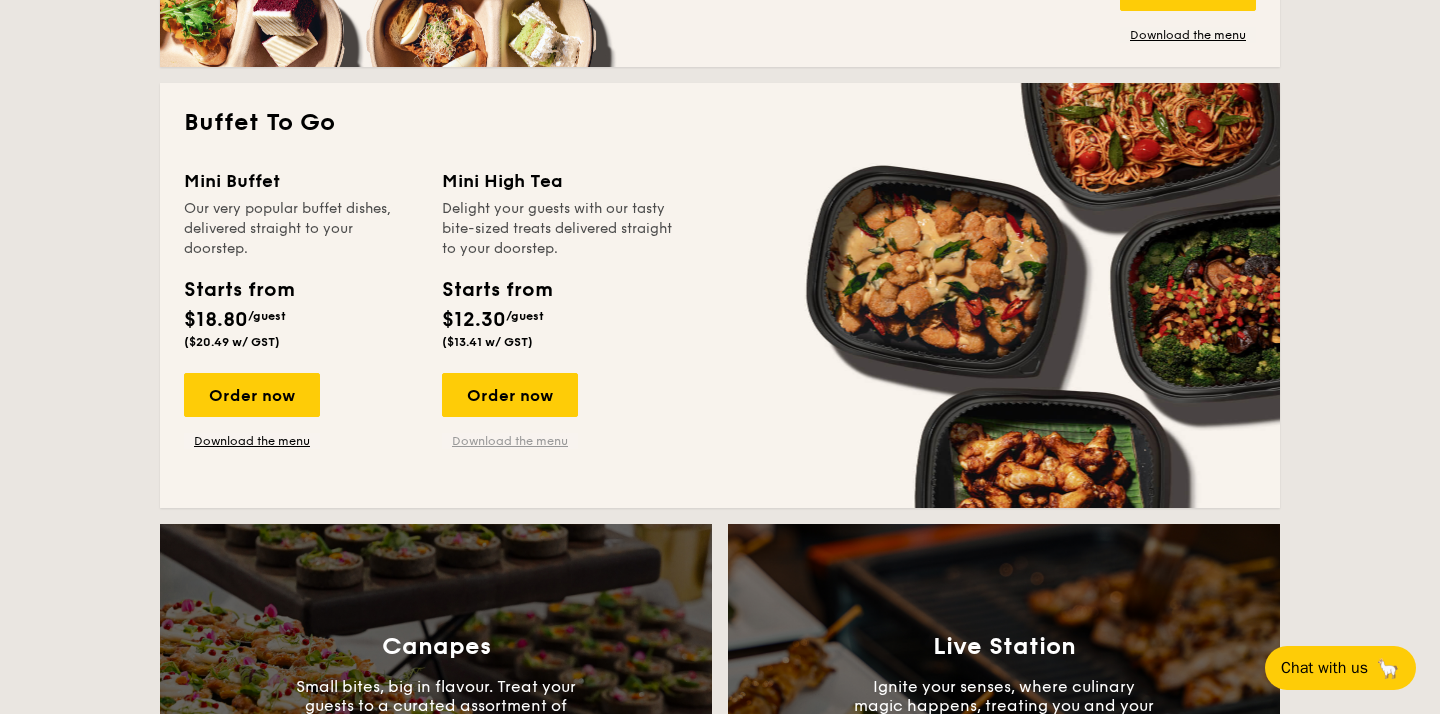 click on "Download the menu" at bounding box center [510, 441] 